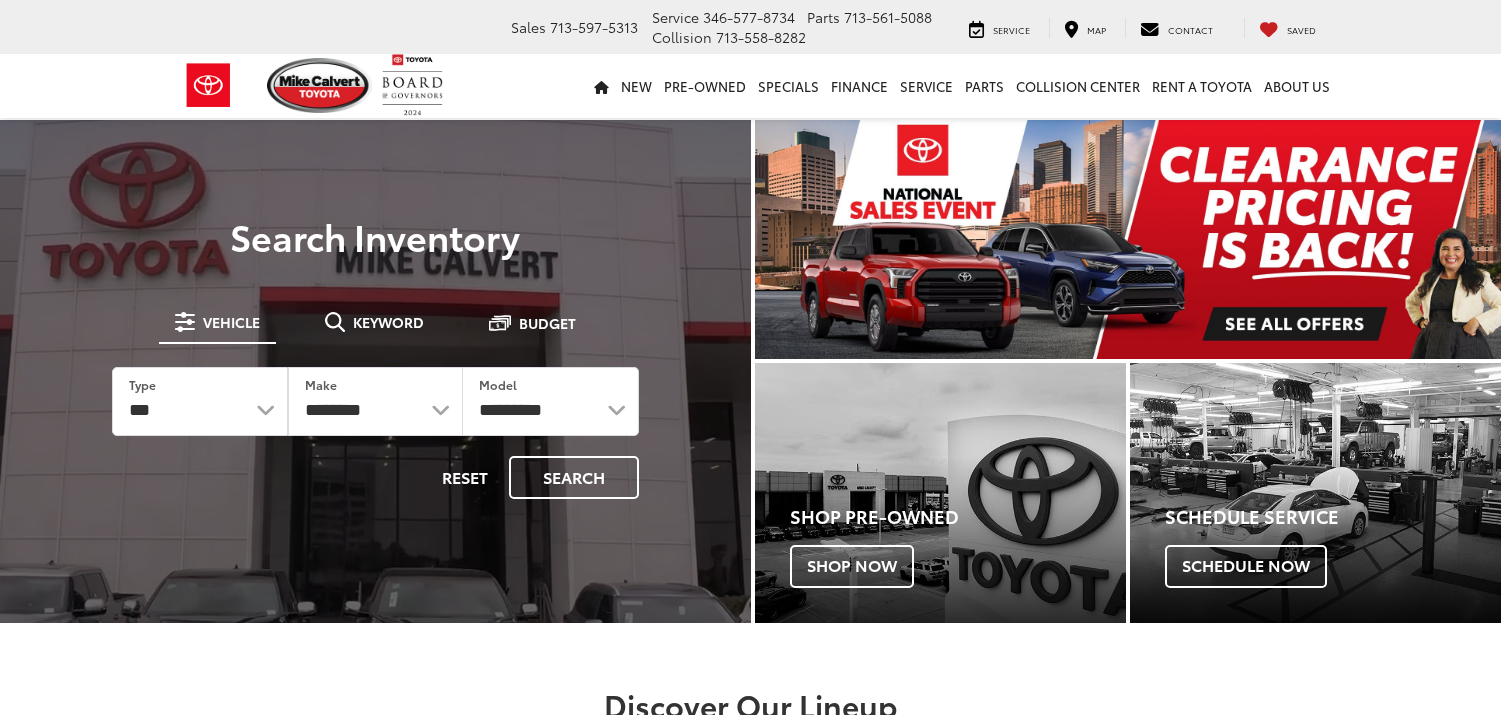 scroll, scrollTop: 0, scrollLeft: 0, axis: both 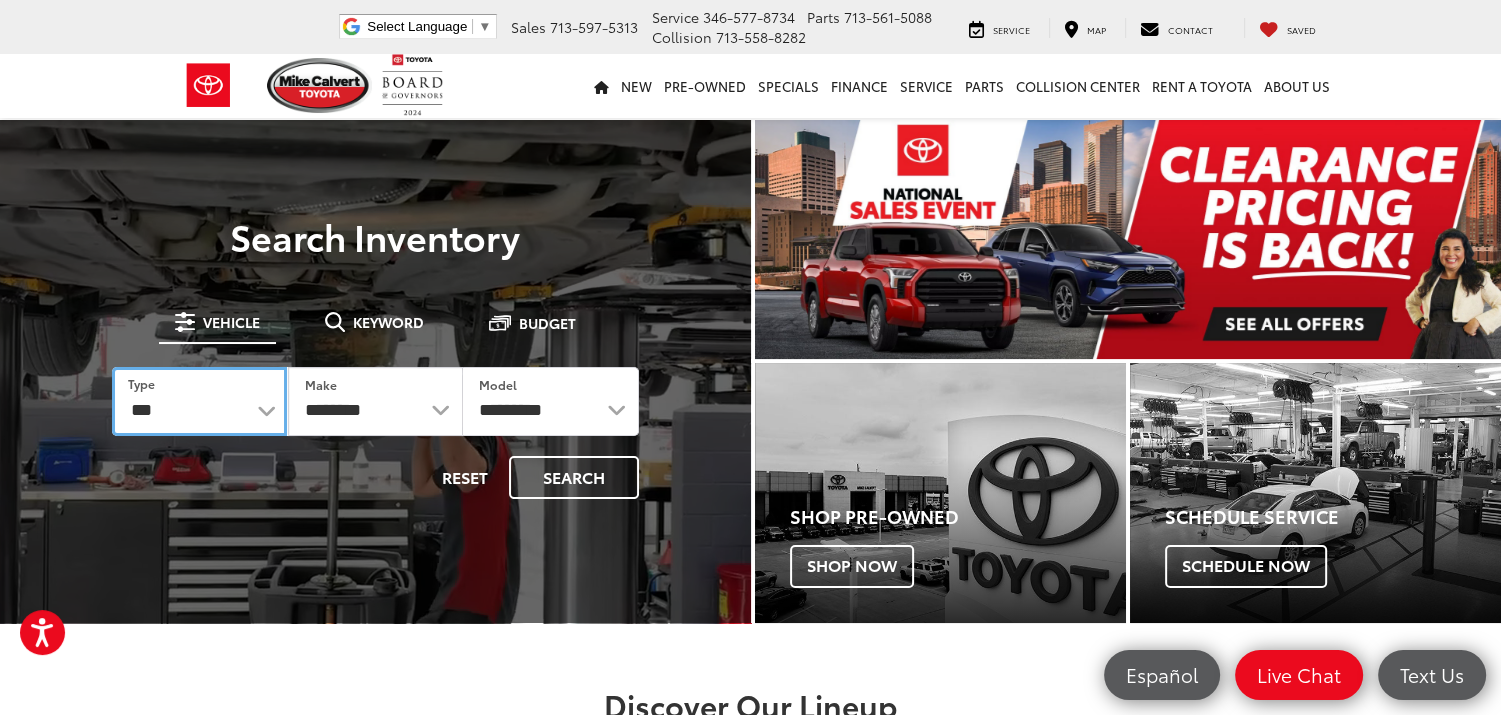 click on "***
***
****
*********" at bounding box center [199, 401] 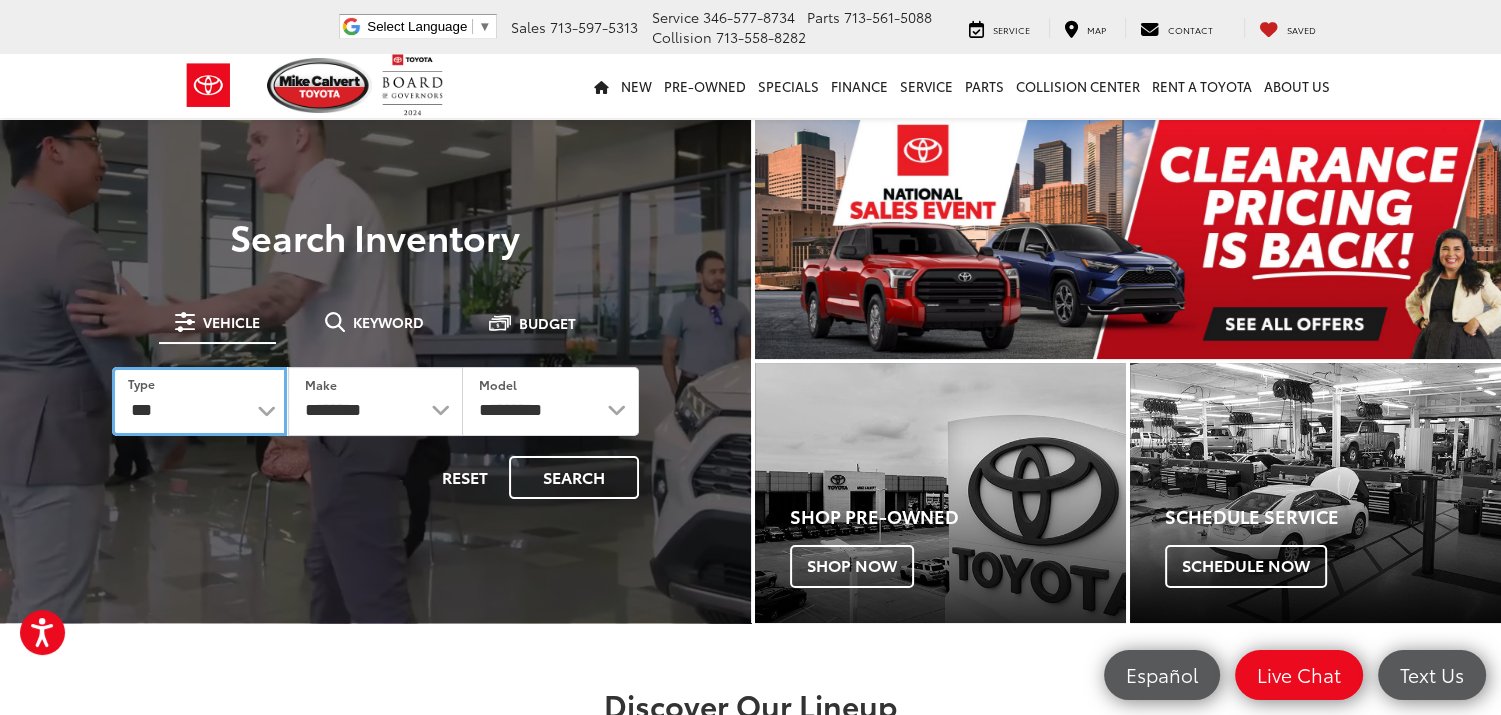 select on "******" 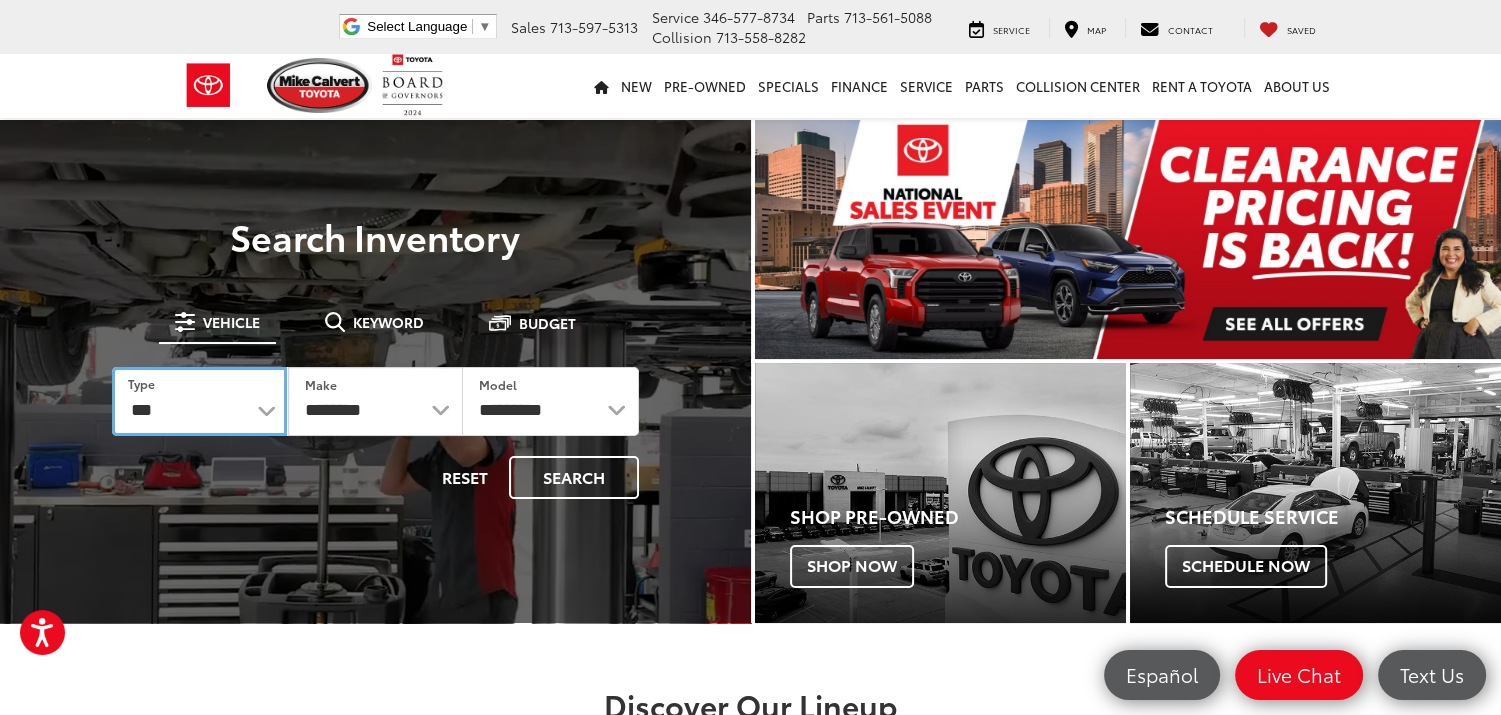 click on "***
***
****
*********" at bounding box center [199, 401] 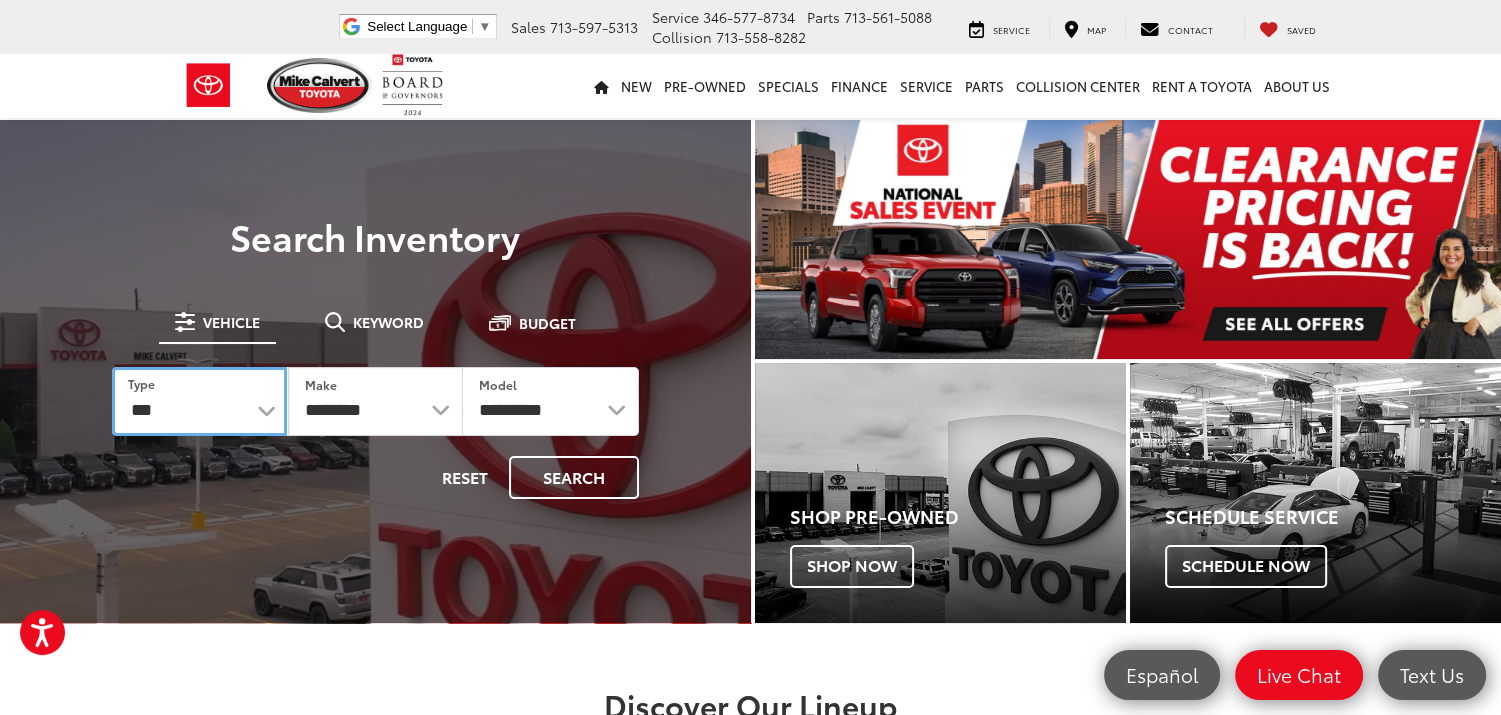 select on "******" 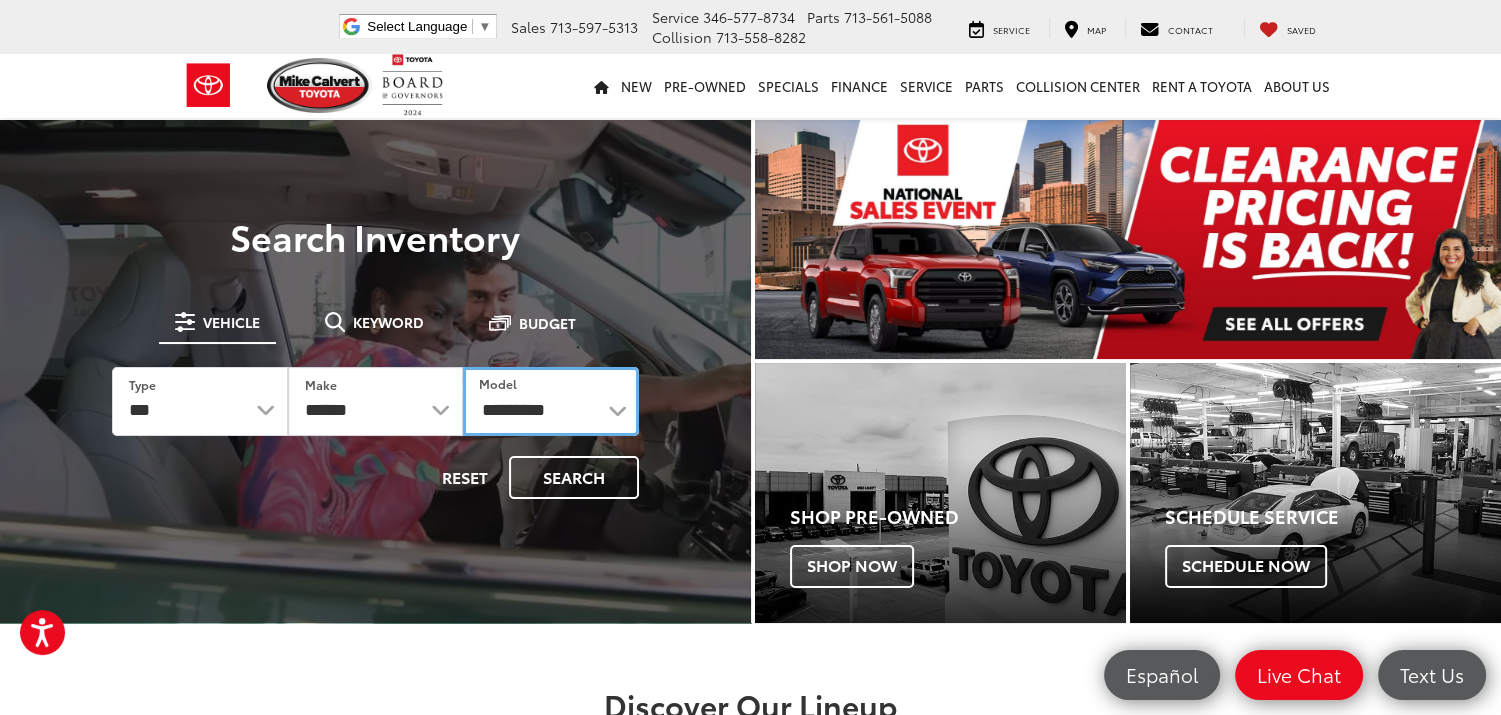 click on "**********" at bounding box center [550, 401] 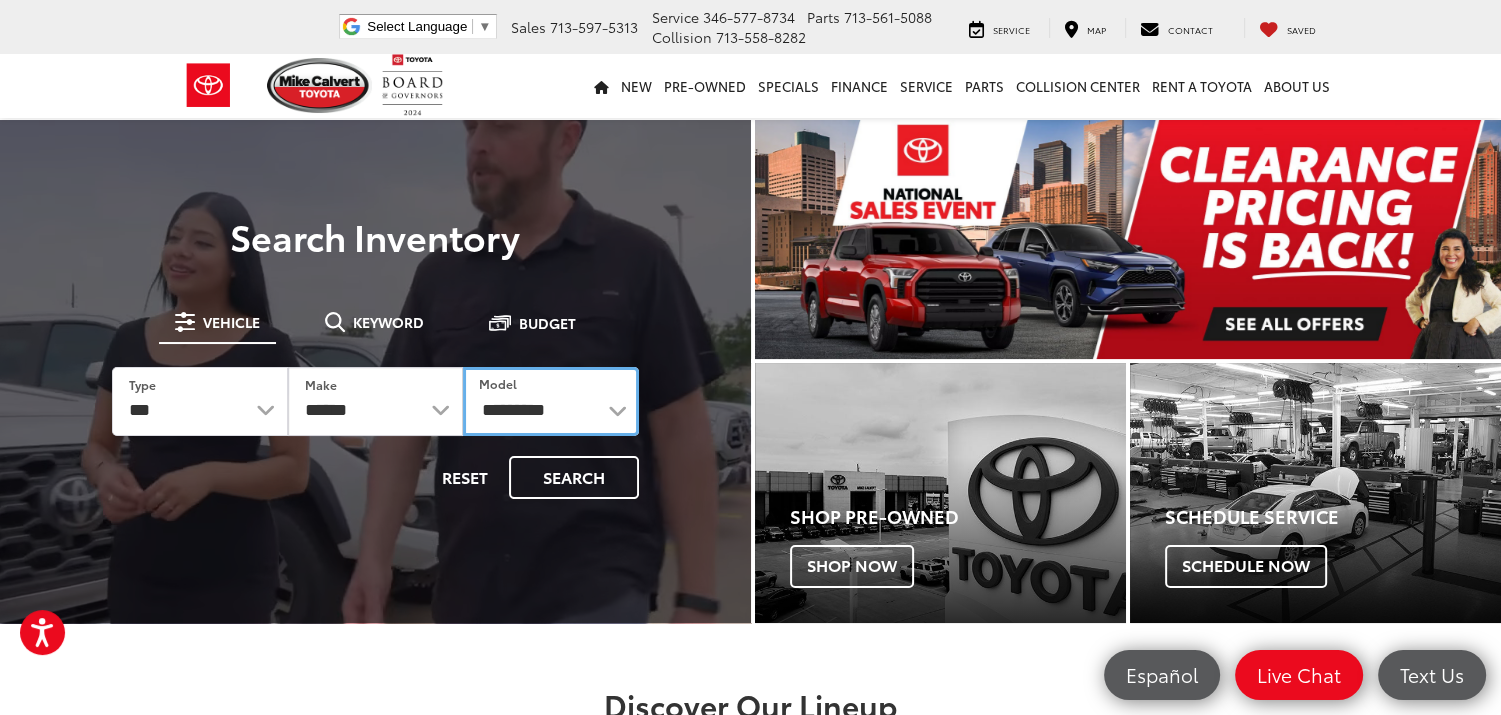 select on "****" 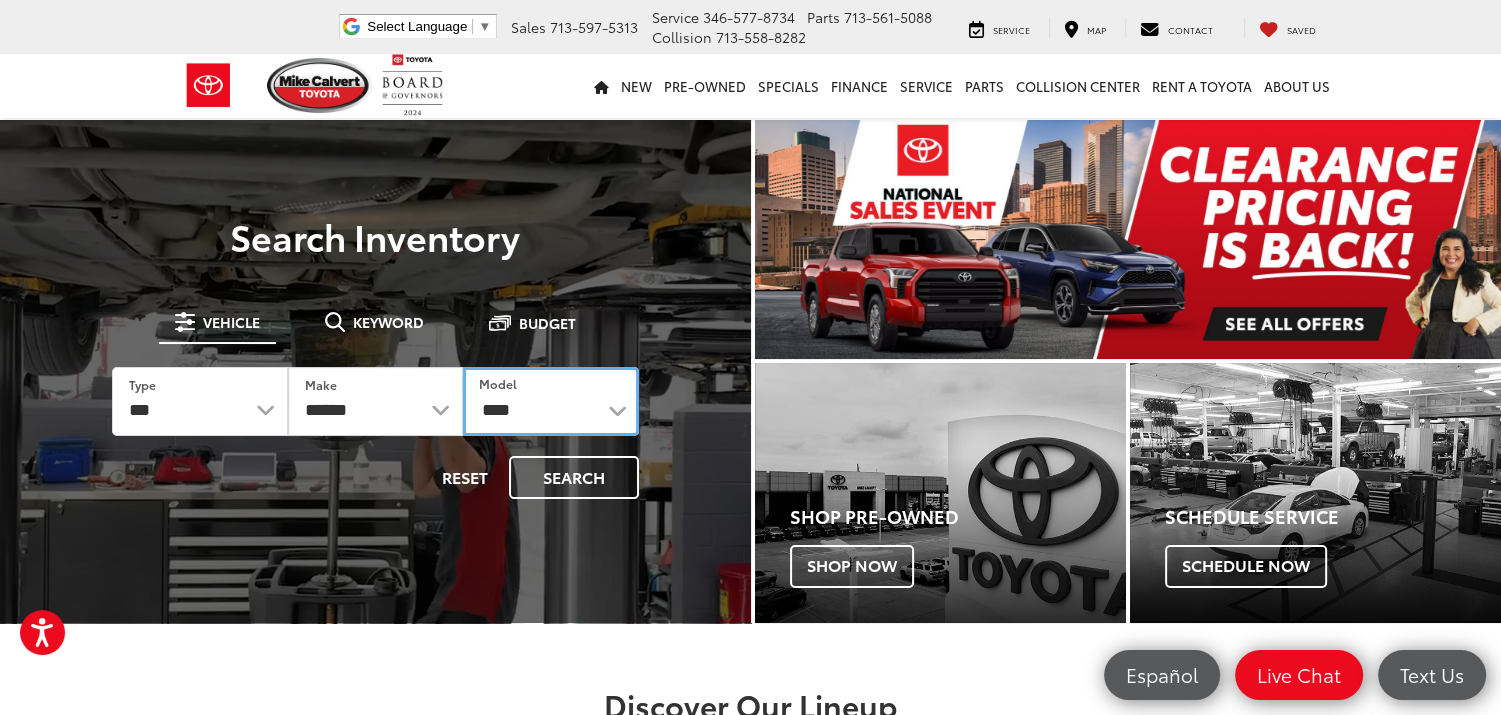 click on "**********" at bounding box center (550, 401) 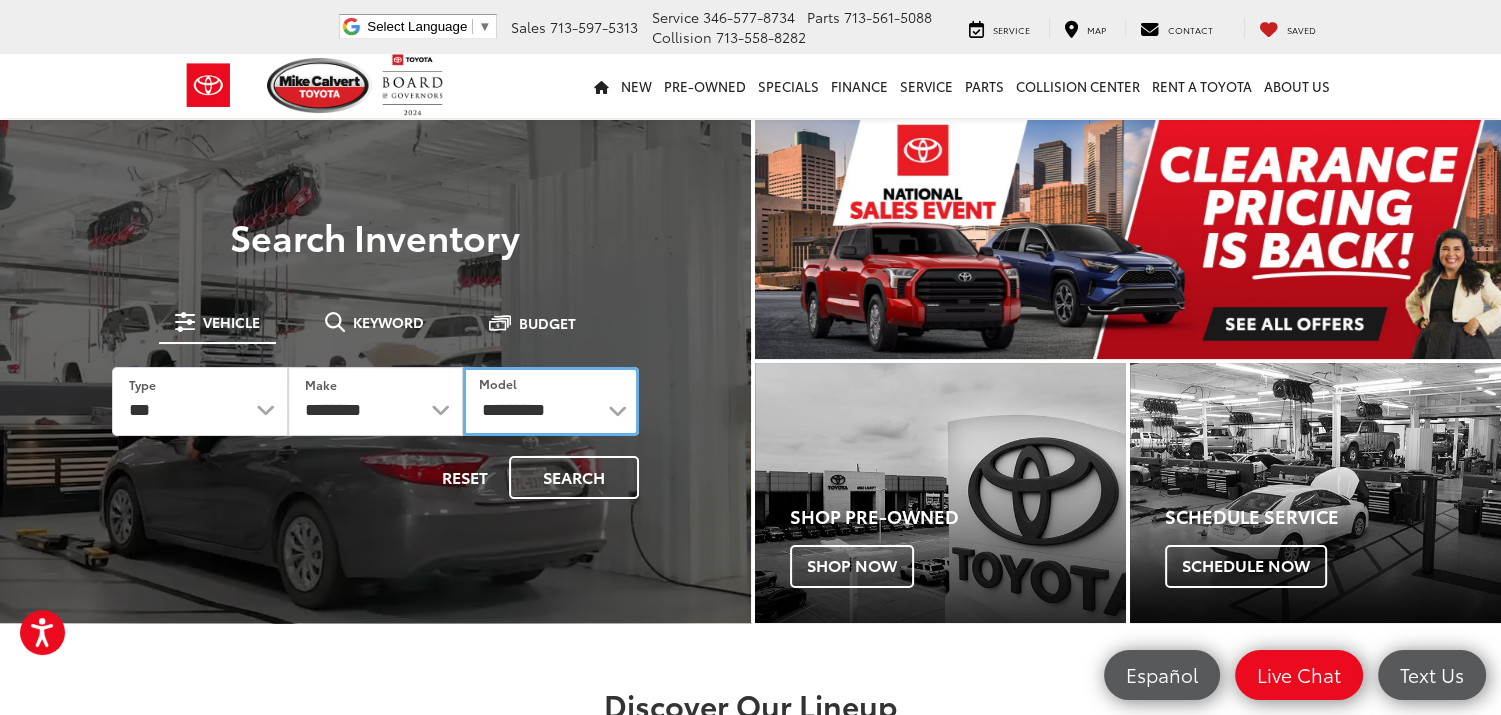 click on "**********" at bounding box center (550, 401) 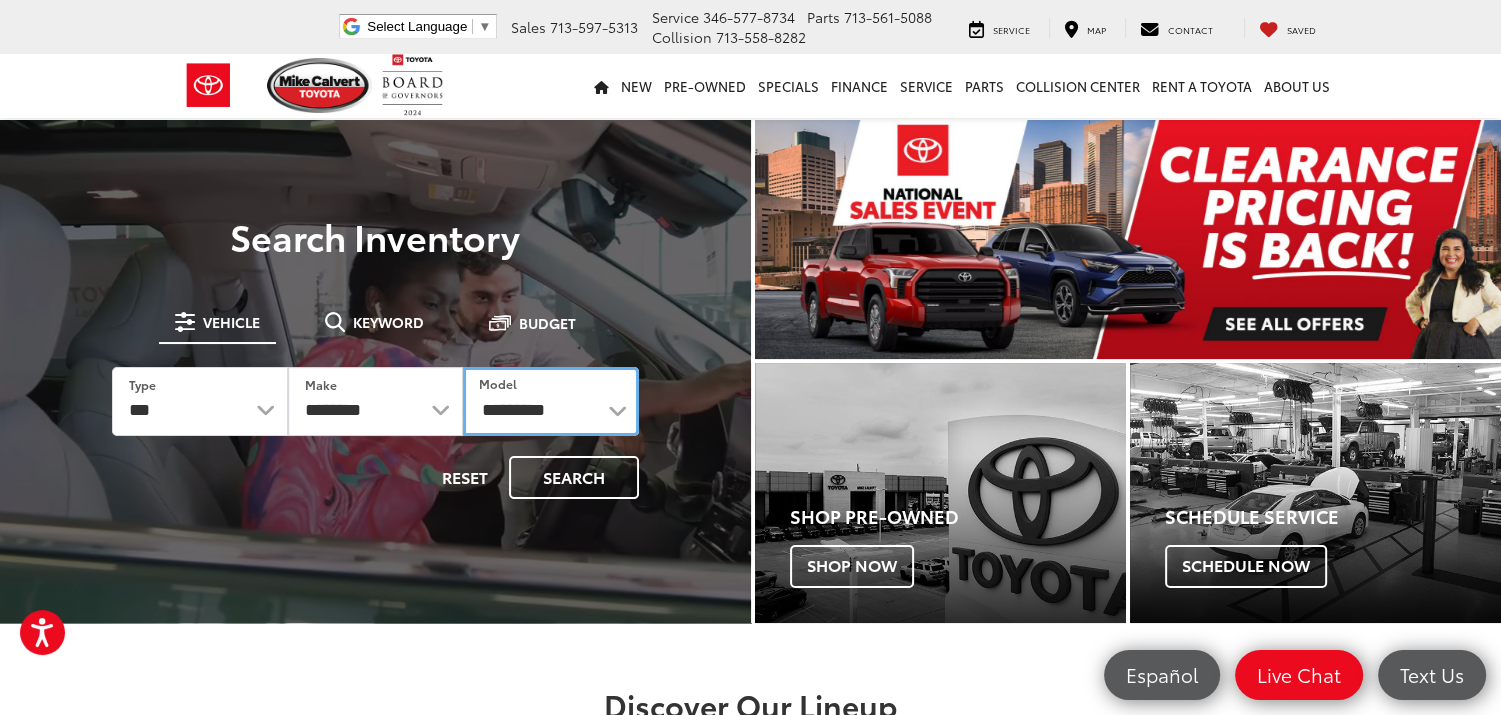 click on "**********" at bounding box center [550, 401] 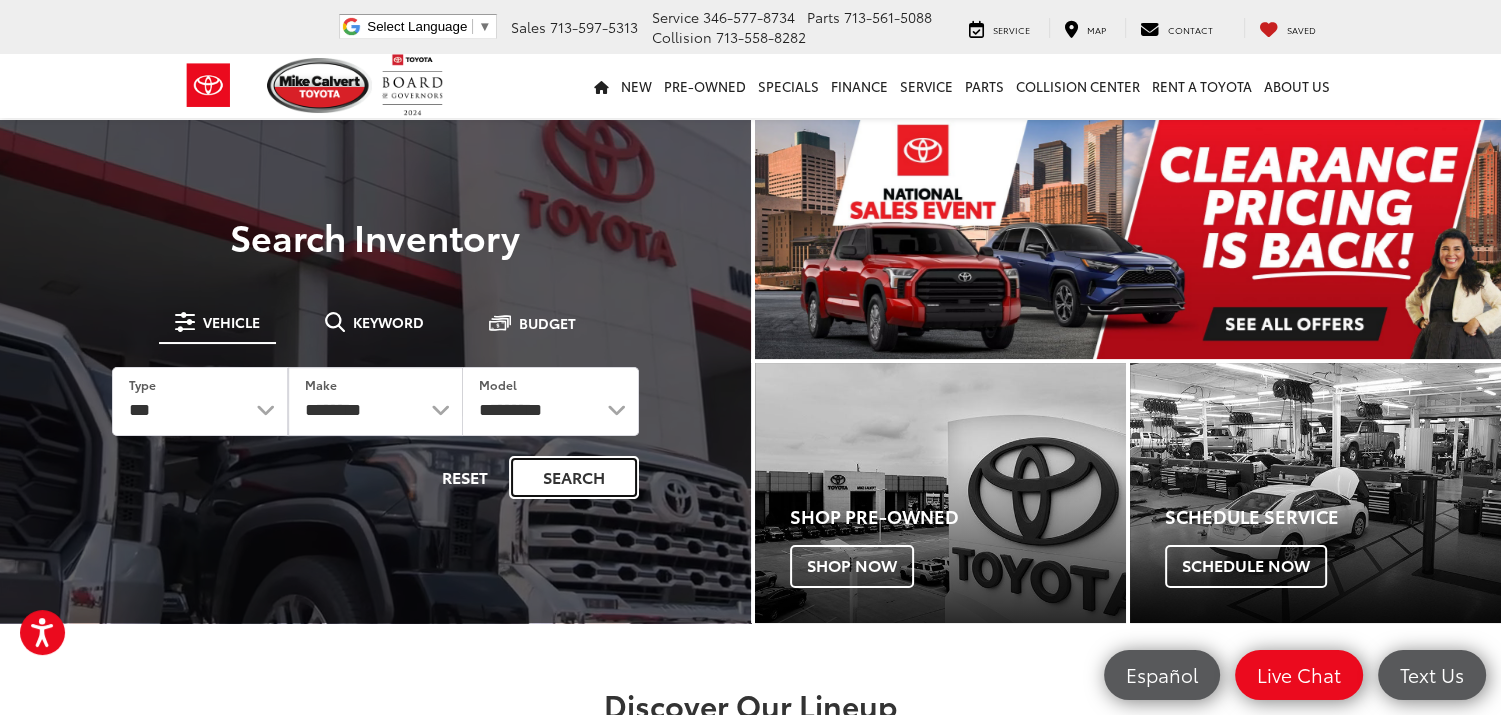 click on "Search" at bounding box center [574, 477] 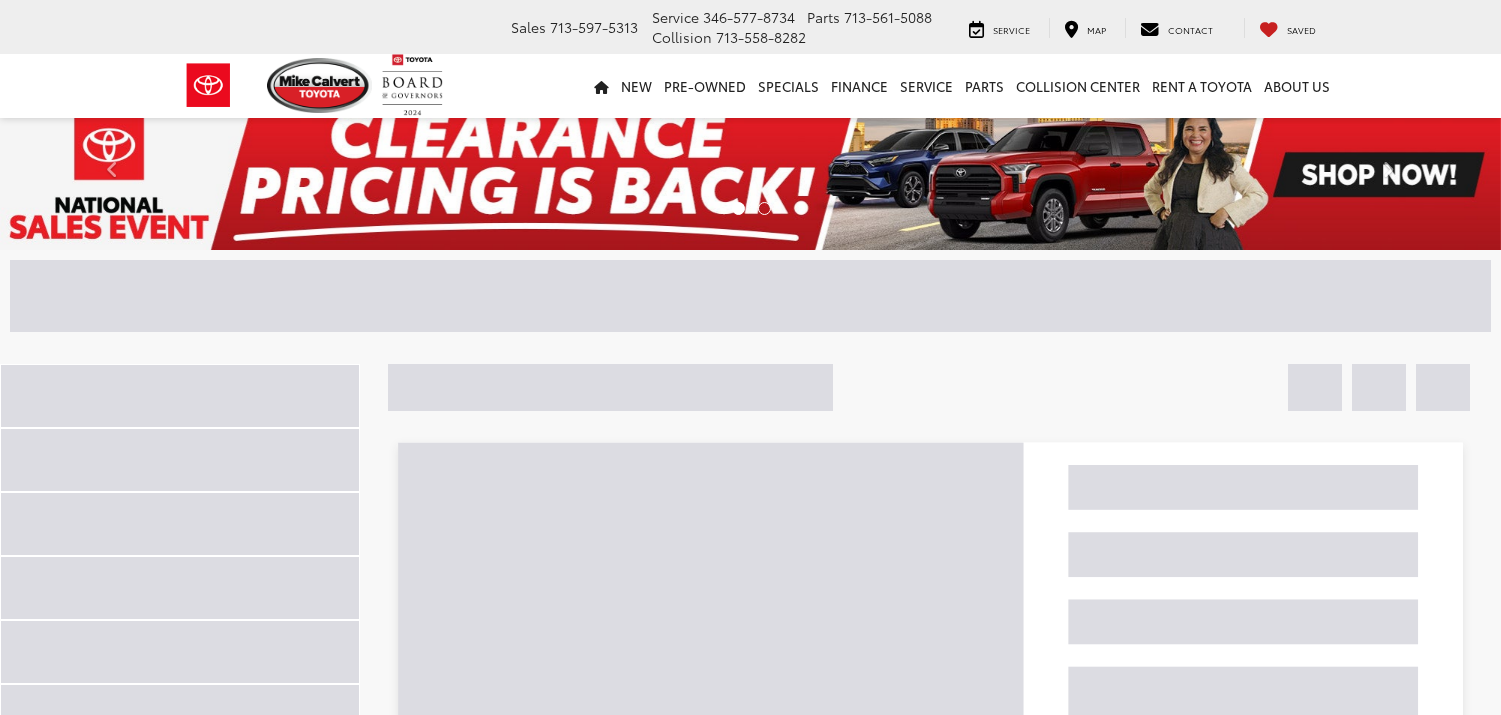 scroll, scrollTop: 0, scrollLeft: 0, axis: both 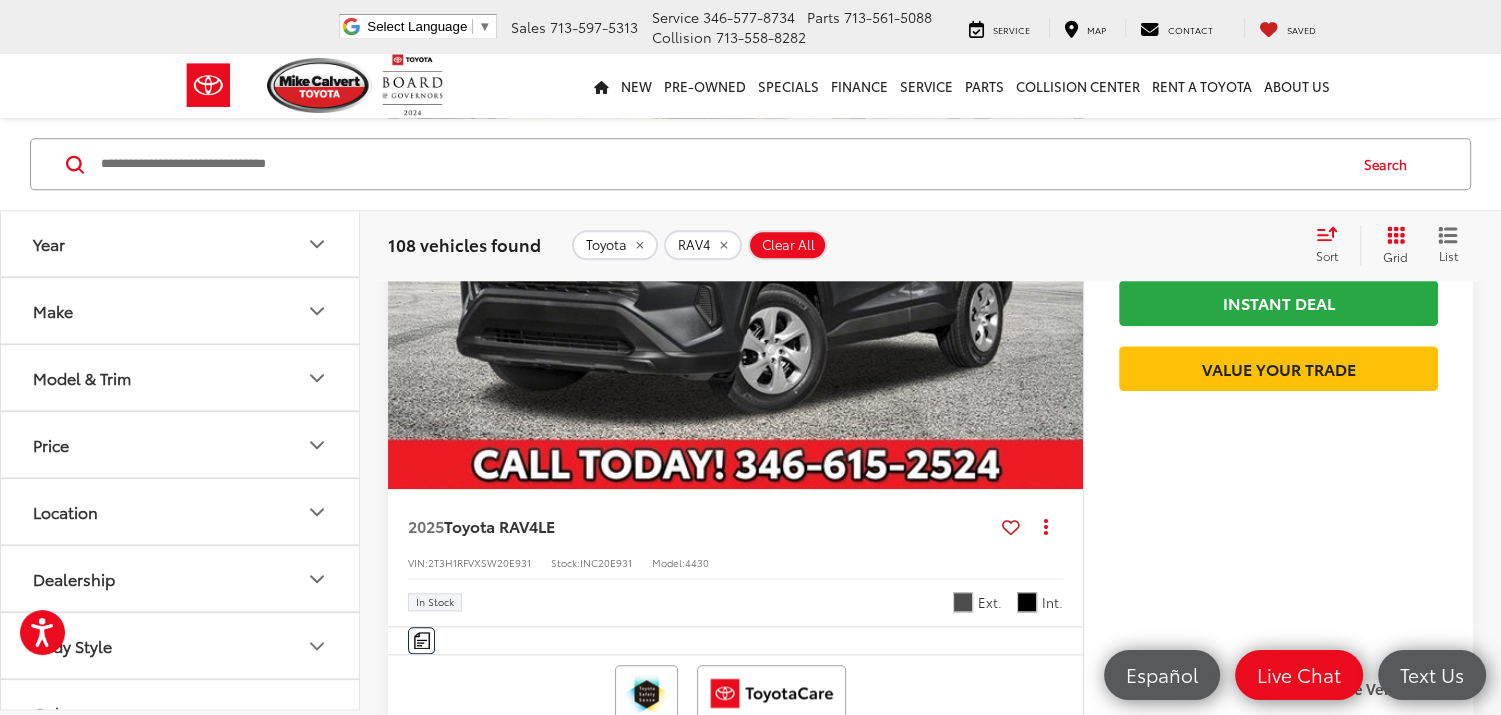 click 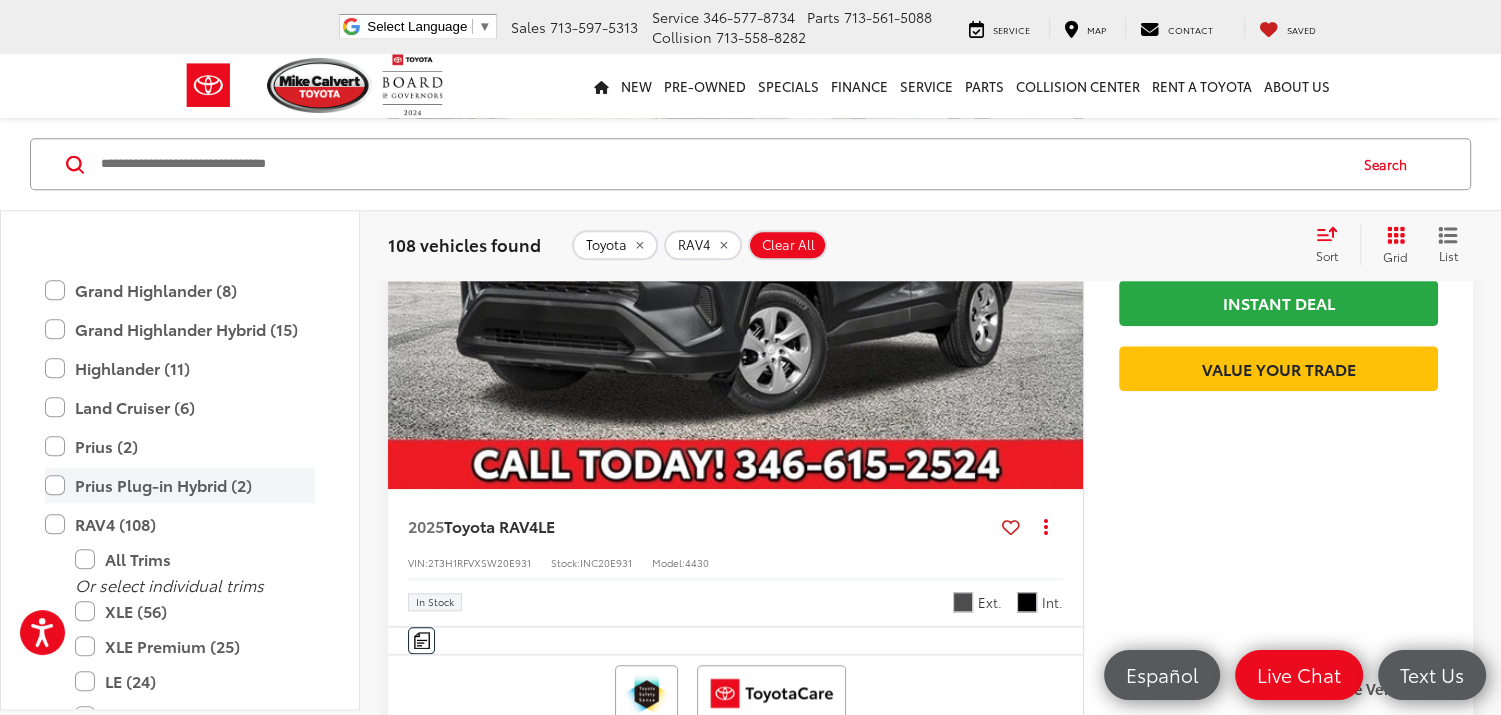 scroll, scrollTop: 900, scrollLeft: 0, axis: vertical 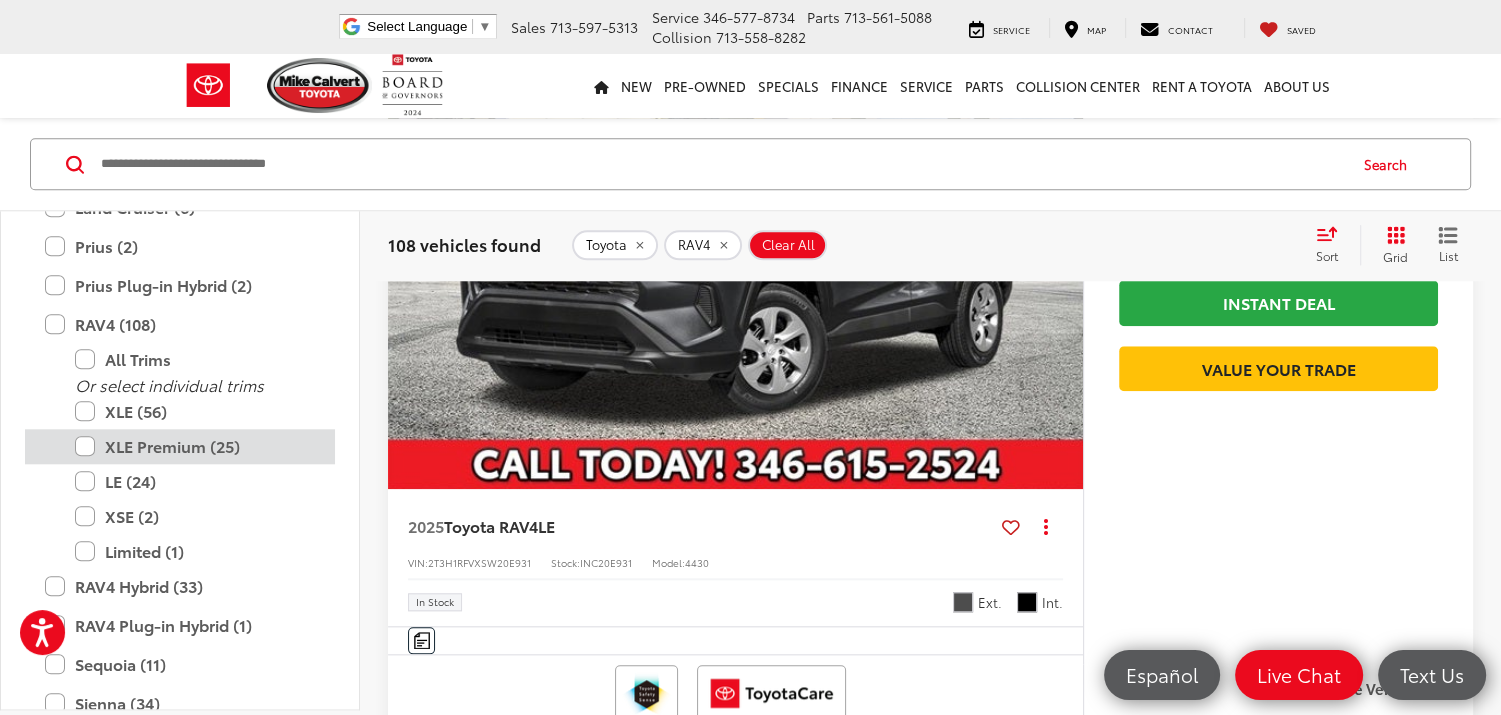 click on "XLE Premium (25)" at bounding box center [195, 446] 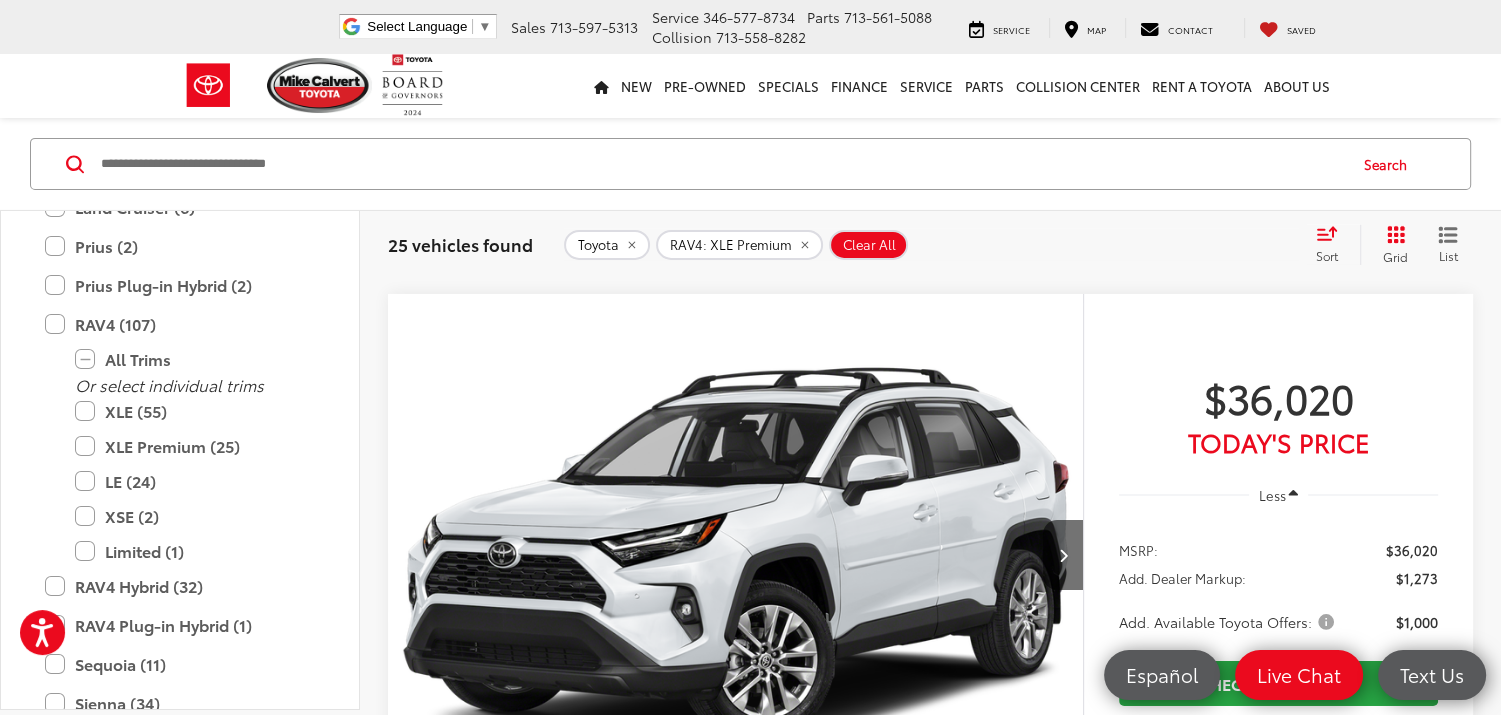scroll, scrollTop: 6832, scrollLeft: 0, axis: vertical 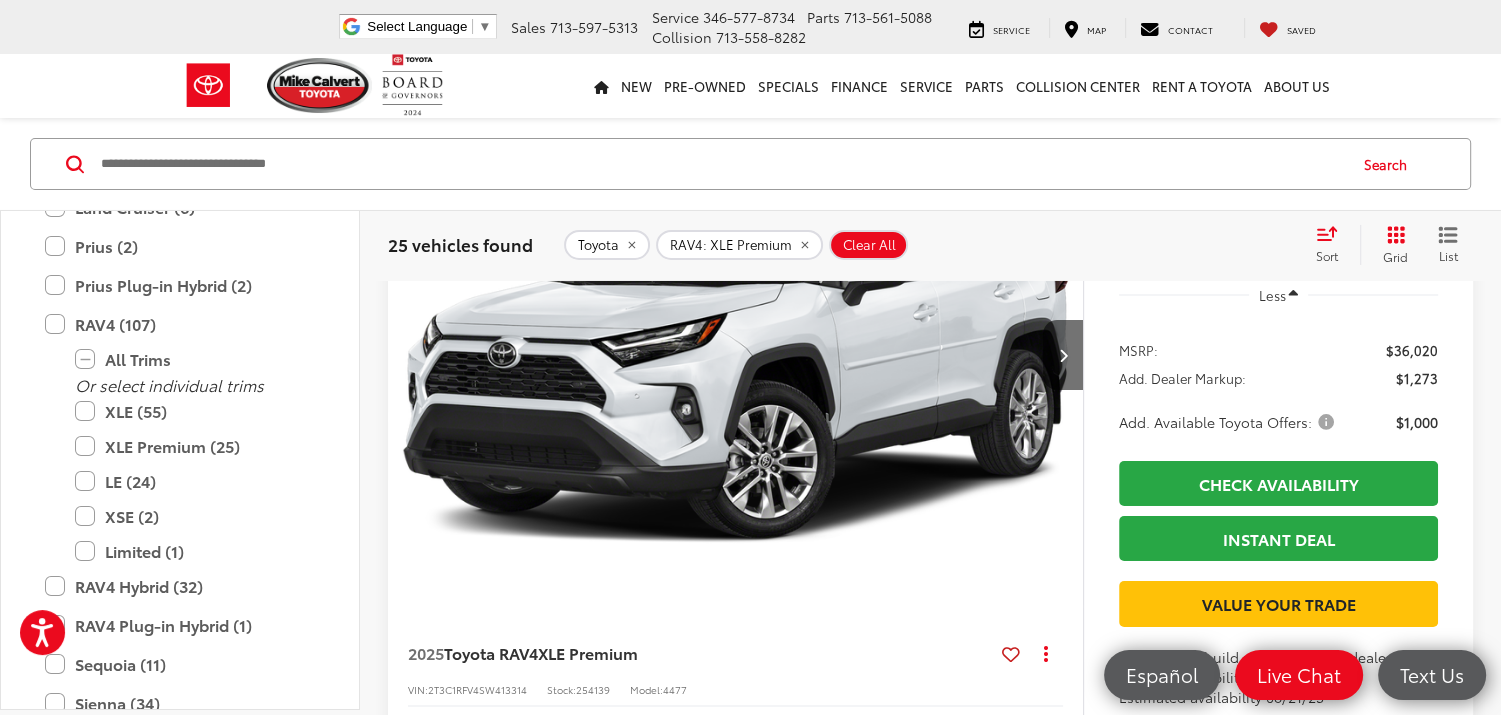 click on "Add. Available Toyota Offers:" at bounding box center [1228, 422] 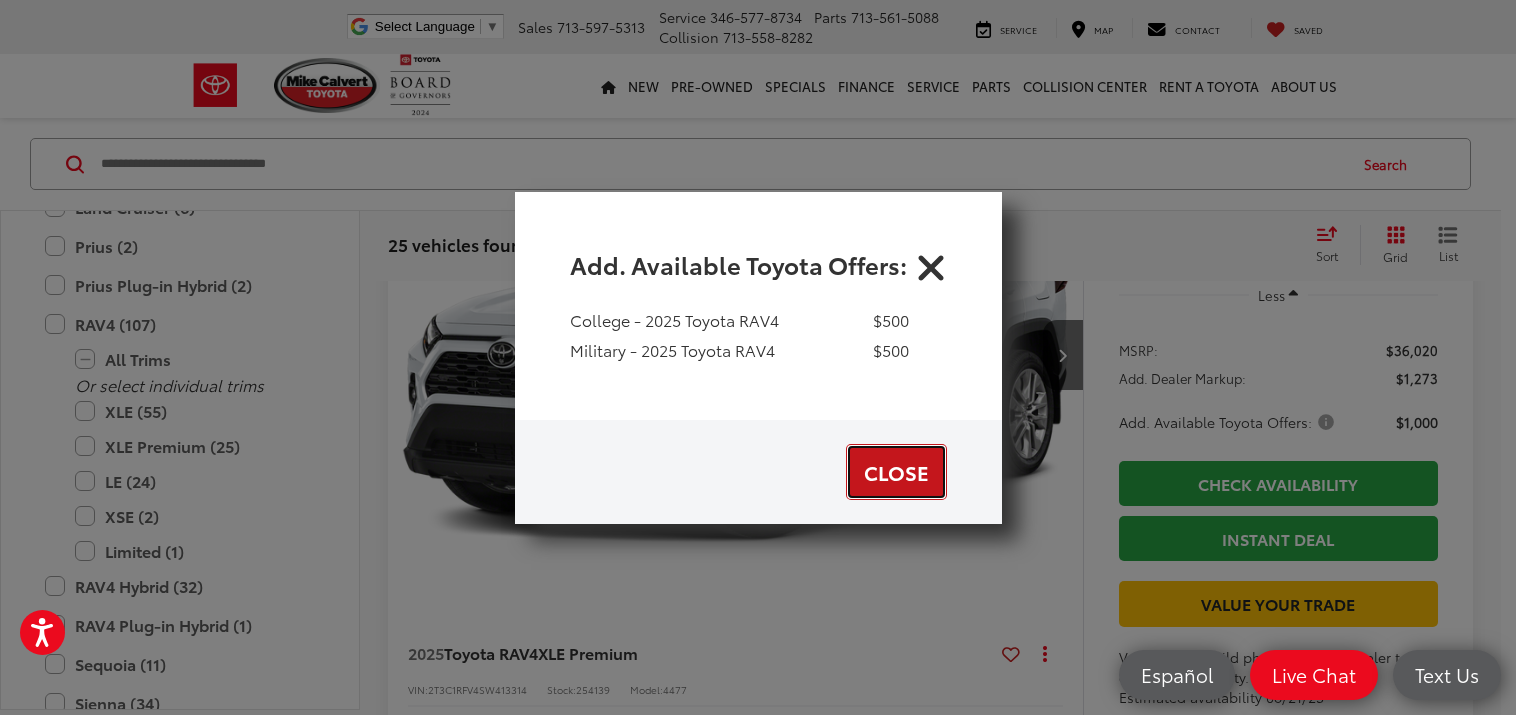 click on "Close" at bounding box center (896, 472) 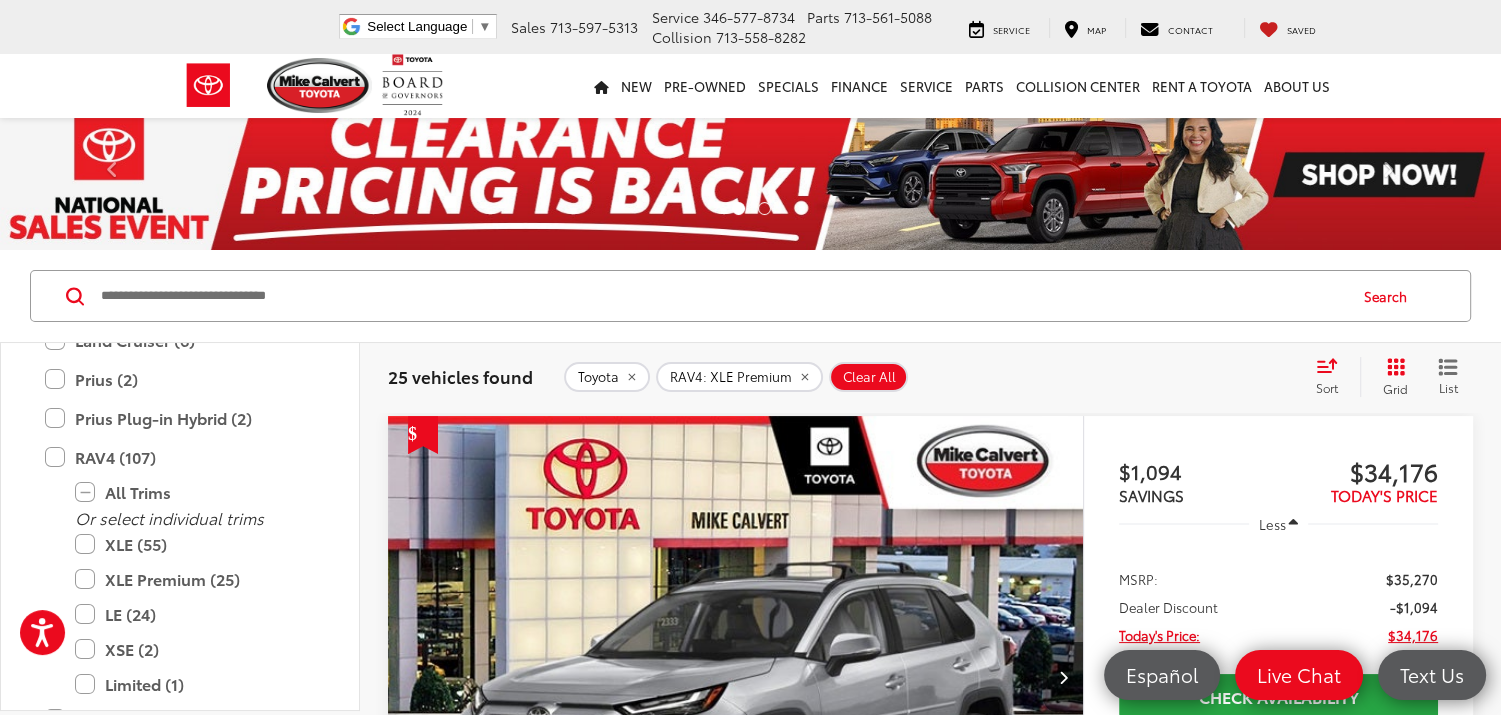 scroll, scrollTop: 300, scrollLeft: 0, axis: vertical 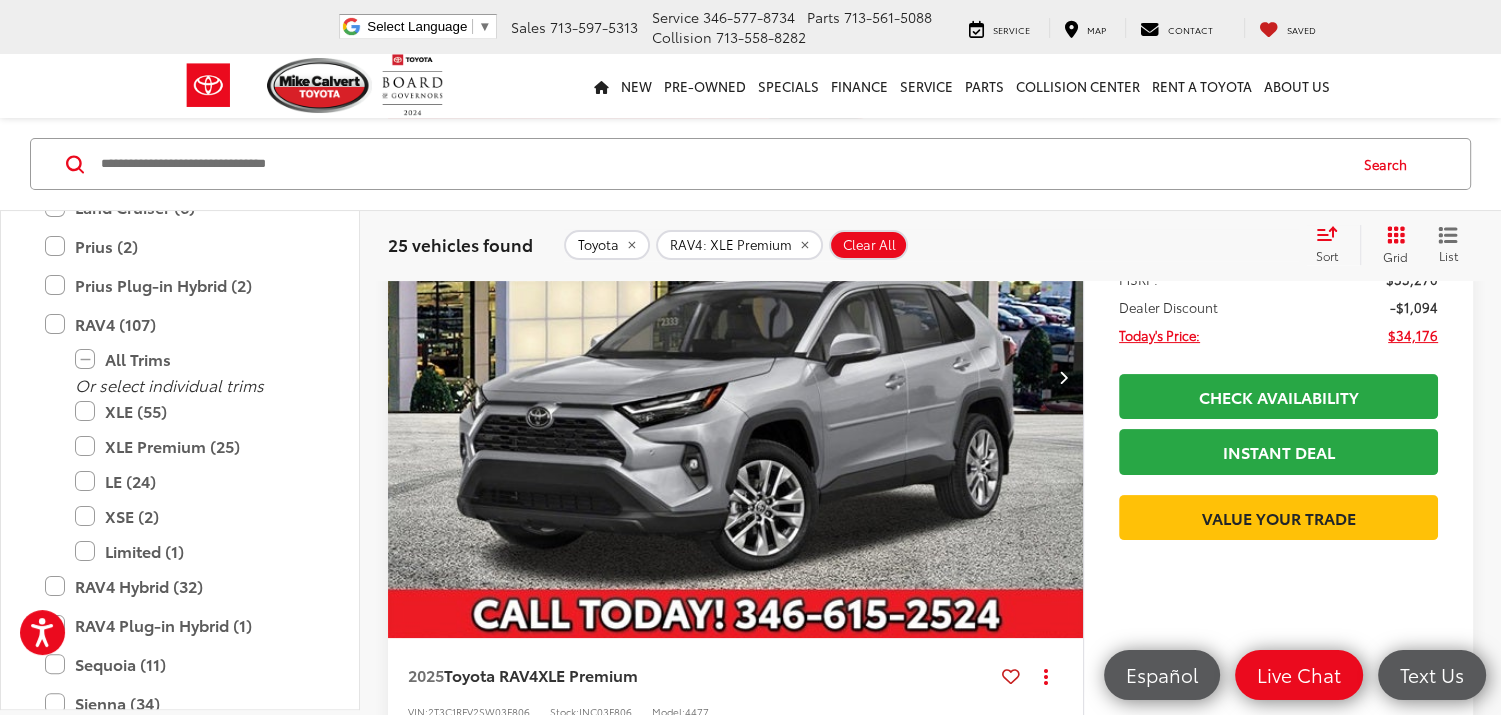 click at bounding box center (736, 377) 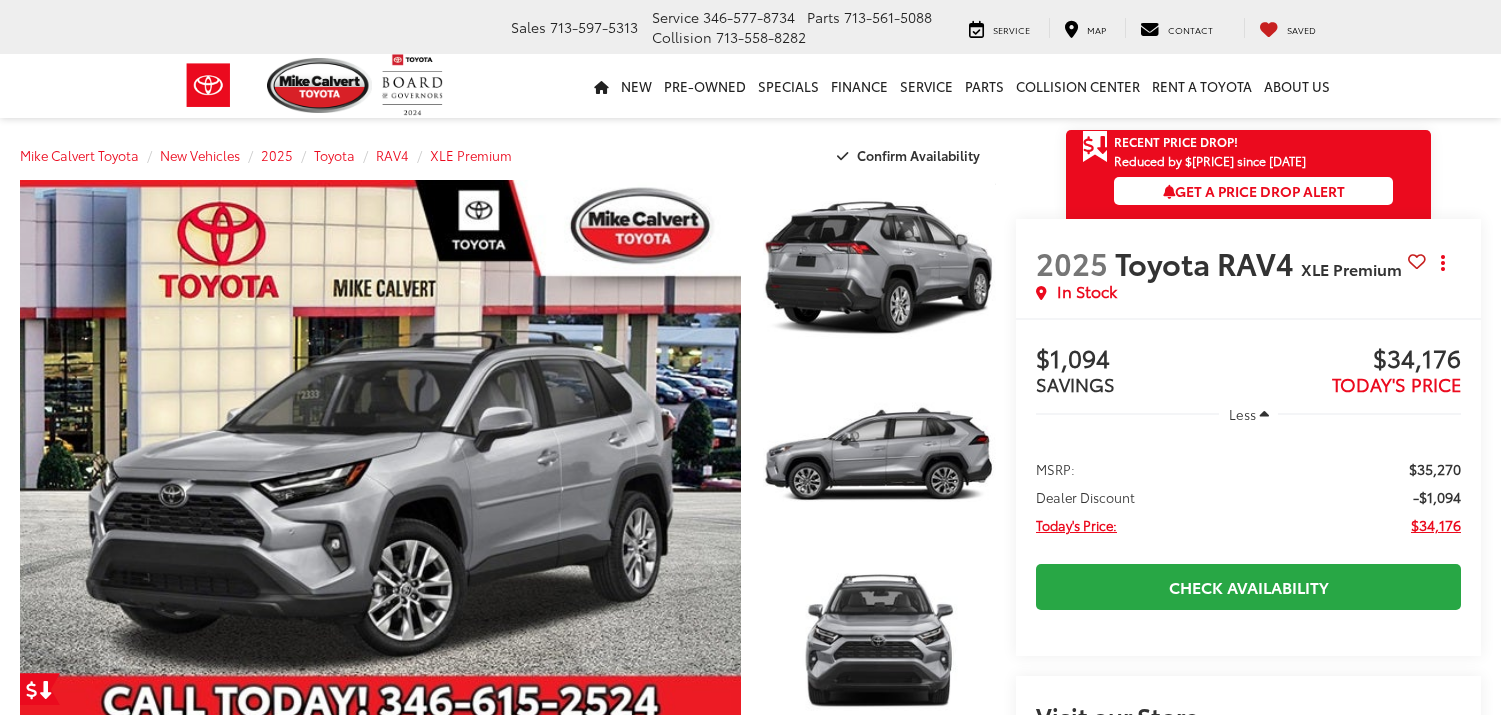 scroll, scrollTop: 0, scrollLeft: 0, axis: both 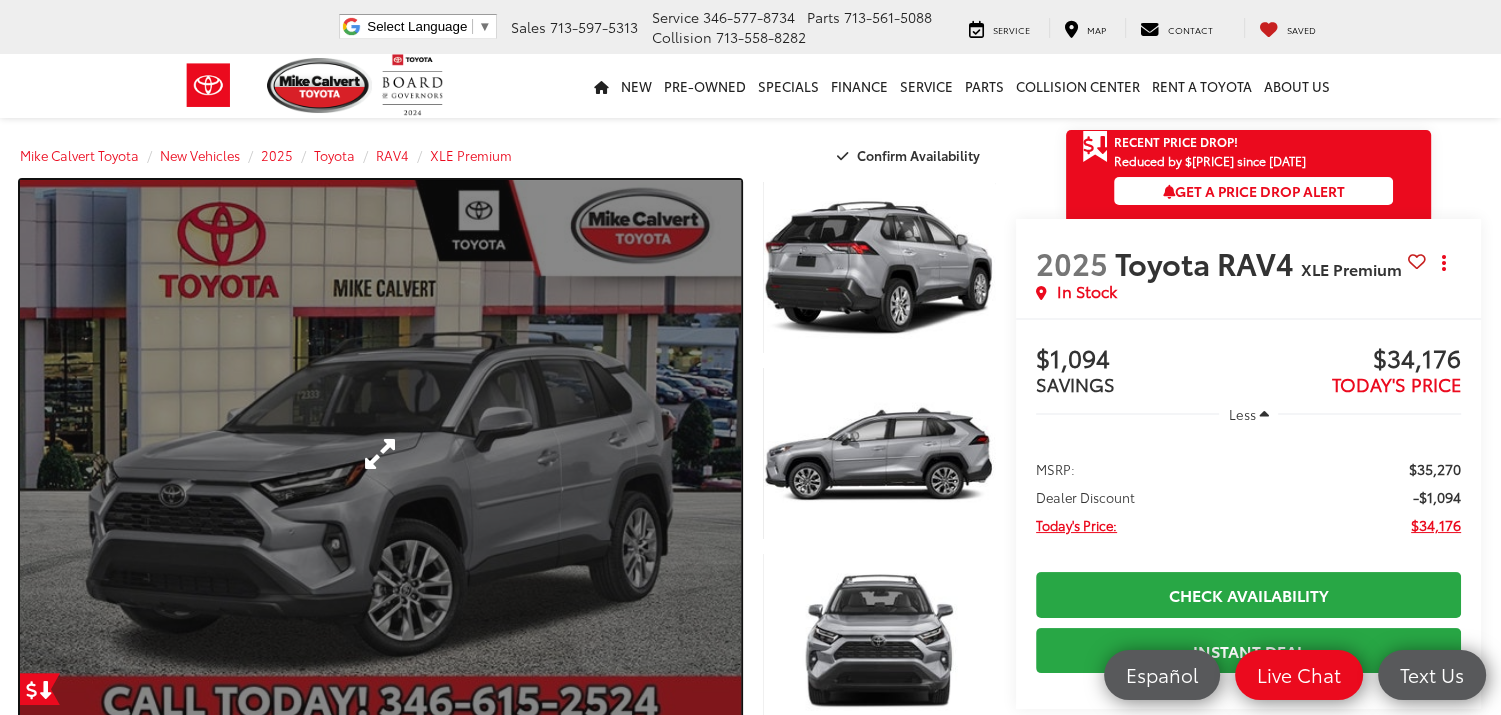 click at bounding box center (380, 453) 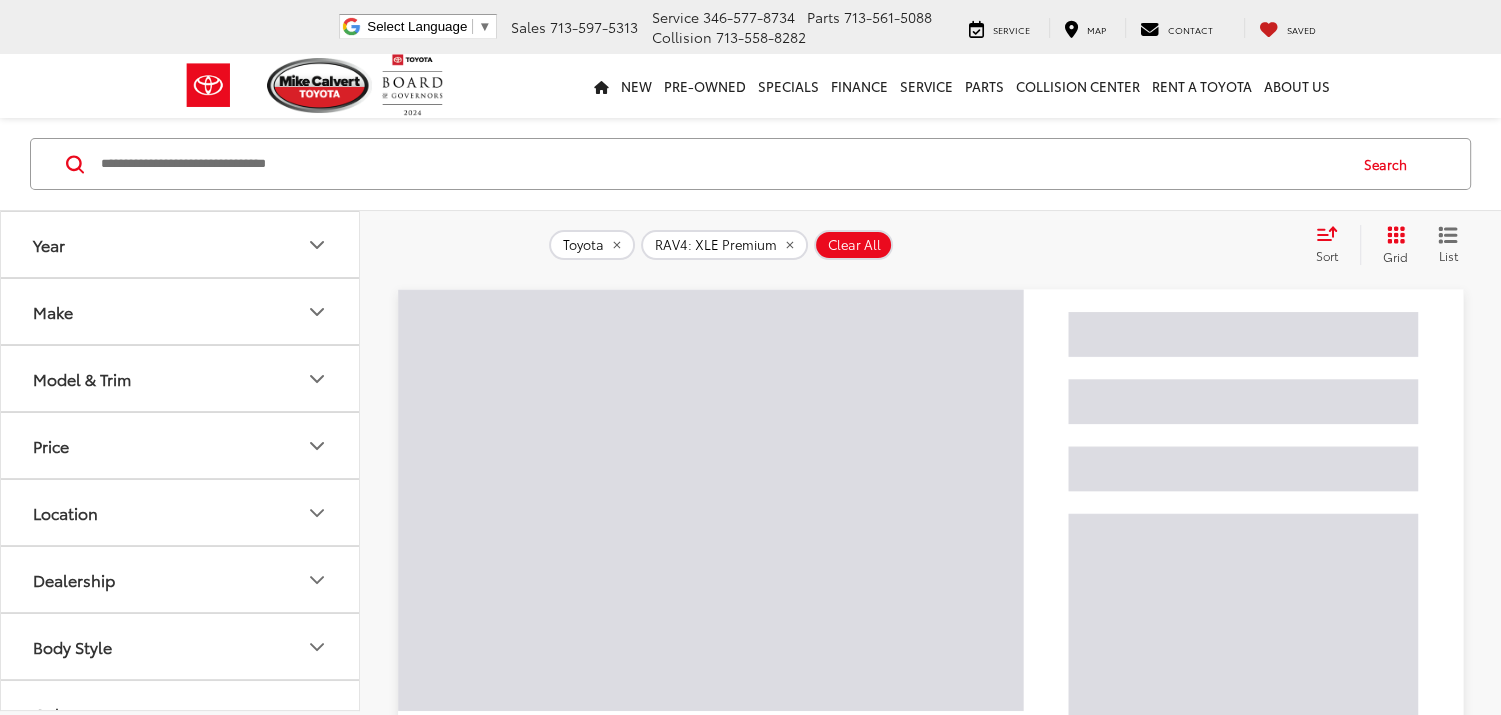 scroll, scrollTop: 132, scrollLeft: 0, axis: vertical 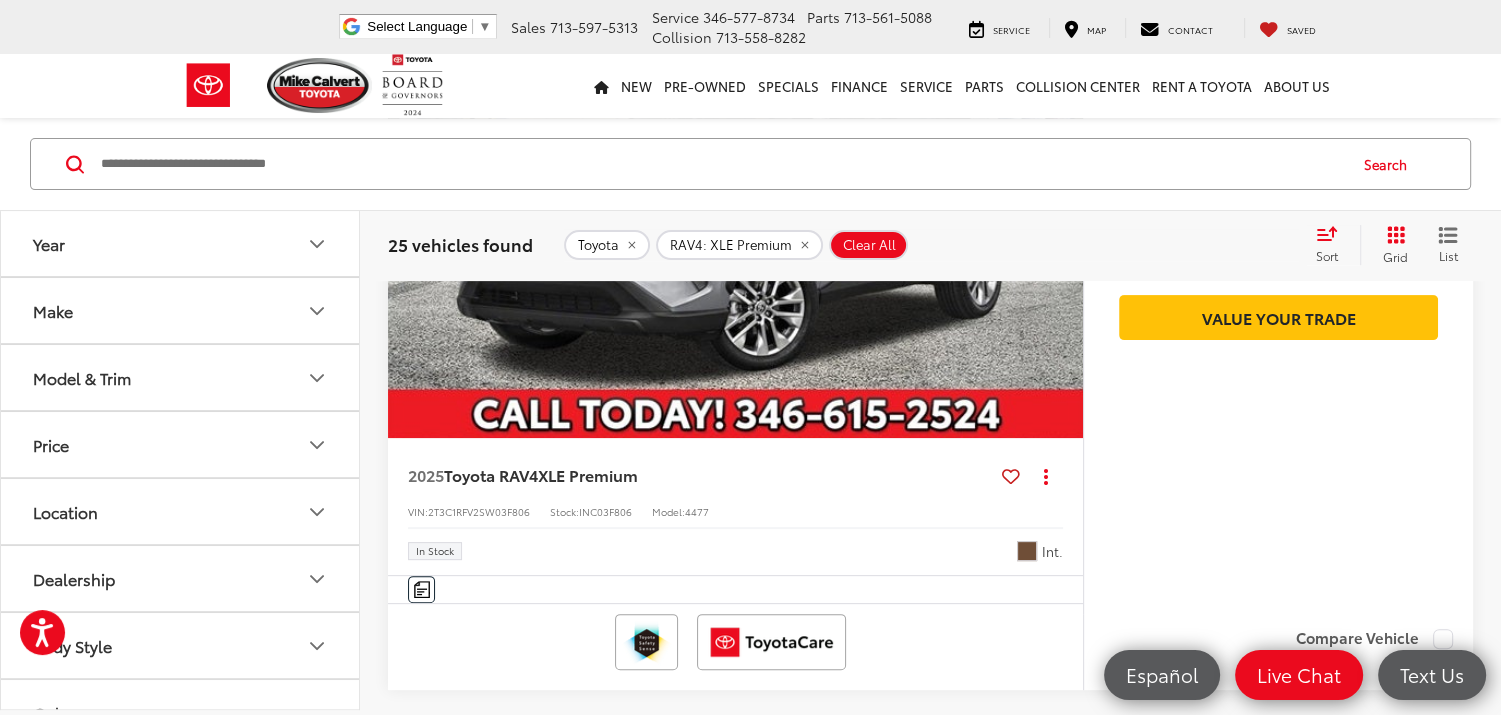 click at bounding box center [736, 177] 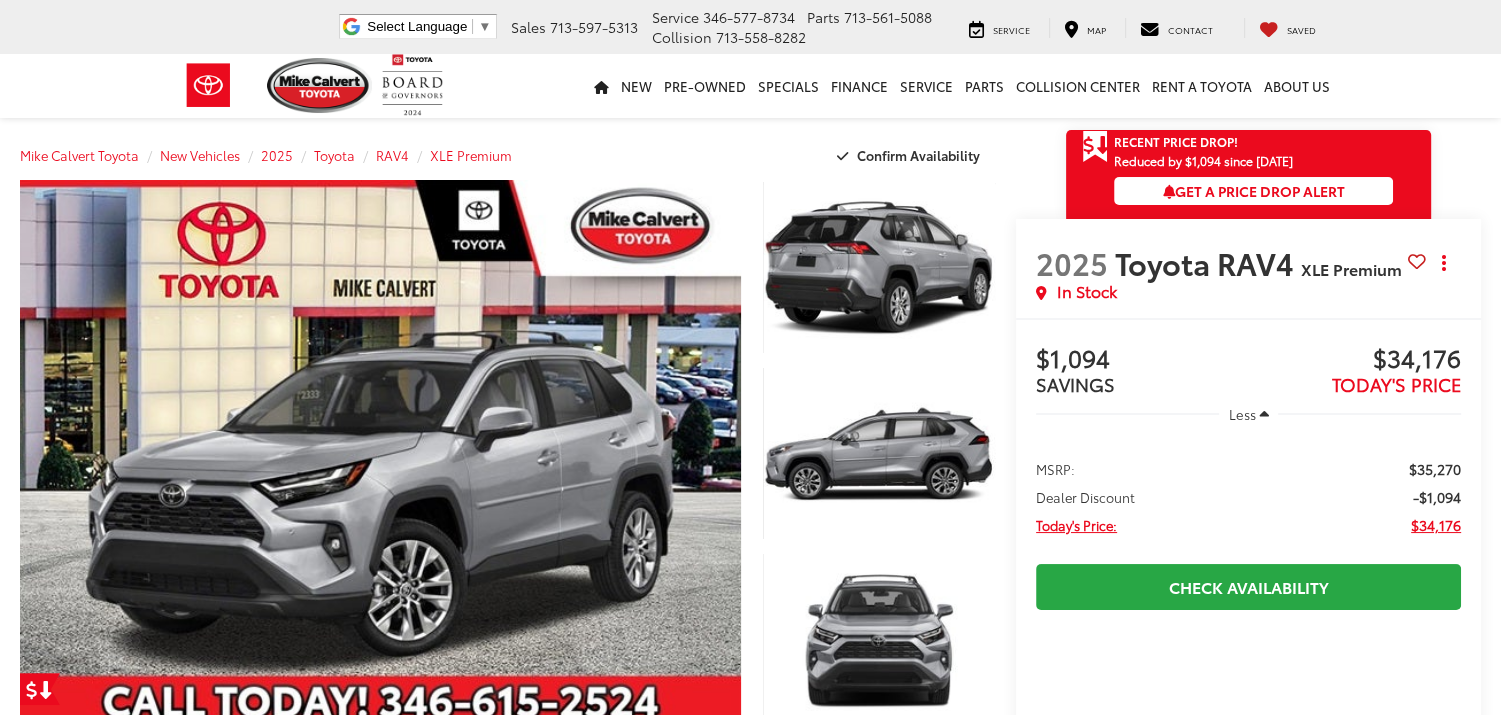 scroll, scrollTop: 400, scrollLeft: 0, axis: vertical 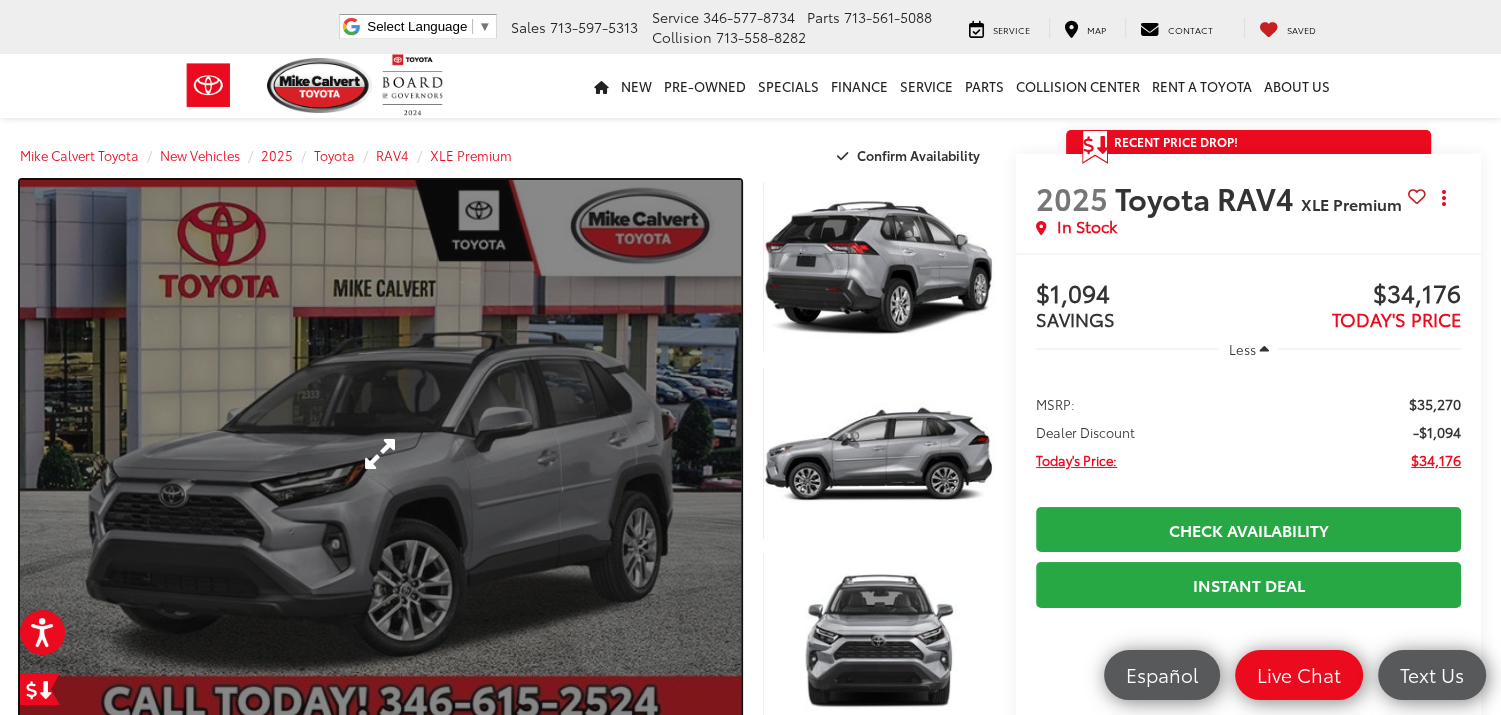 click at bounding box center (380, 453) 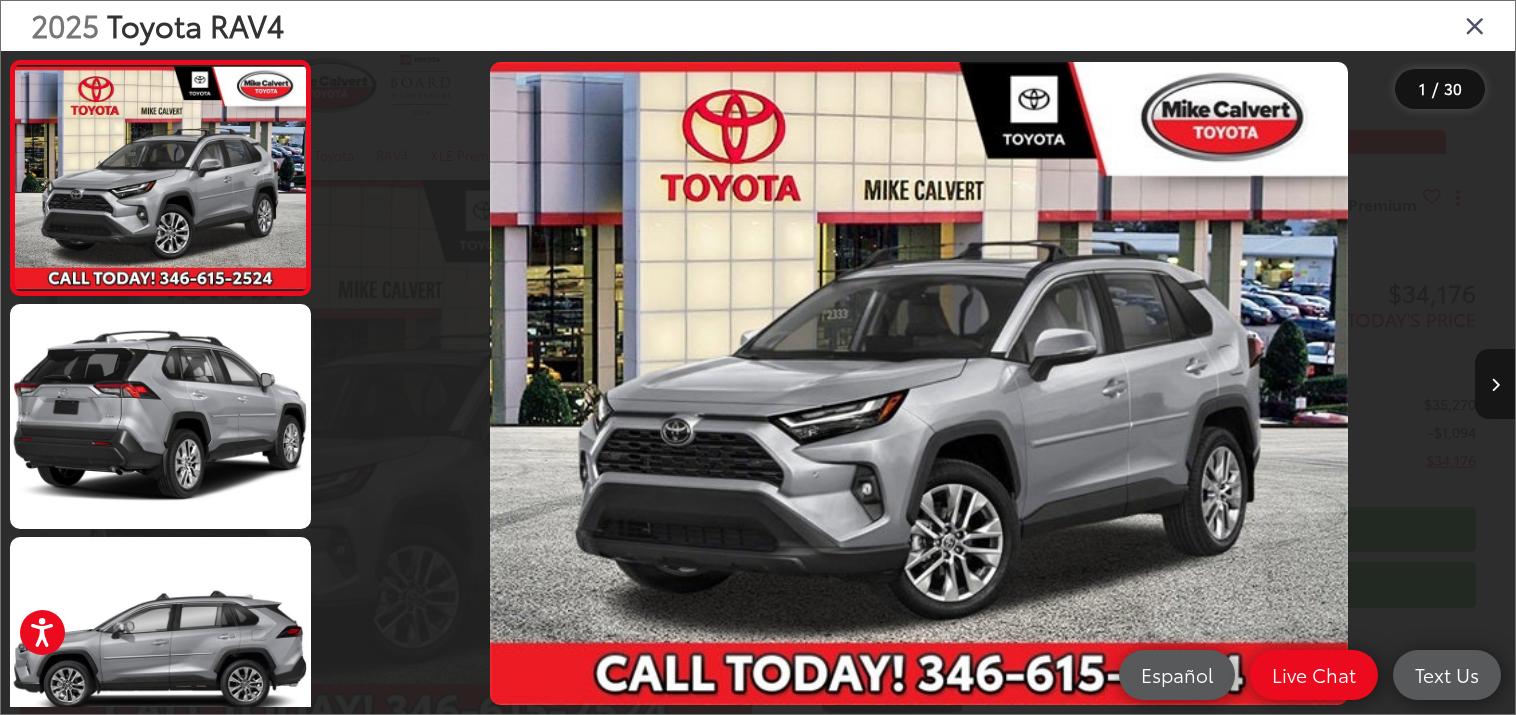 click at bounding box center [1495, 385] 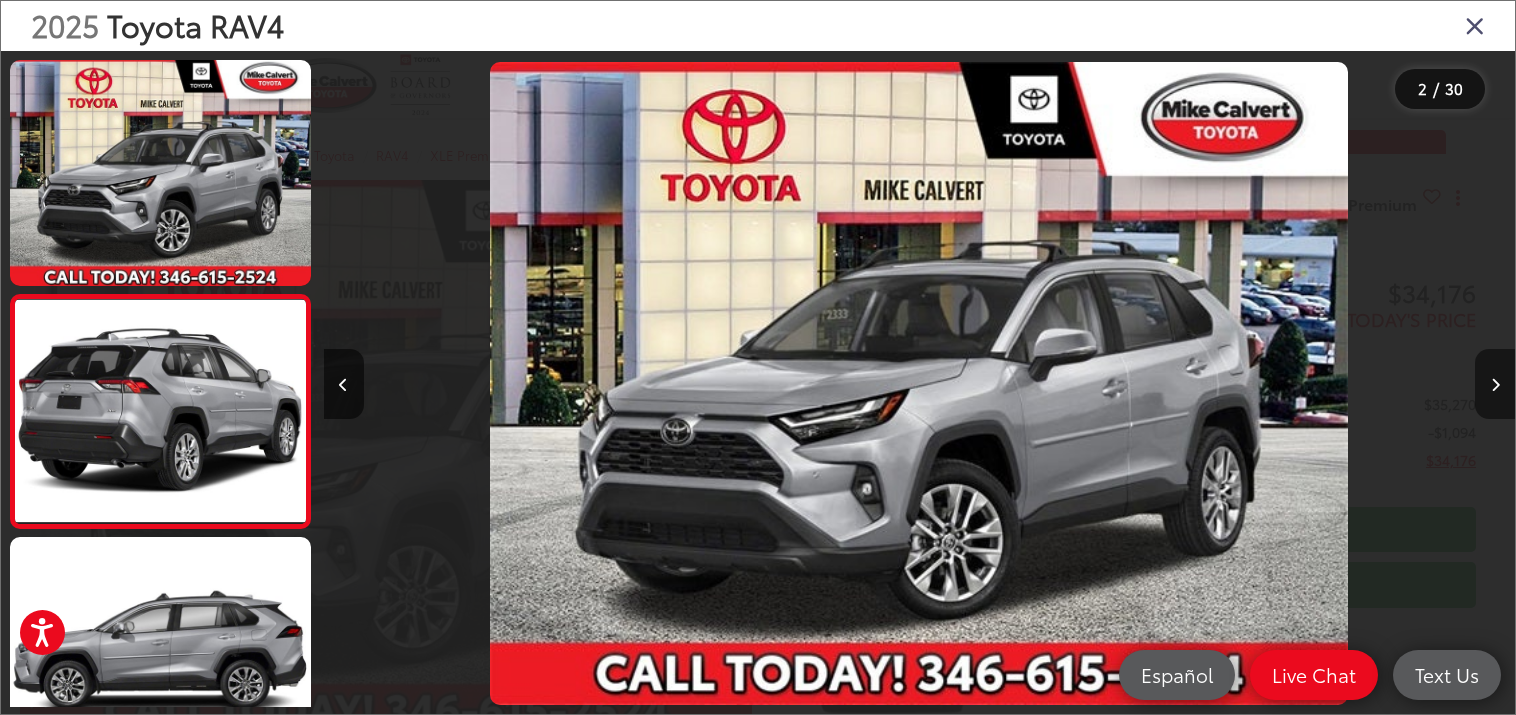 scroll, scrollTop: 0, scrollLeft: 1191, axis: horizontal 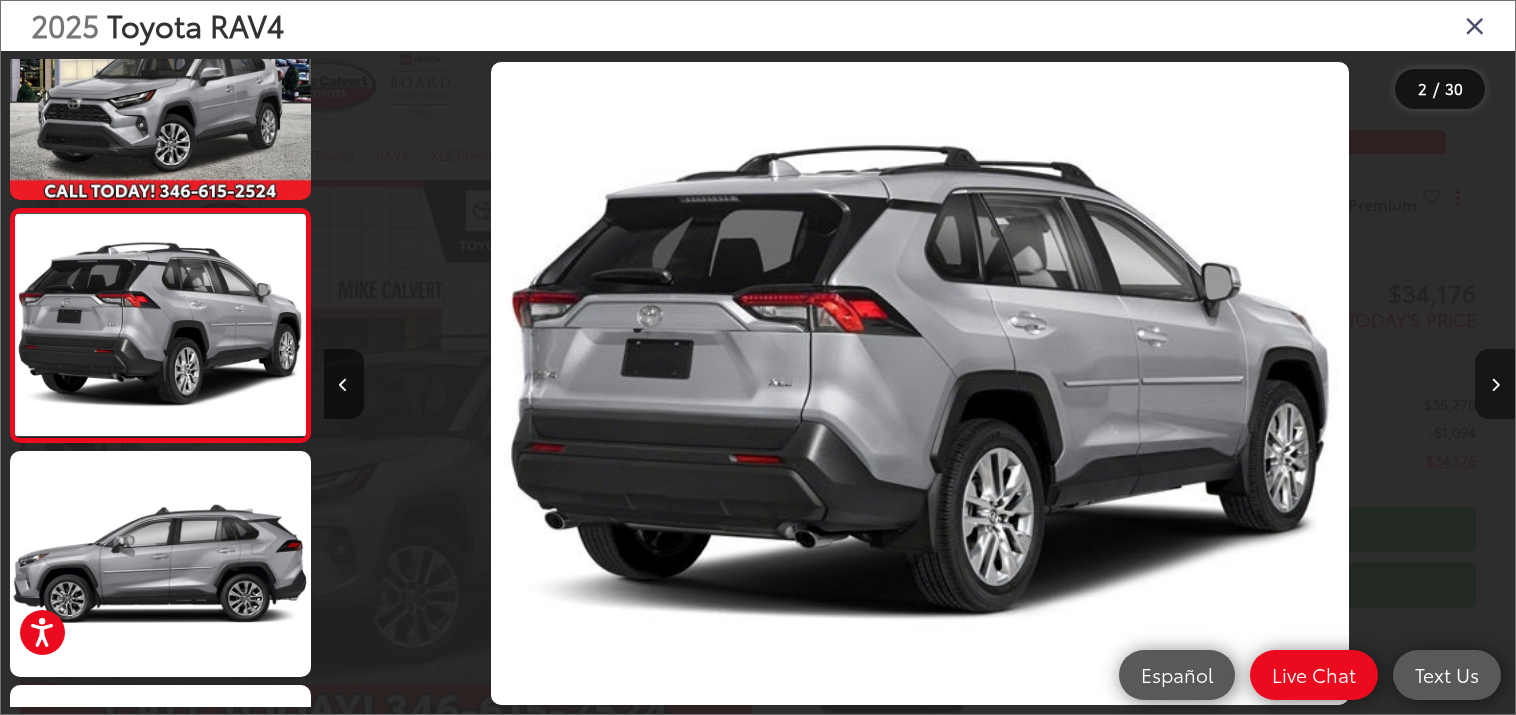 click at bounding box center (1495, 385) 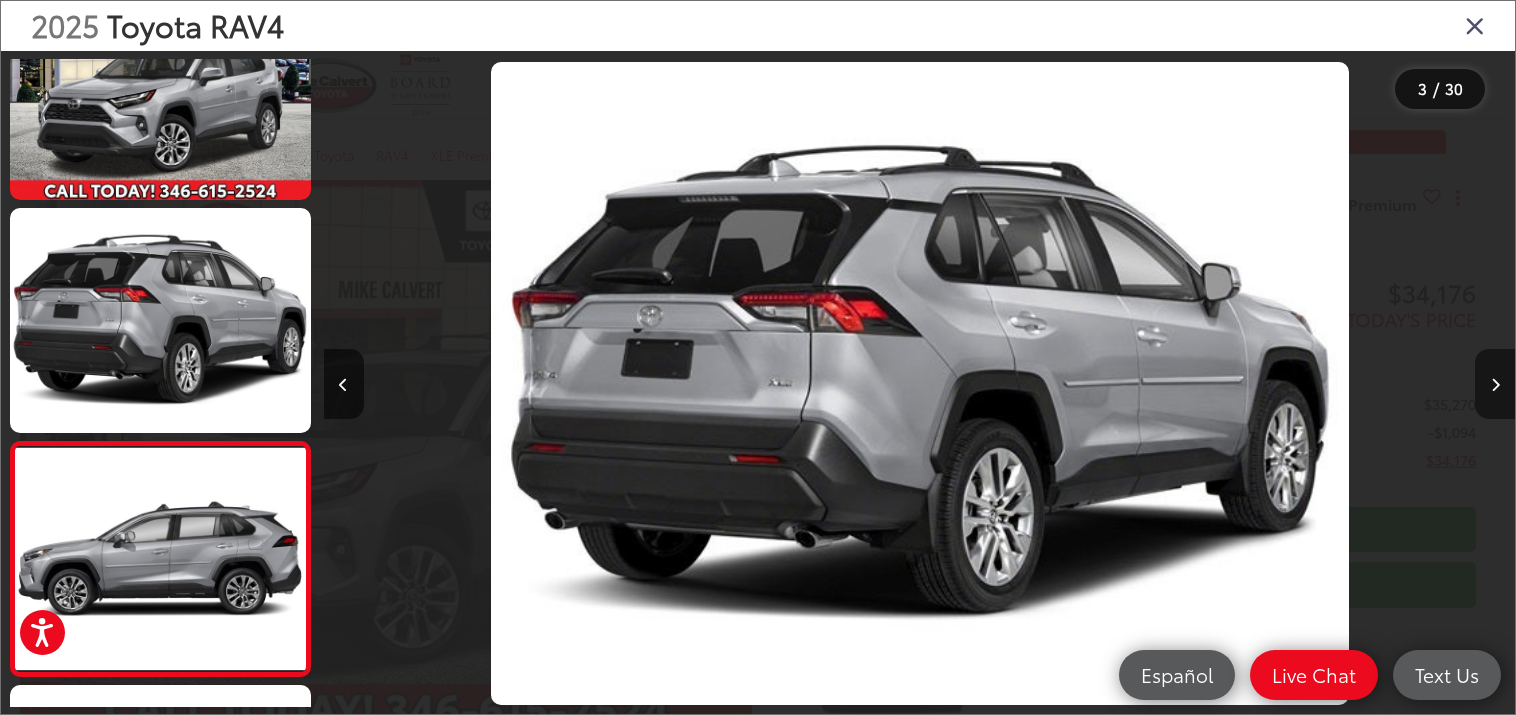 scroll, scrollTop: 0, scrollLeft: 2383, axis: horizontal 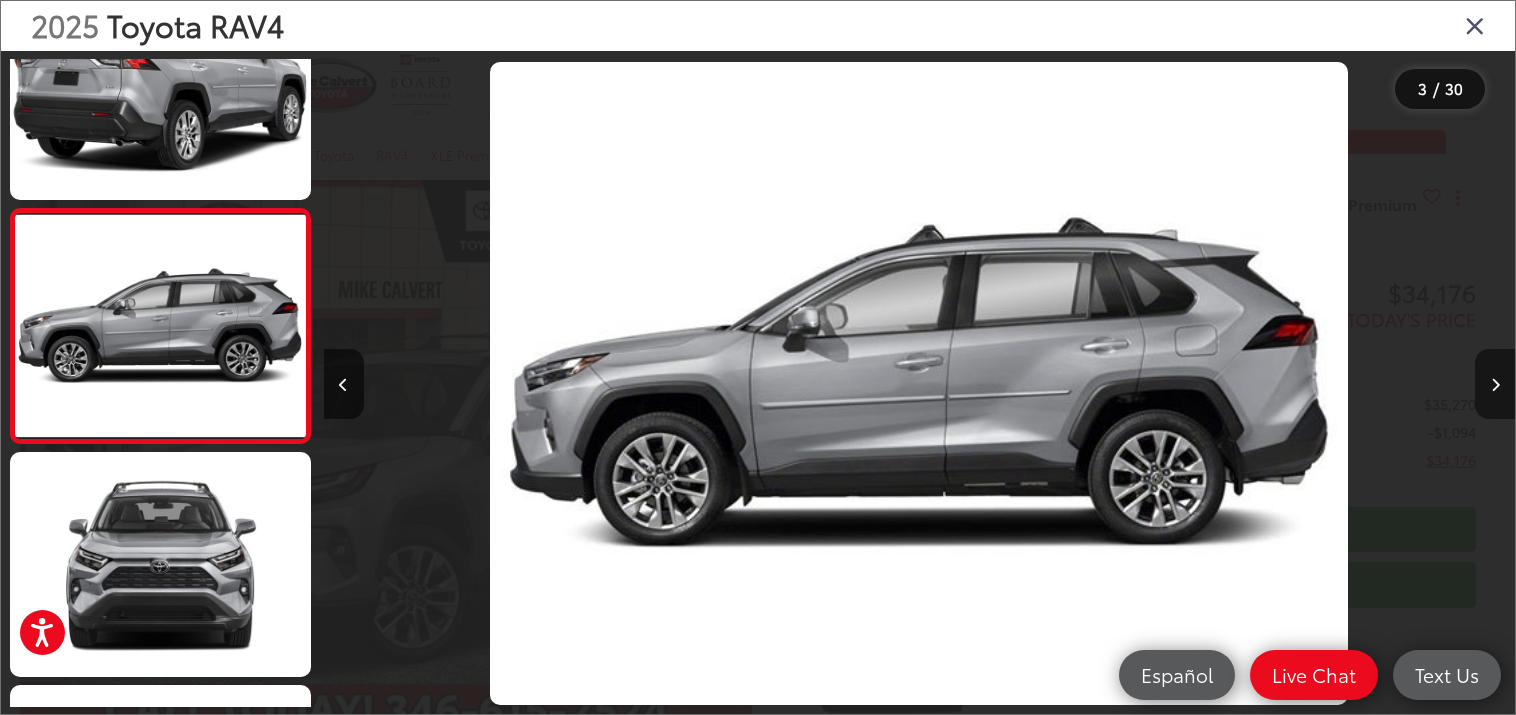 click at bounding box center (1495, 385) 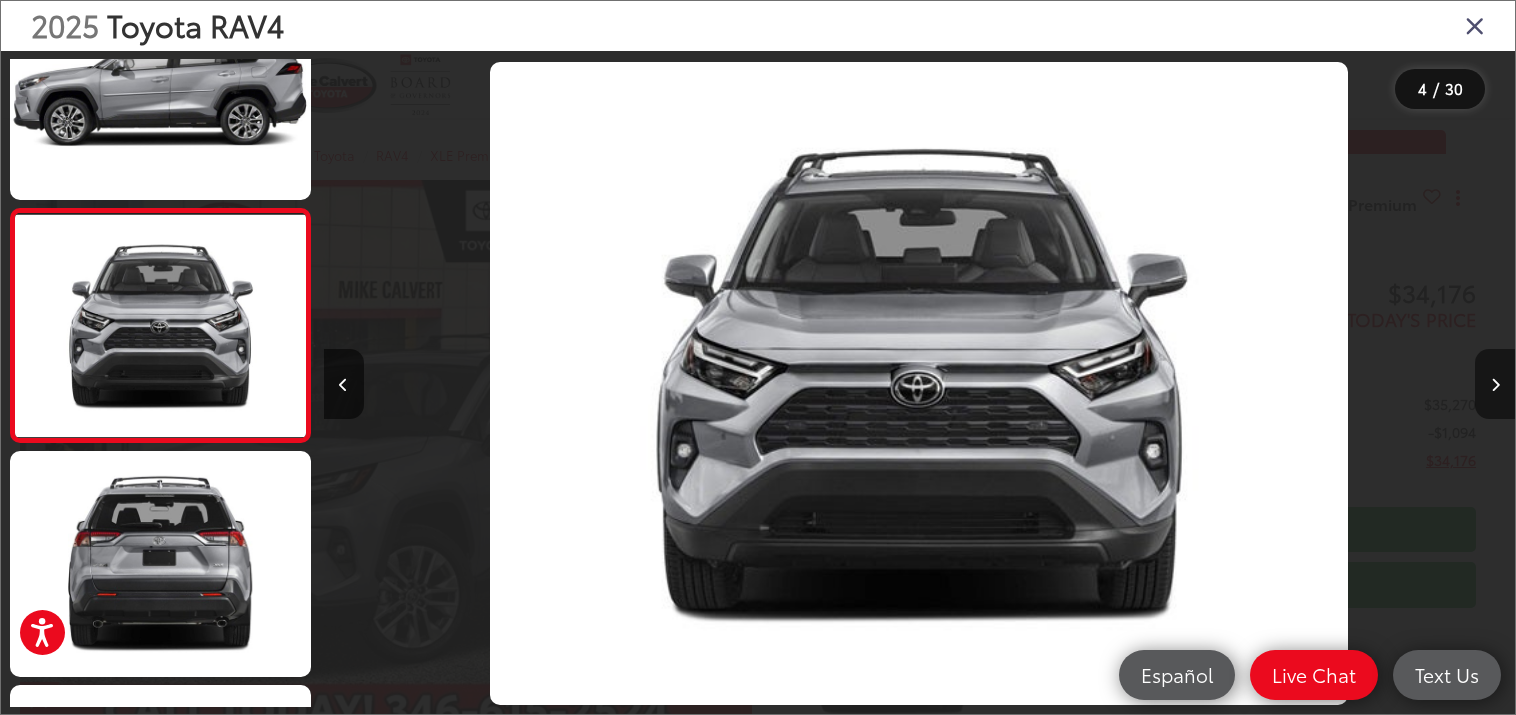 click at bounding box center (1495, 385) 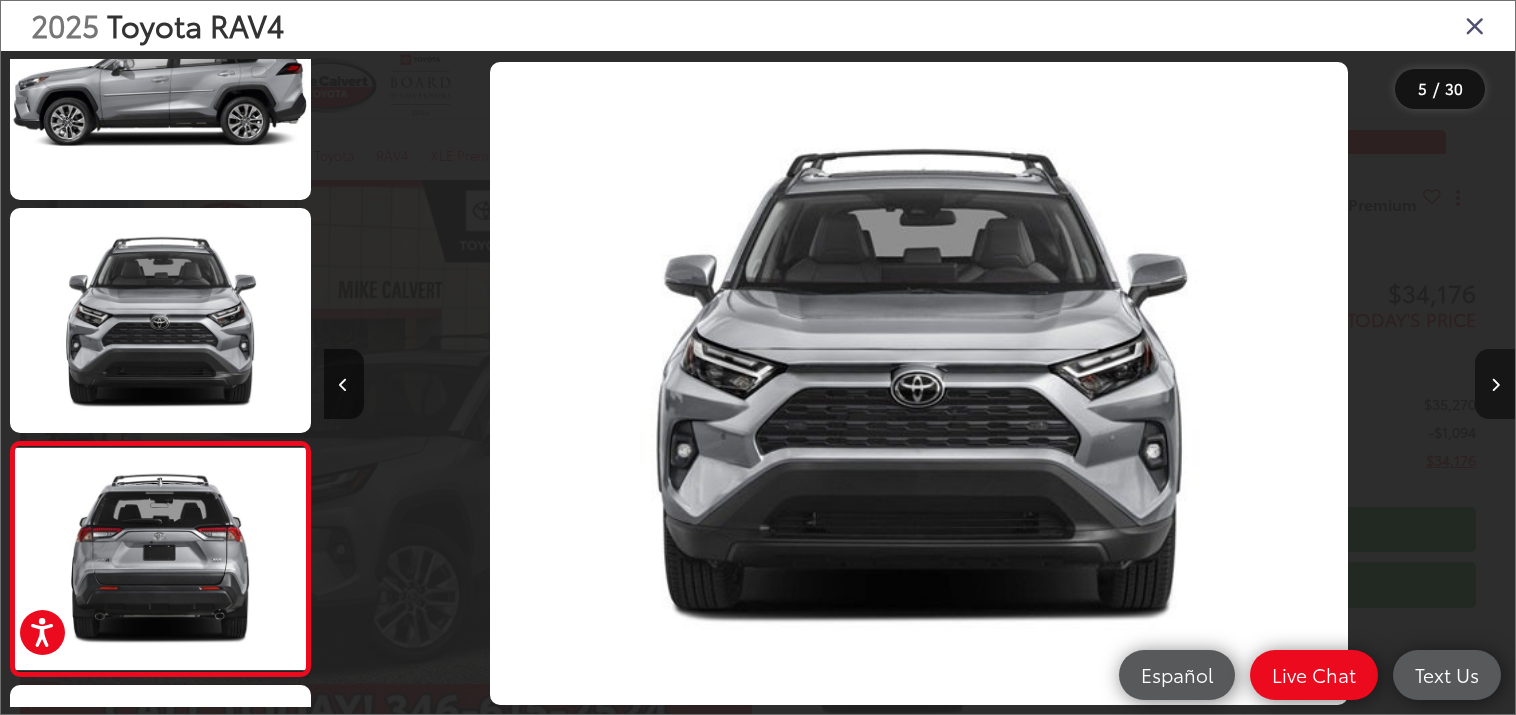 scroll, scrollTop: 0, scrollLeft: 4766, axis: horizontal 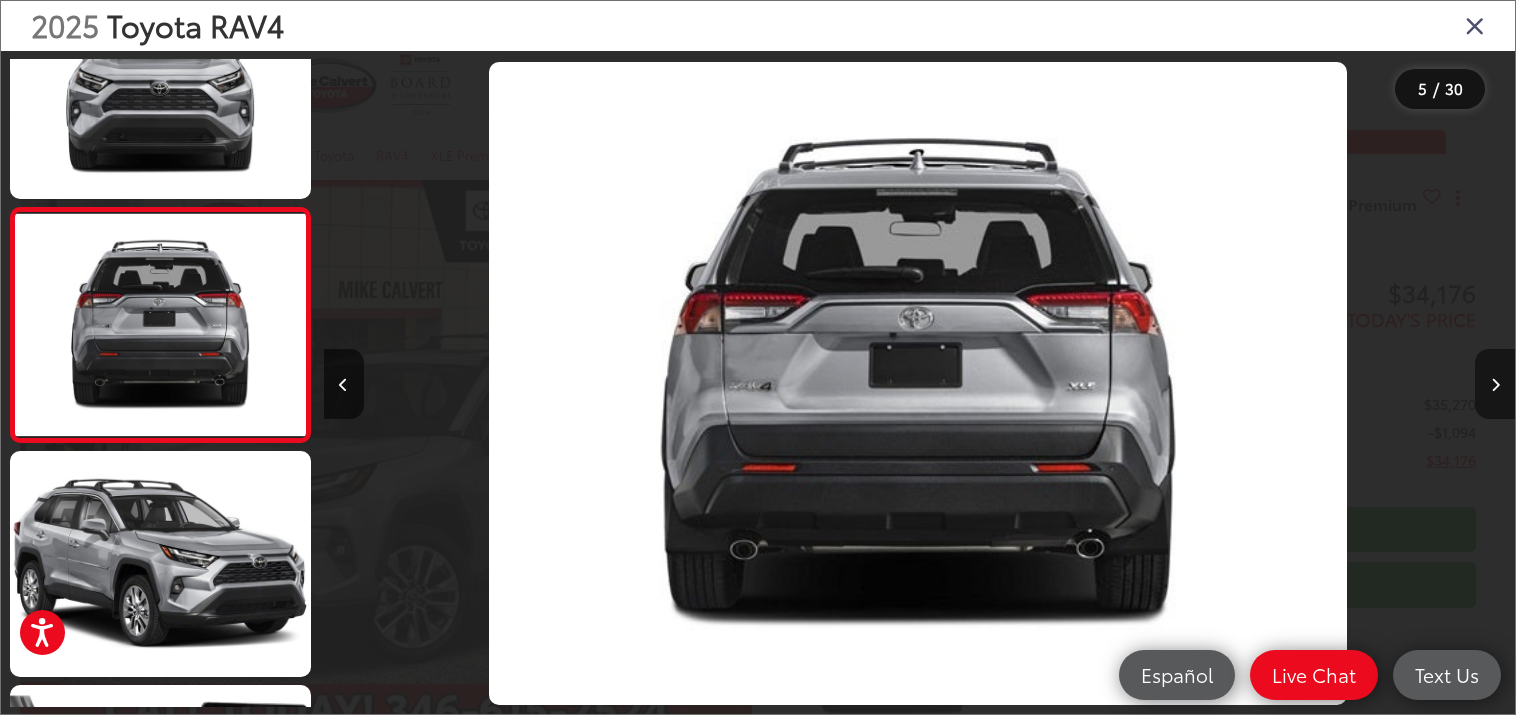 click at bounding box center (1495, 385) 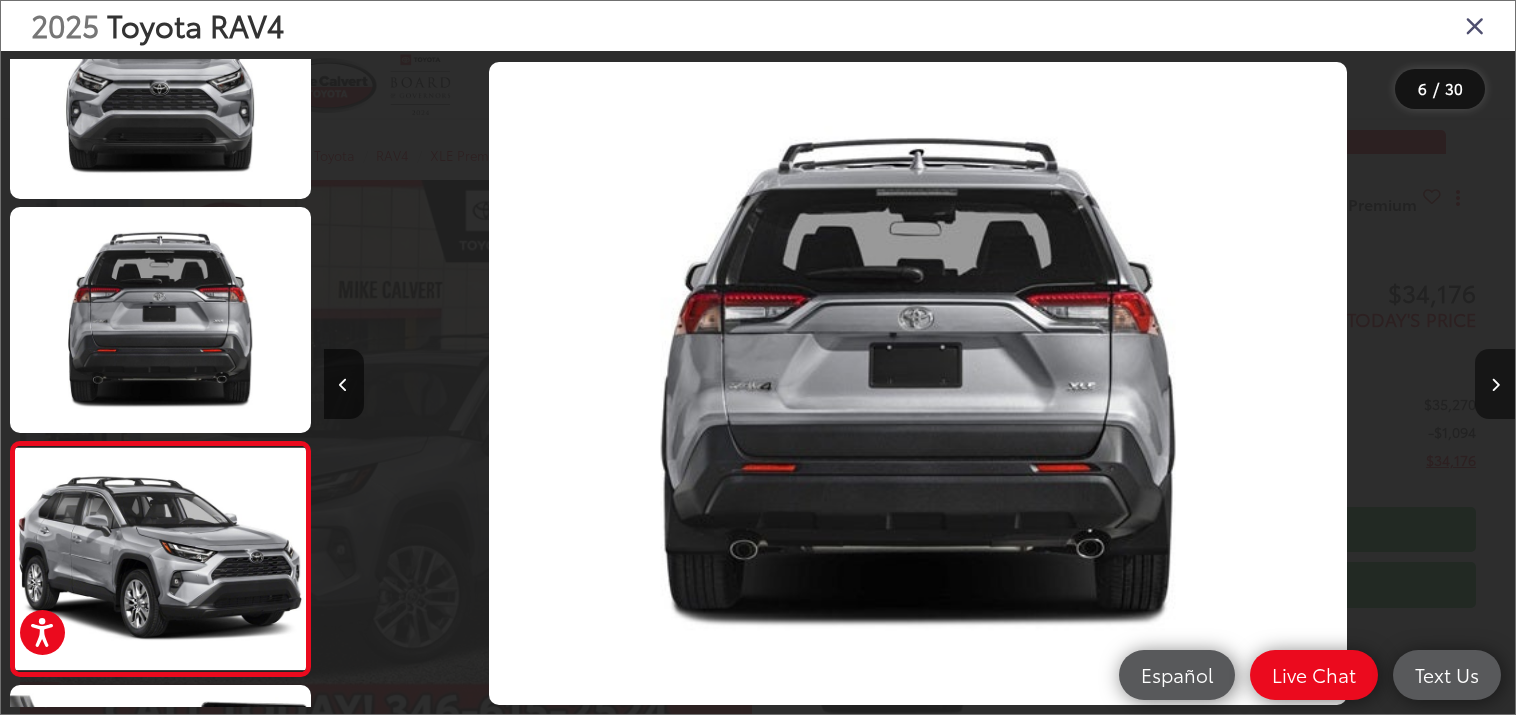scroll, scrollTop: 0, scrollLeft: 5957, axis: horizontal 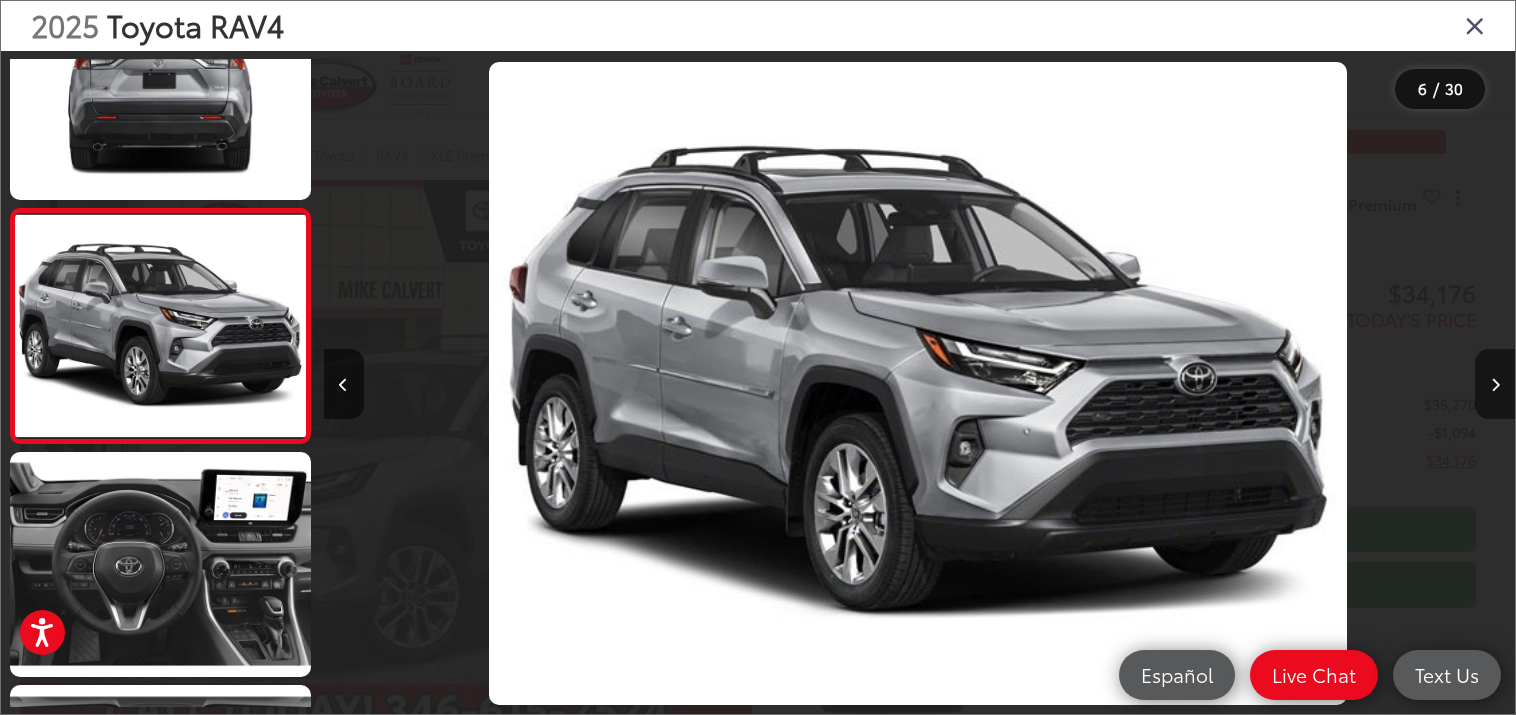 click at bounding box center [1495, 385] 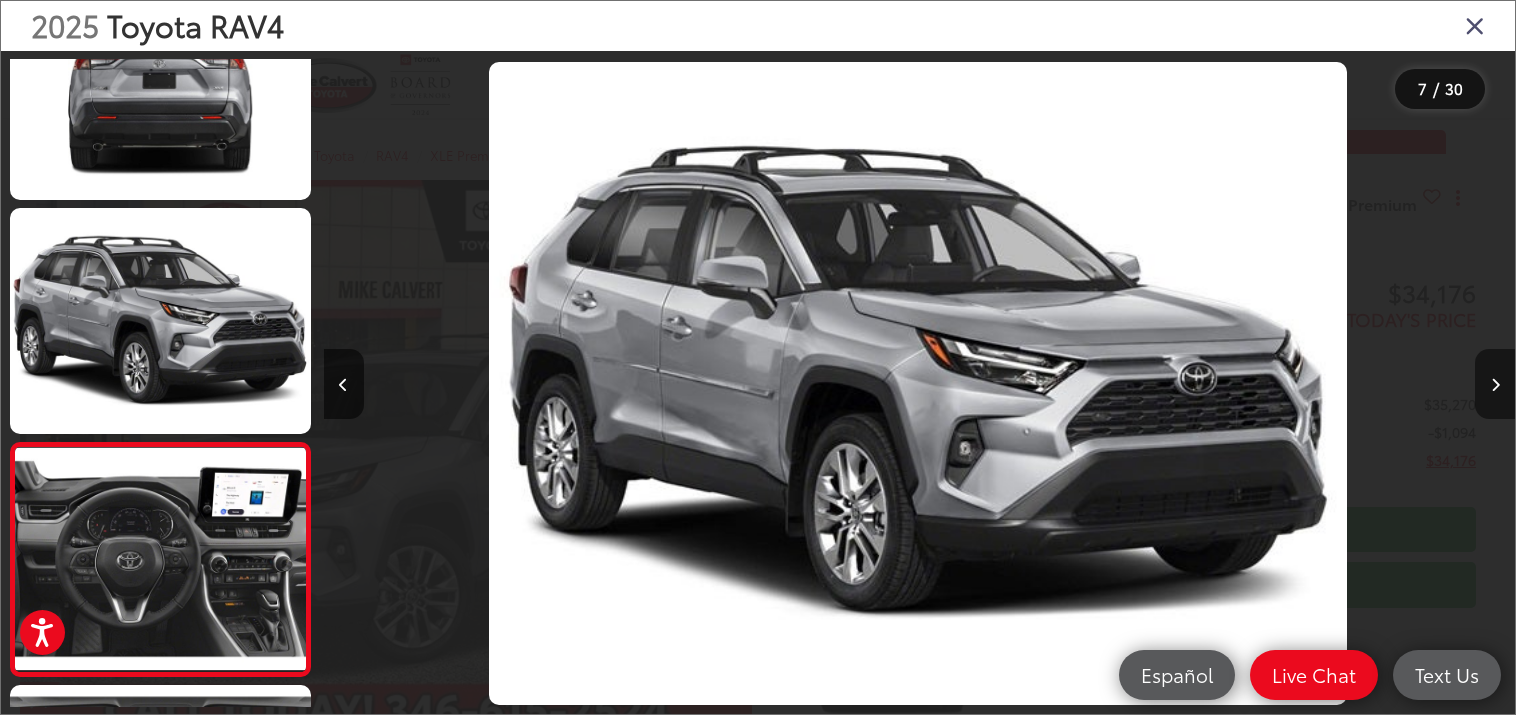 scroll, scrollTop: 0, scrollLeft: 7148, axis: horizontal 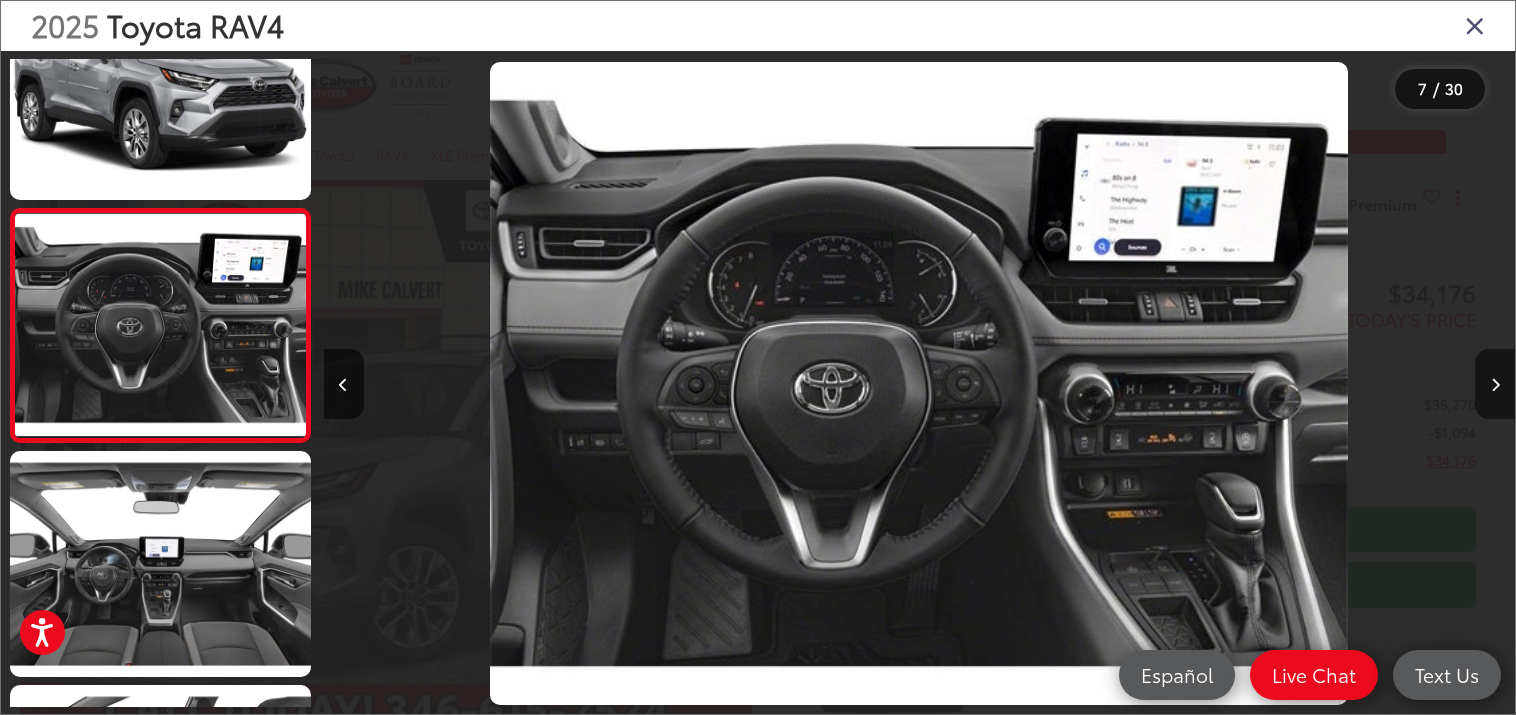 click at bounding box center (1495, 384) 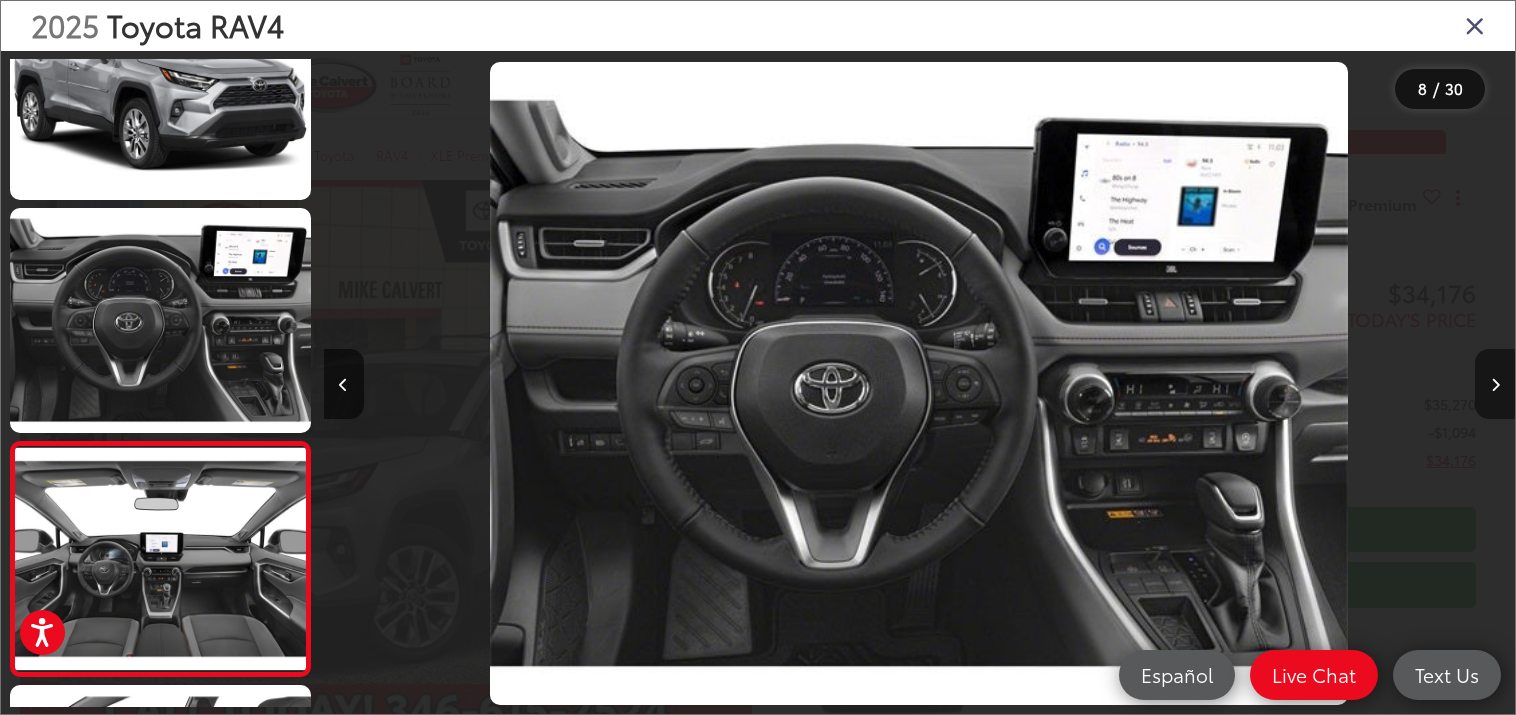 scroll, scrollTop: 0, scrollLeft: 8340, axis: horizontal 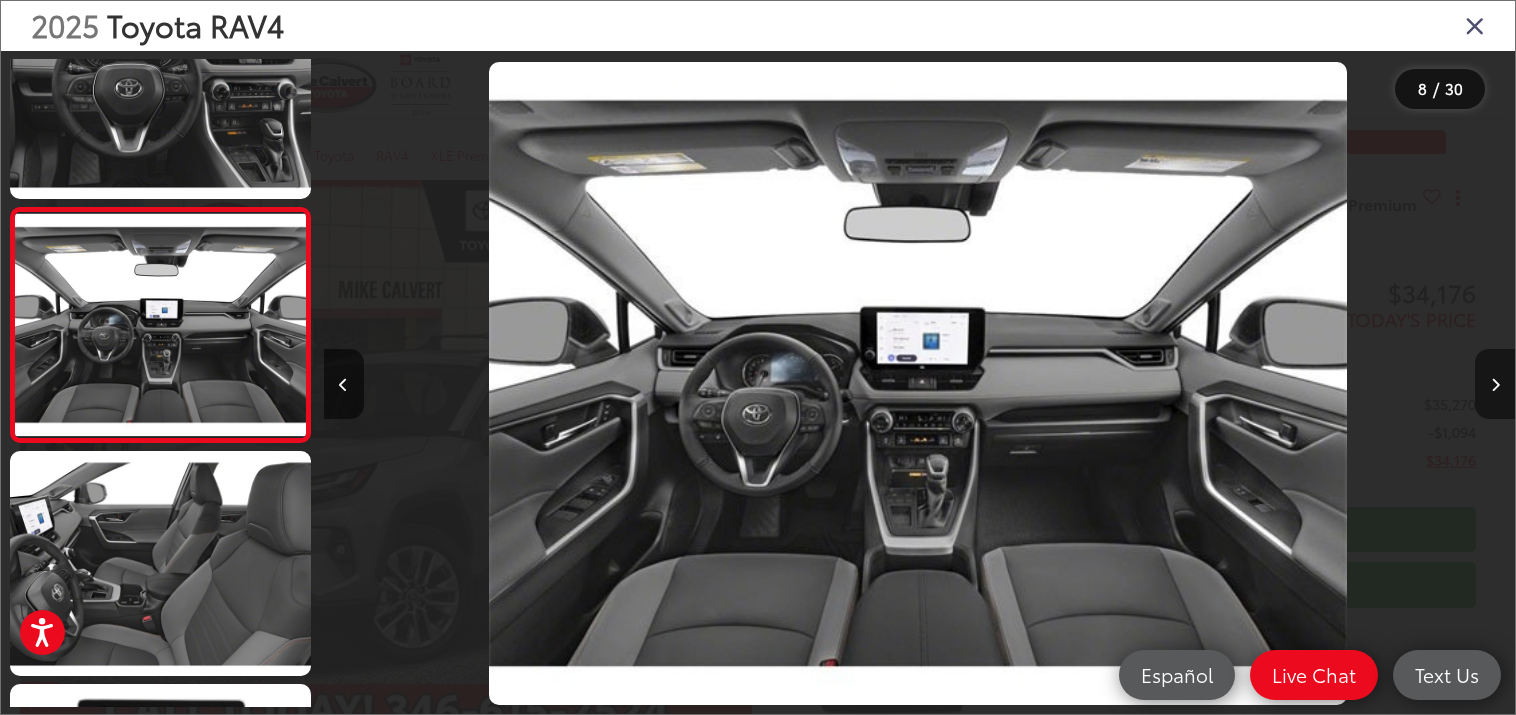 click at bounding box center [1495, 384] 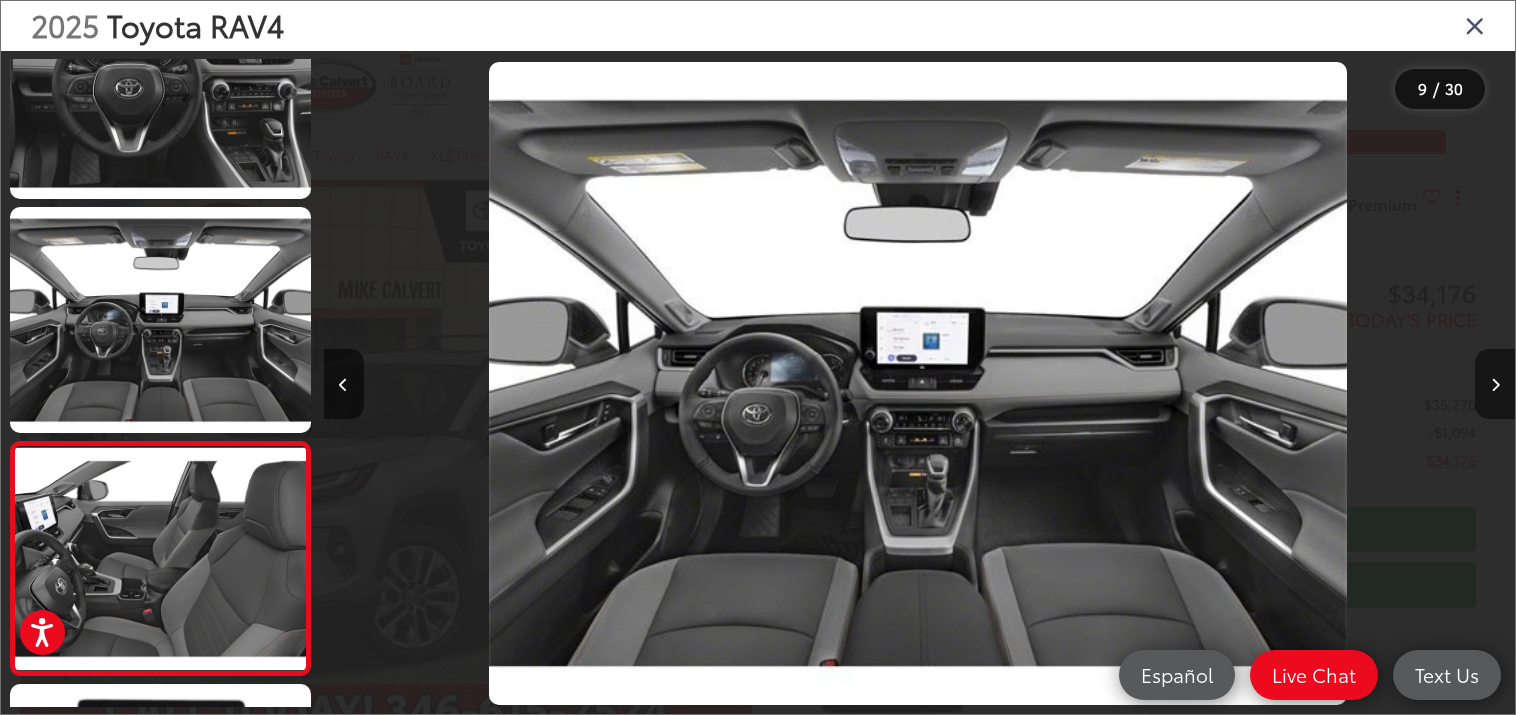 scroll, scrollTop: 0, scrollLeft: 9532, axis: horizontal 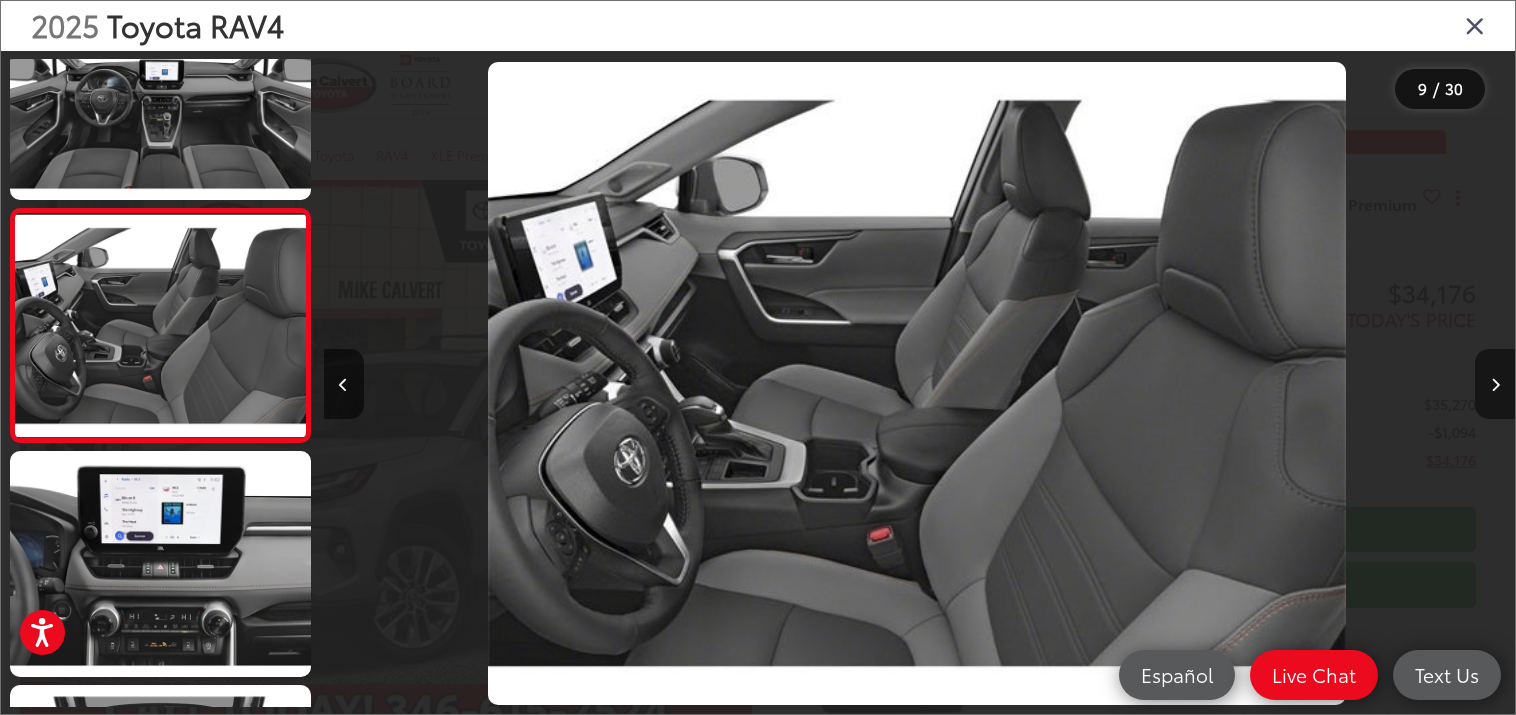 click at bounding box center (1495, 384) 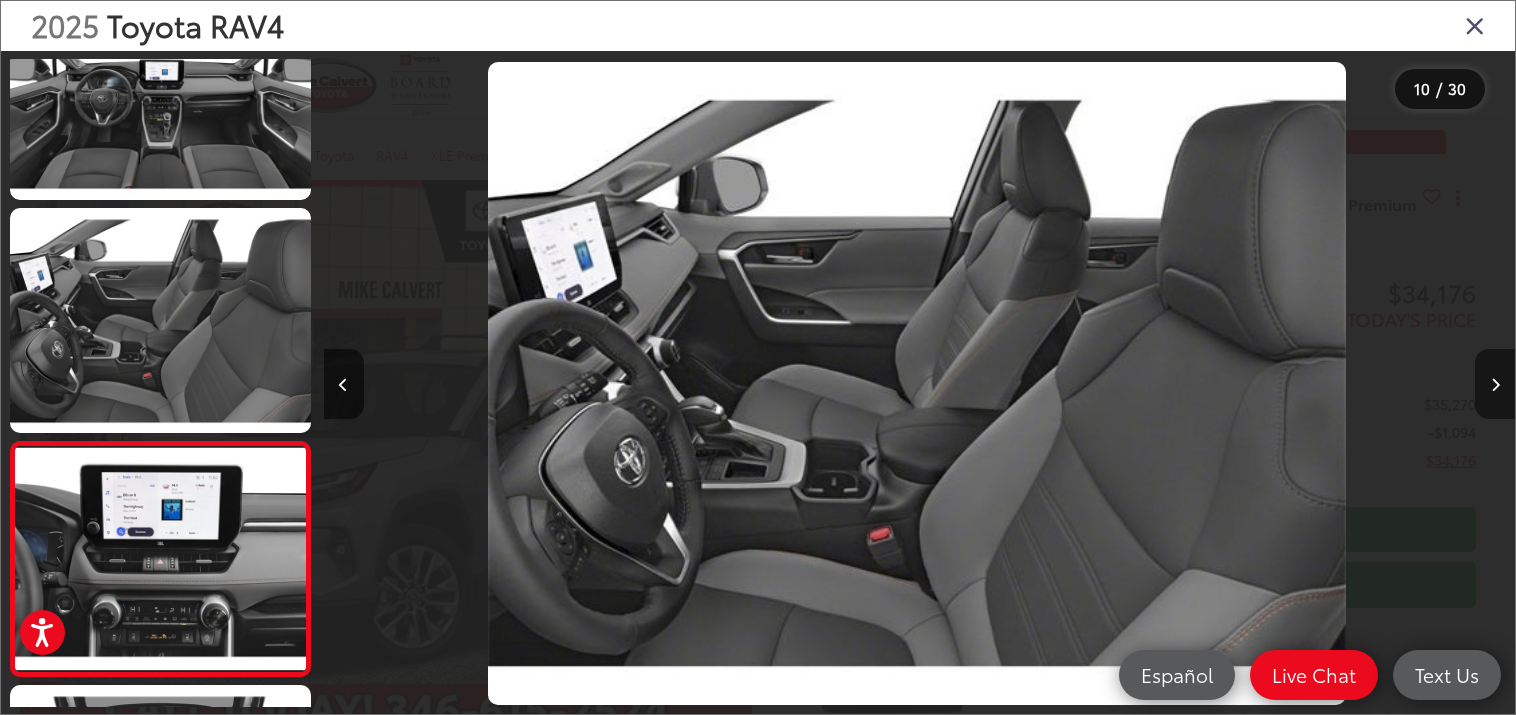 scroll, scrollTop: 0, scrollLeft: 10724, axis: horizontal 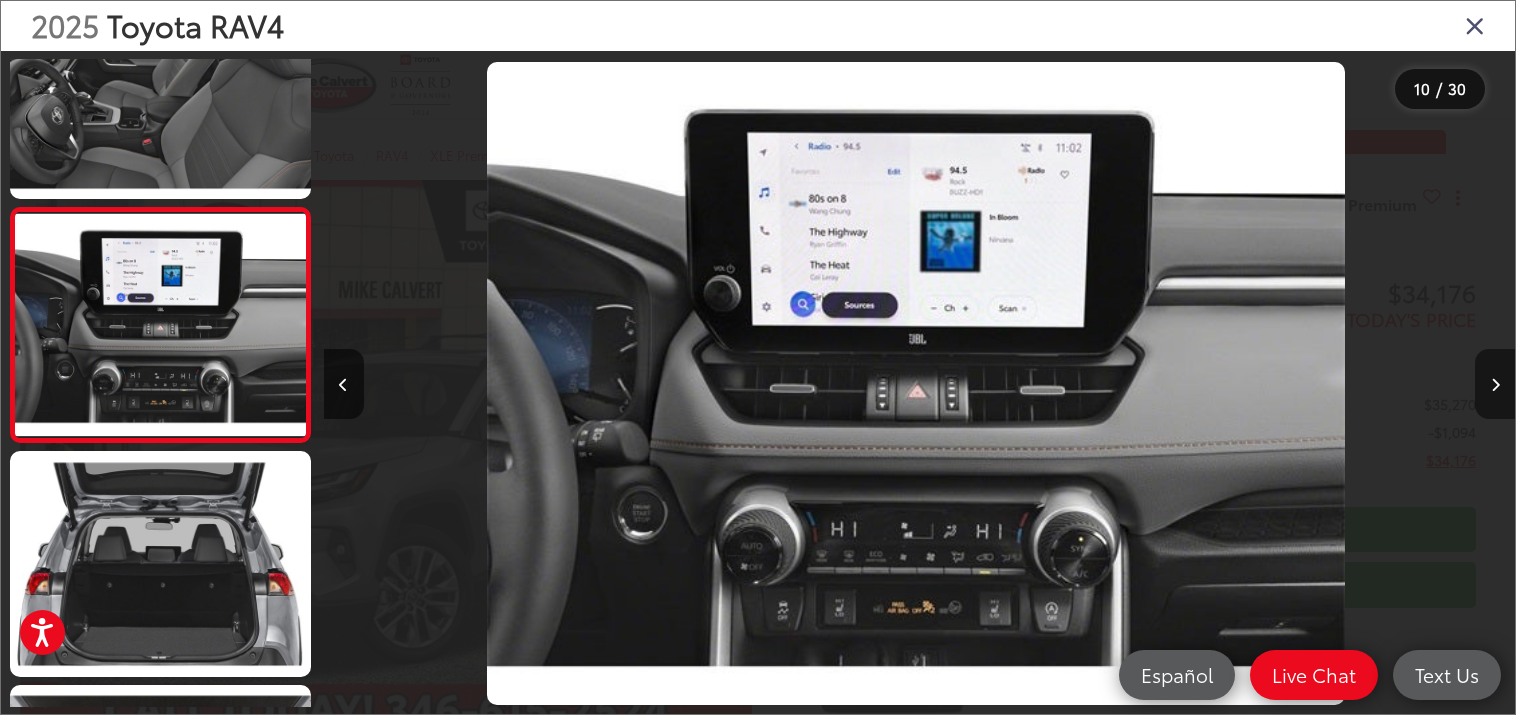 click at bounding box center (1495, 384) 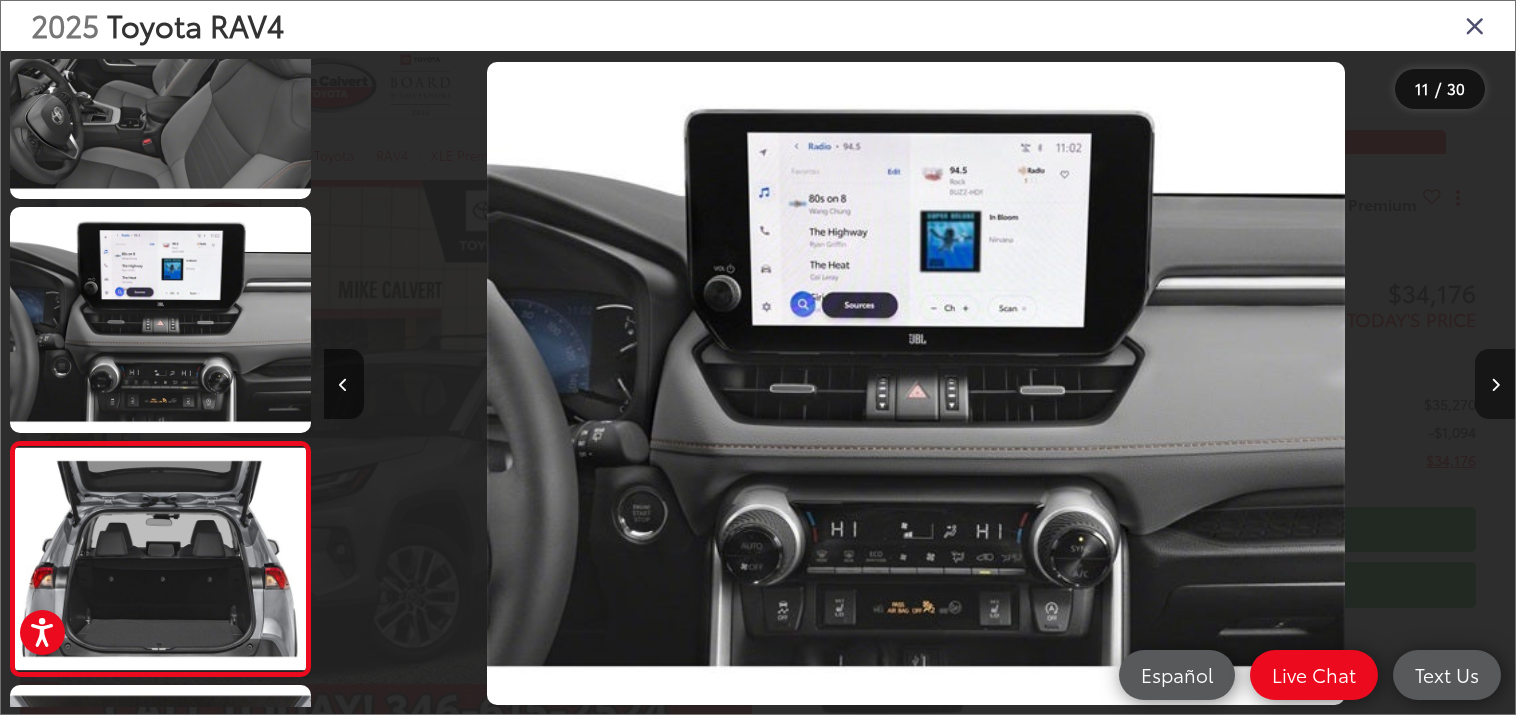 scroll, scrollTop: 0, scrollLeft: 11915, axis: horizontal 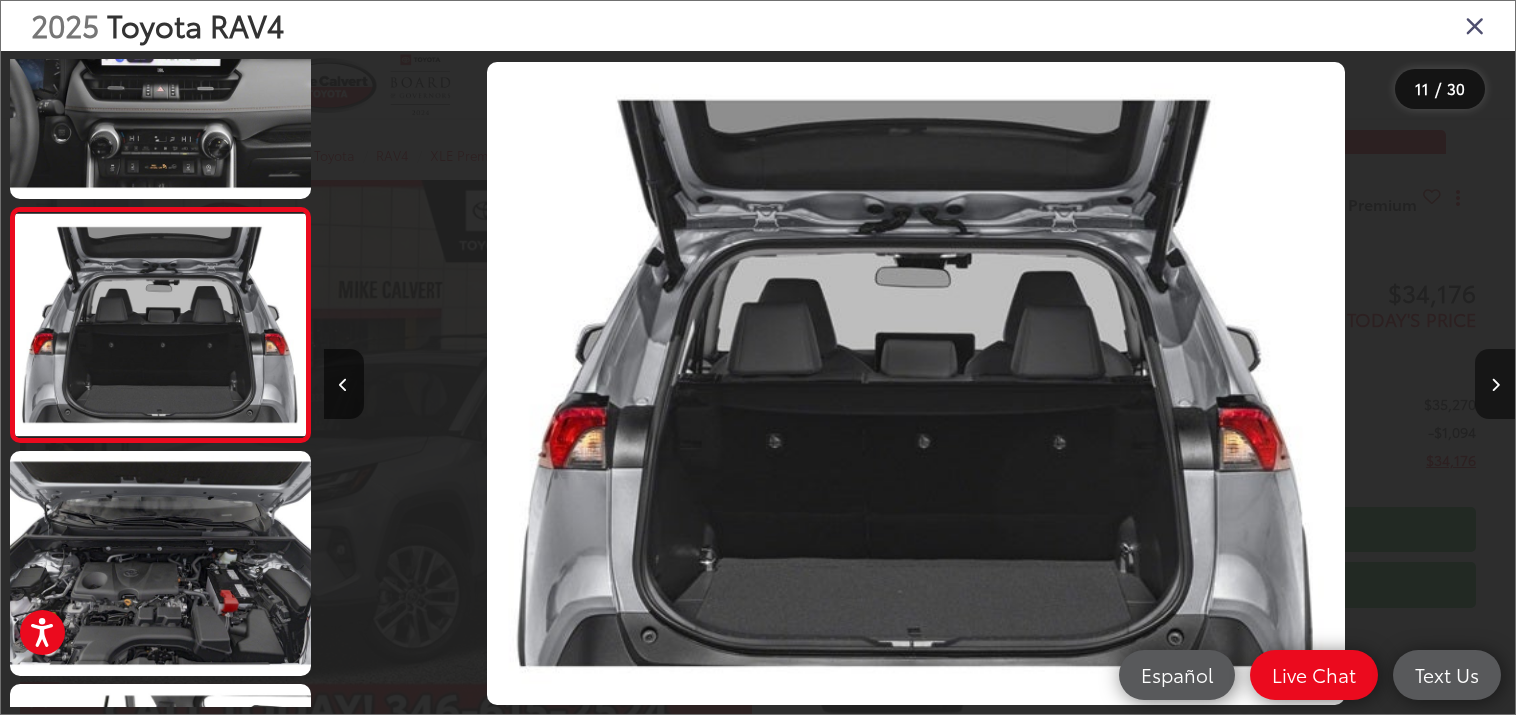 click at bounding box center [1495, 384] 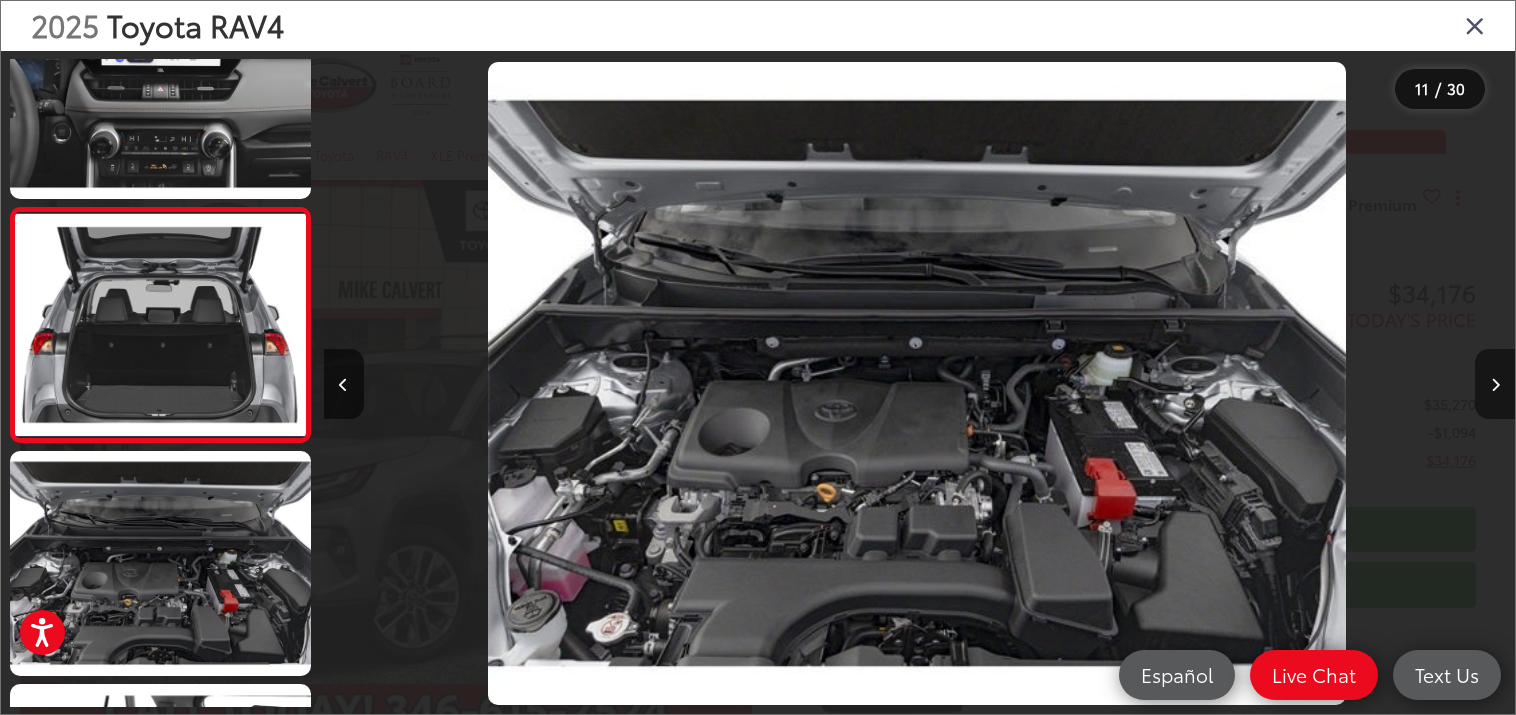 scroll, scrollTop: 2422, scrollLeft: 0, axis: vertical 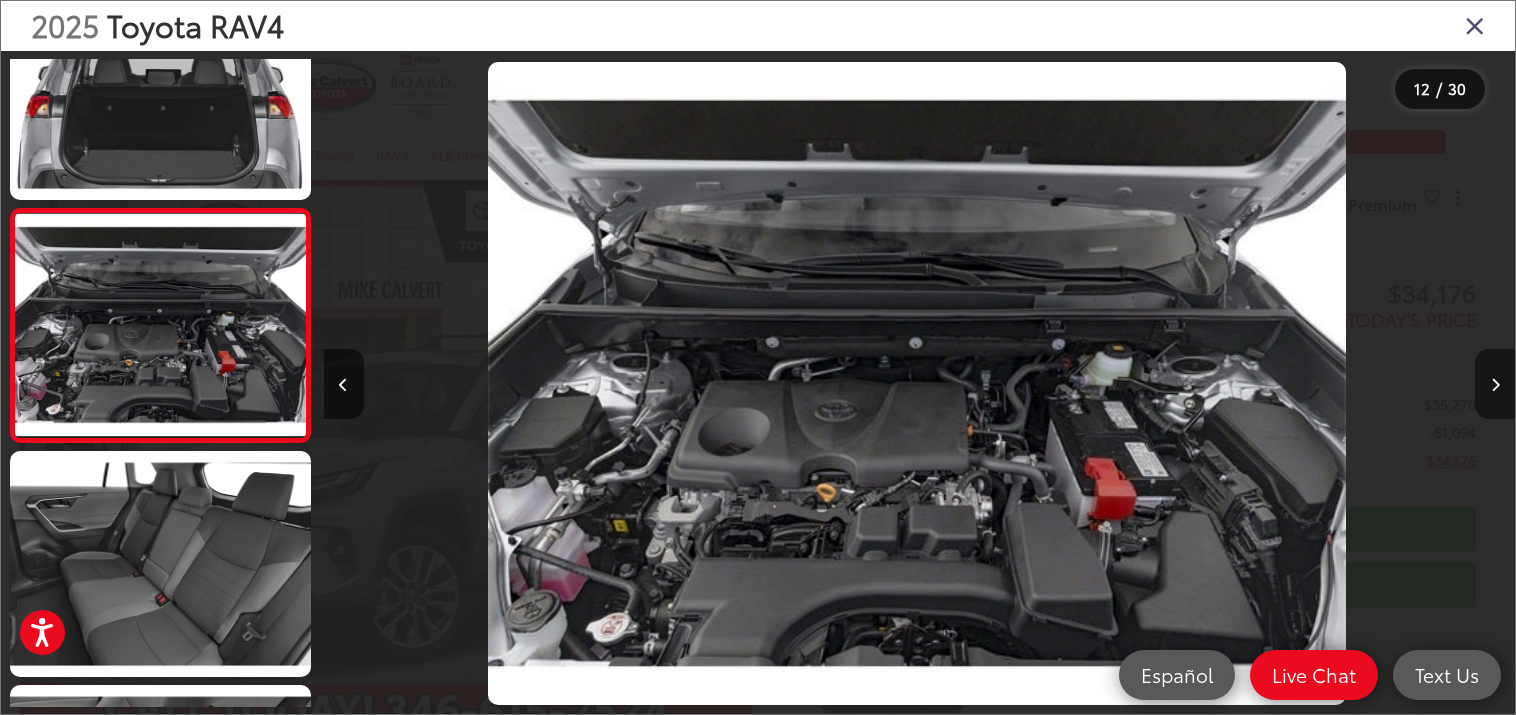 click at bounding box center [1495, 384] 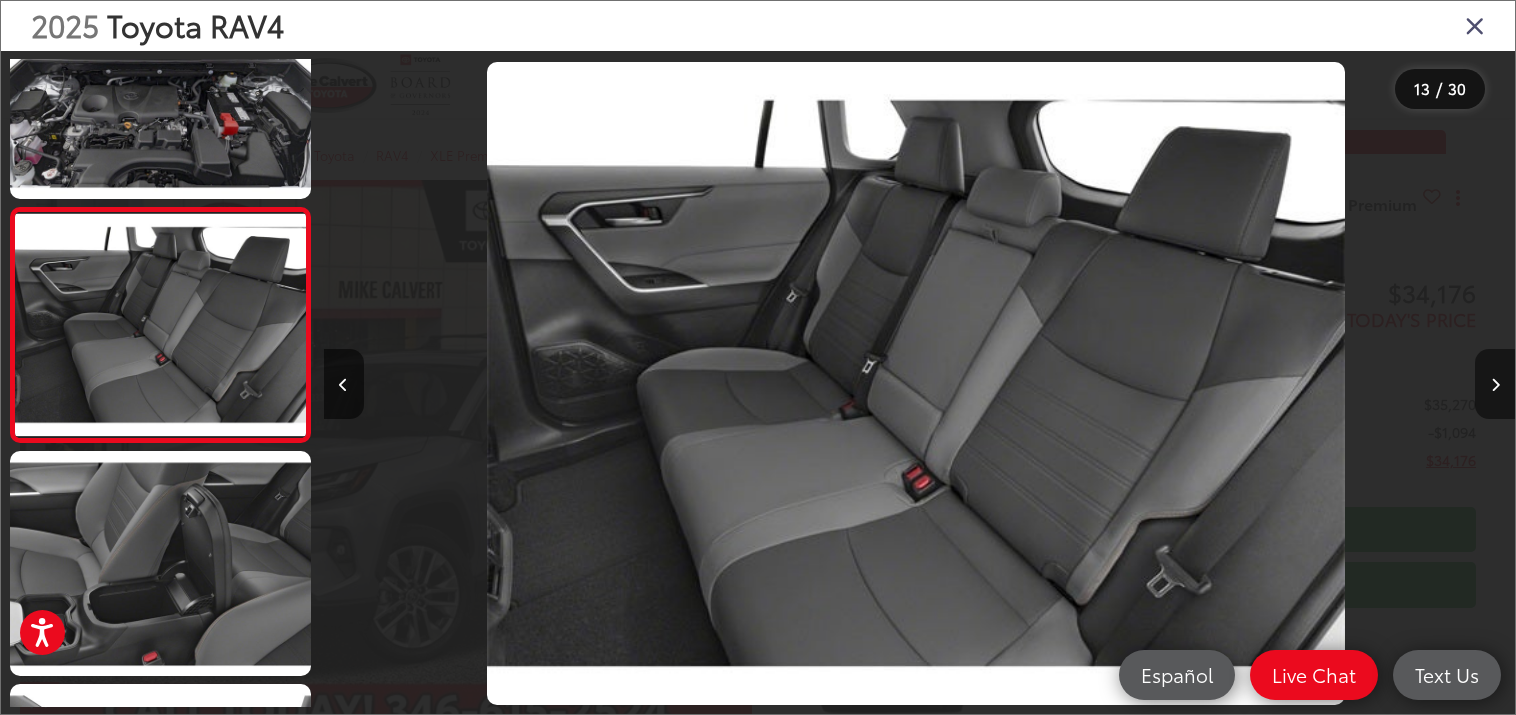 click at bounding box center [1495, 384] 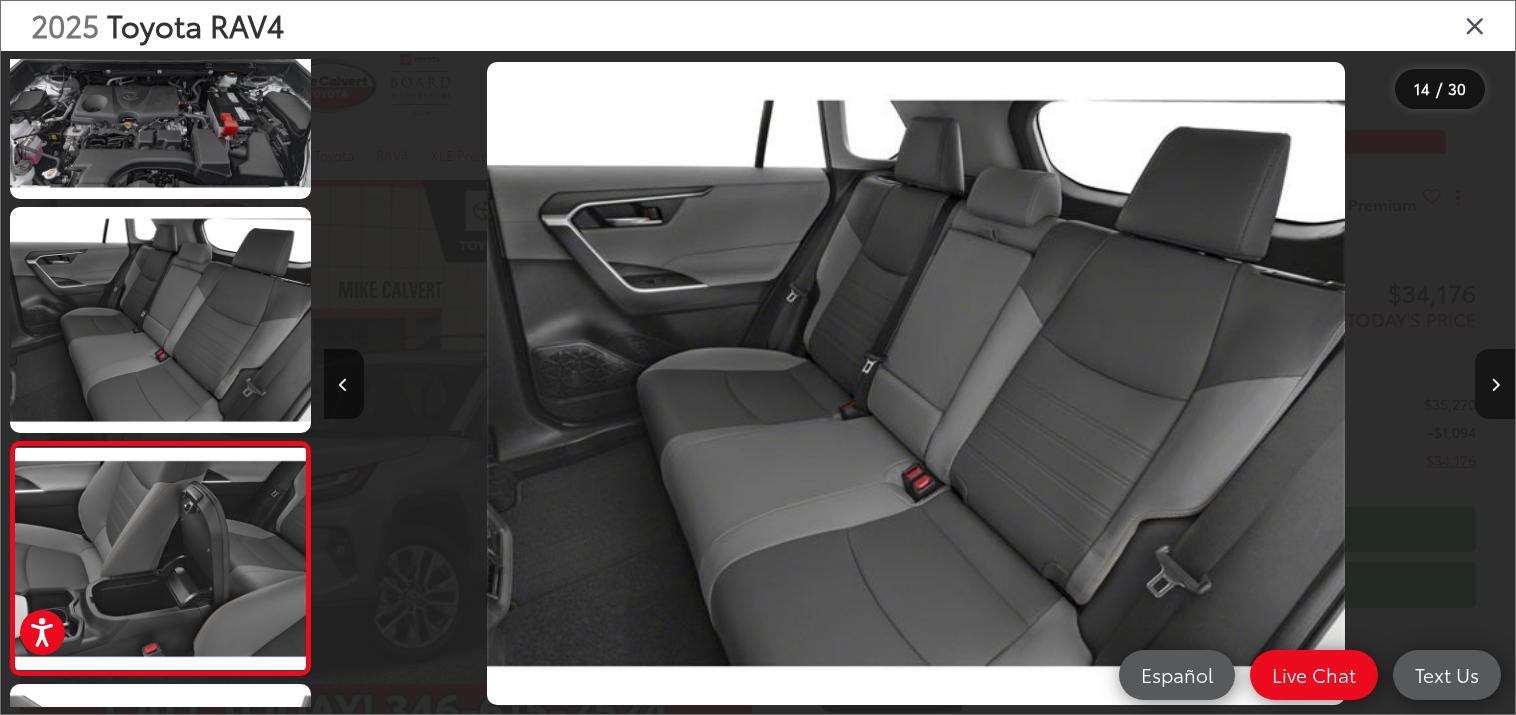 scroll, scrollTop: 0, scrollLeft: 15489, axis: horizontal 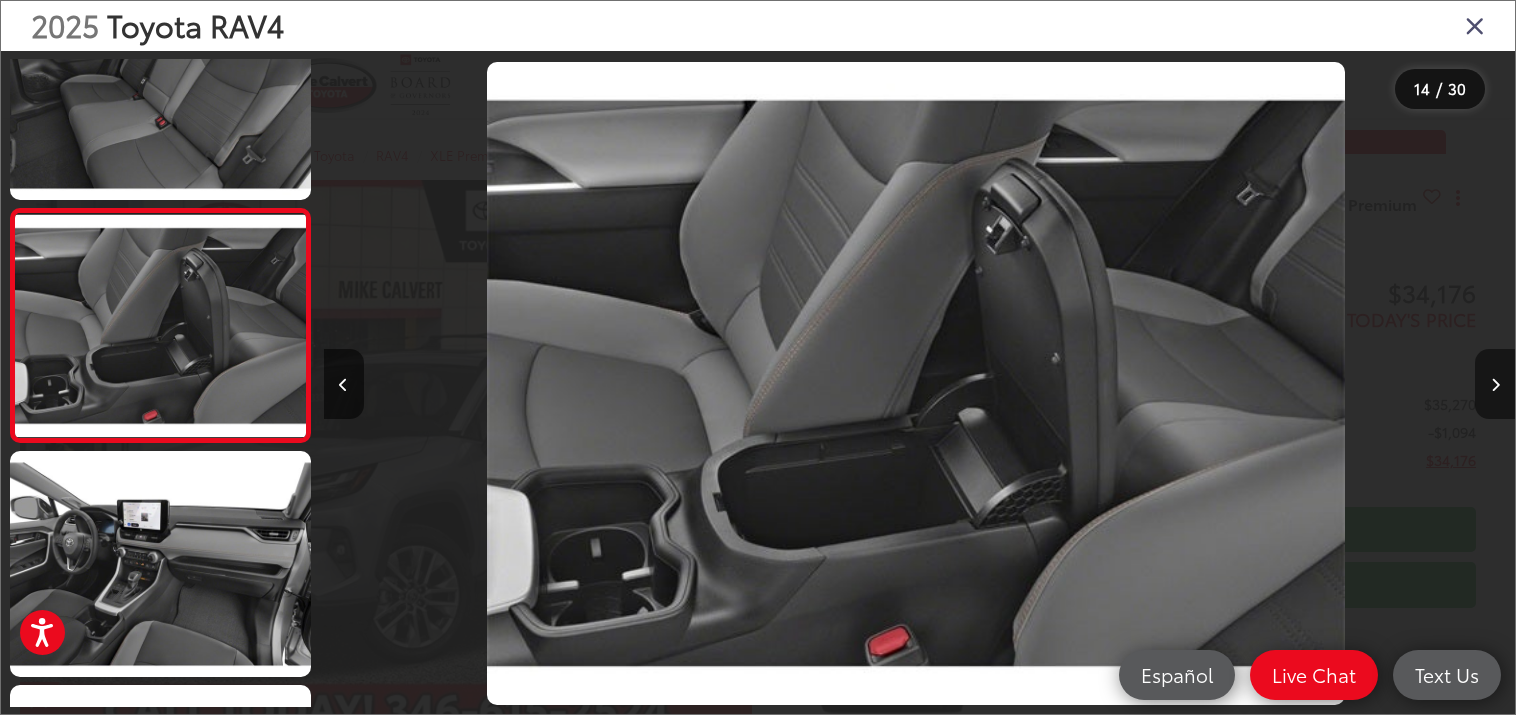 click at bounding box center (1495, 384) 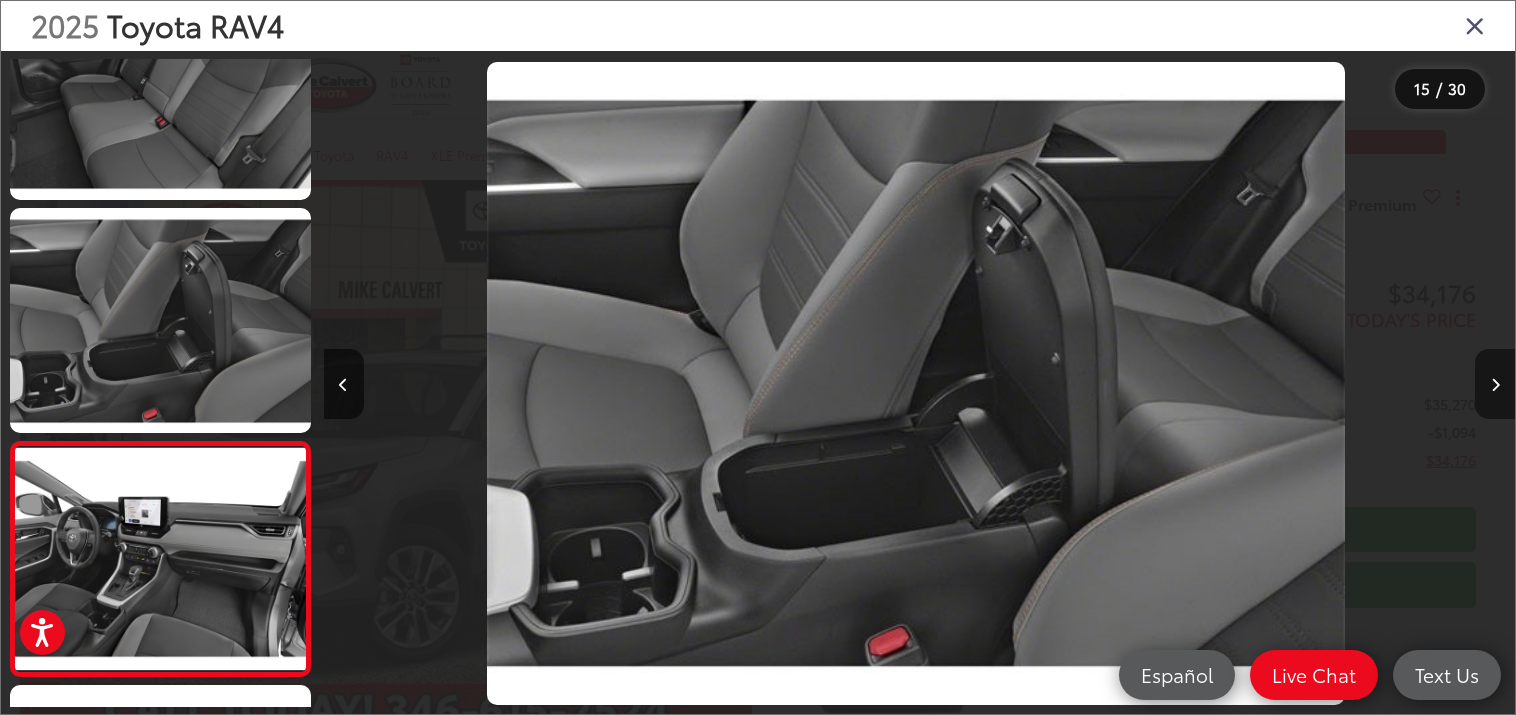 scroll, scrollTop: 0, scrollLeft: 16681, axis: horizontal 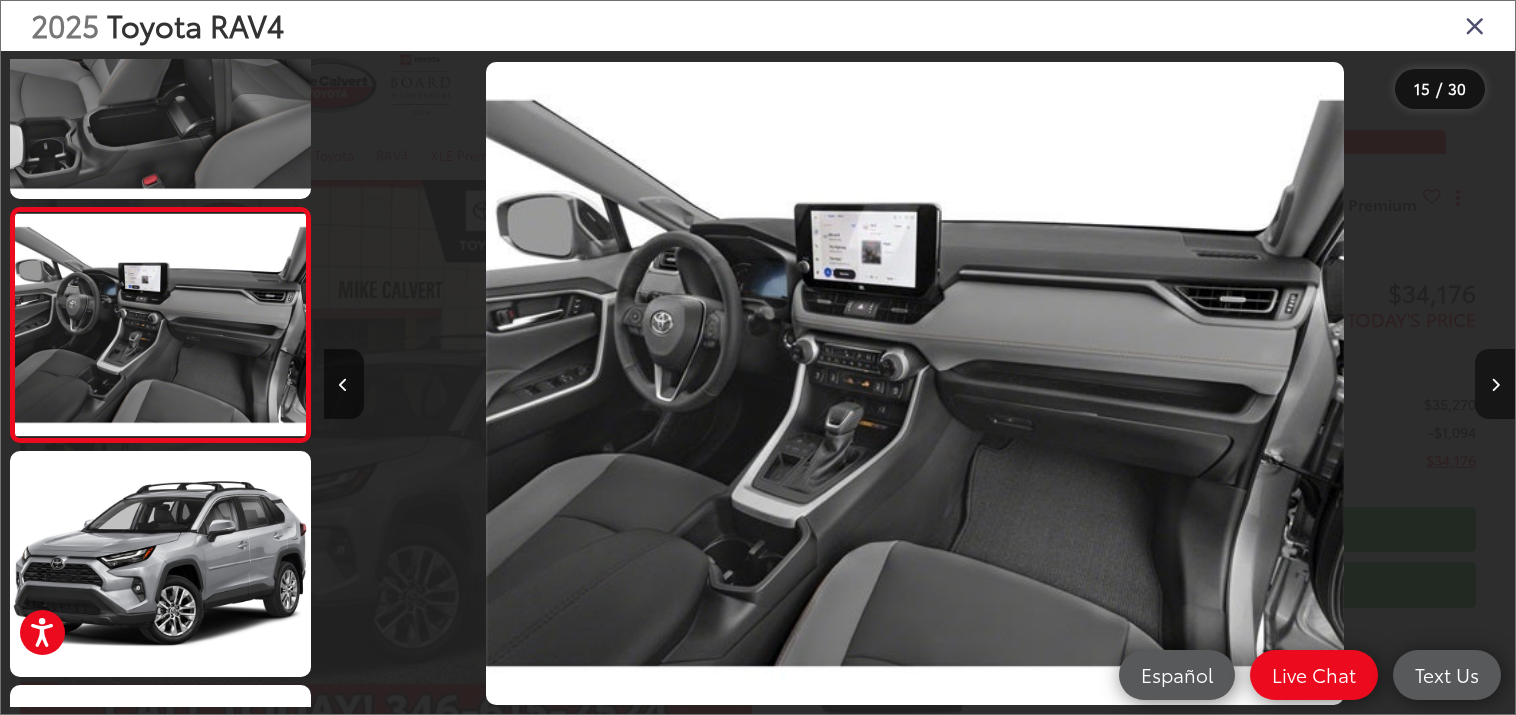 click at bounding box center [1495, 384] 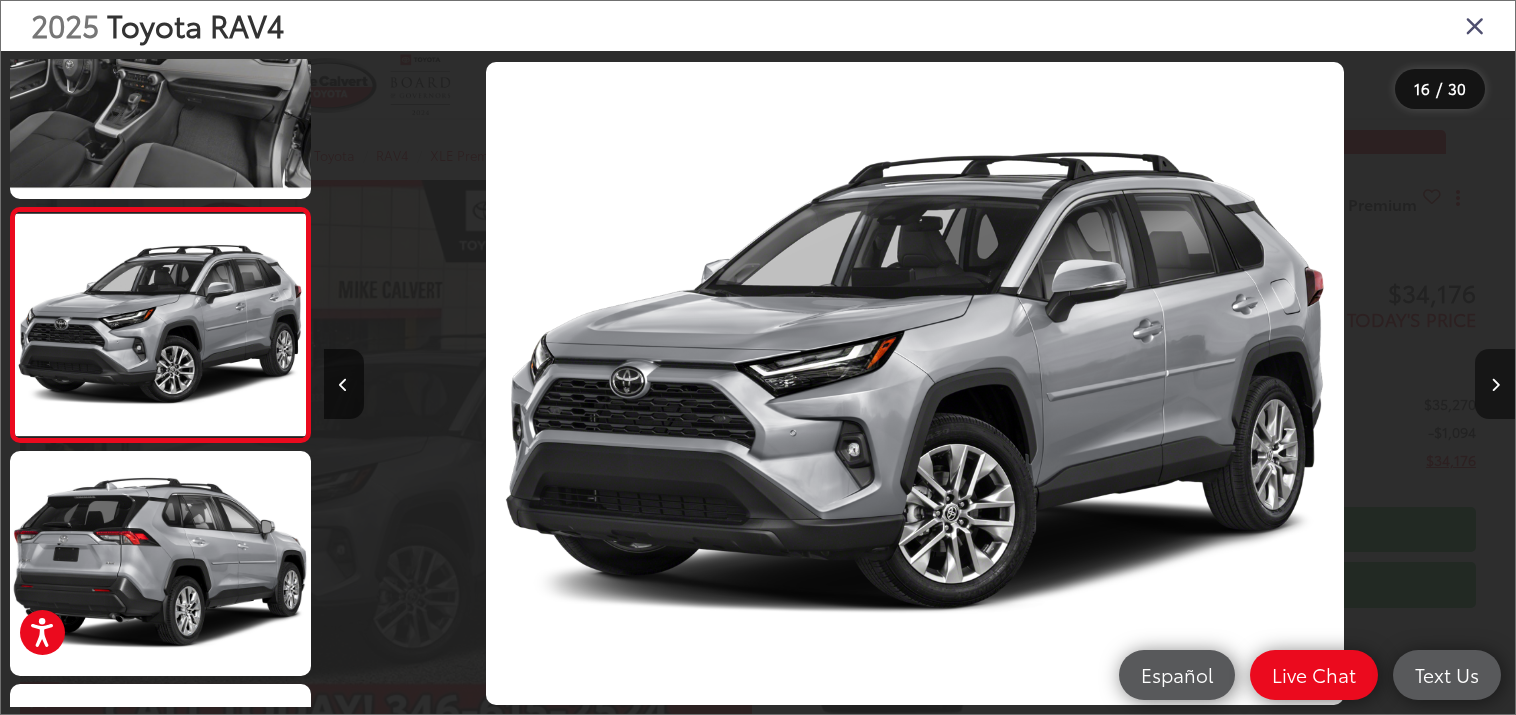 click at bounding box center (1495, 384) 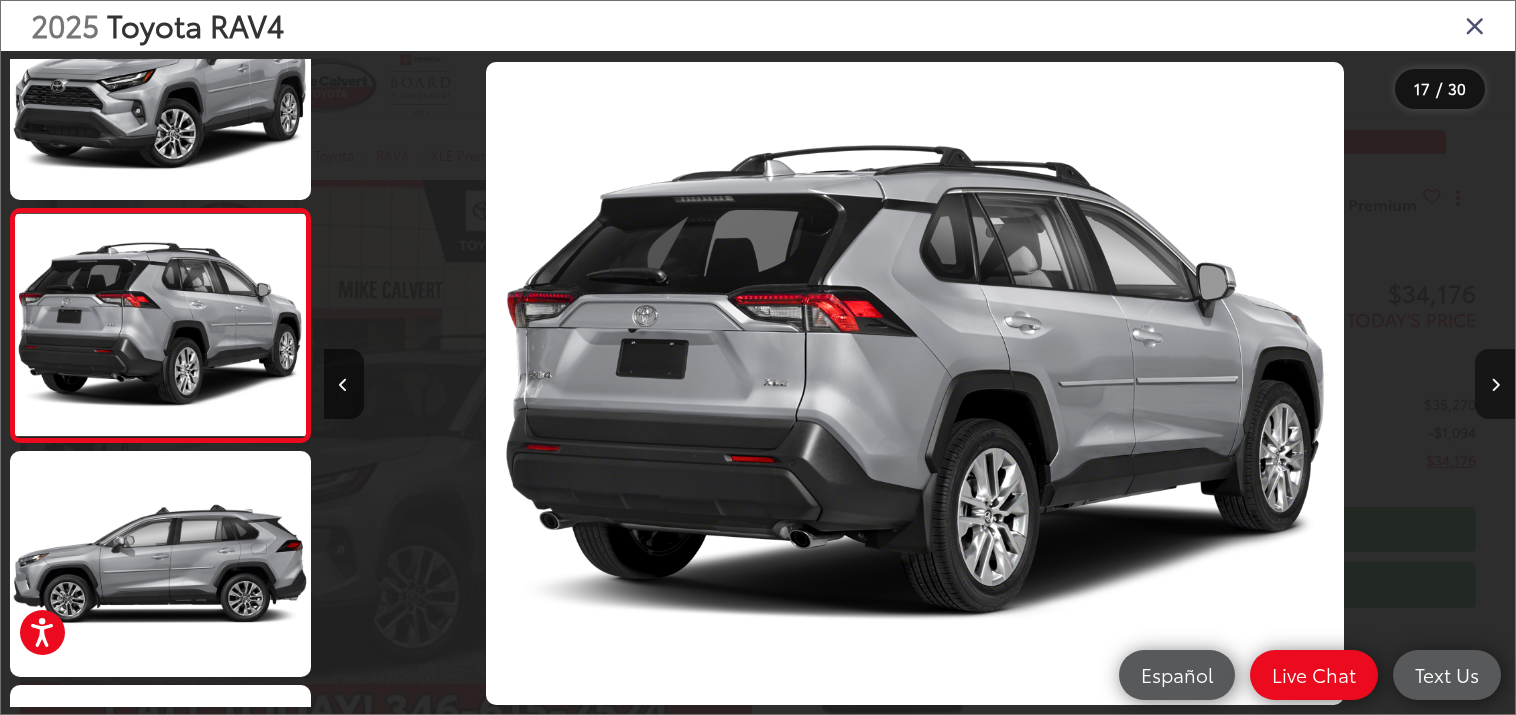 click at bounding box center [1495, 384] 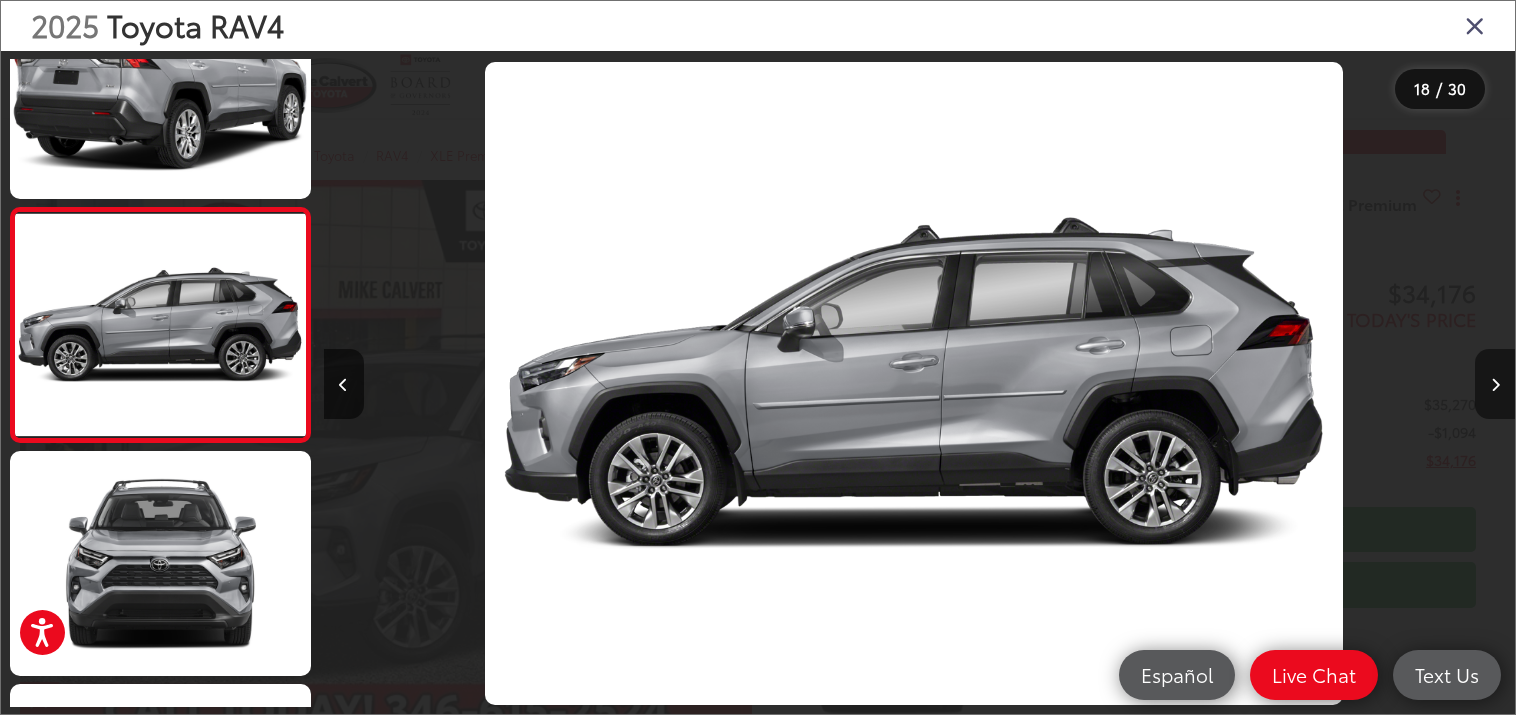 click at bounding box center [1495, 384] 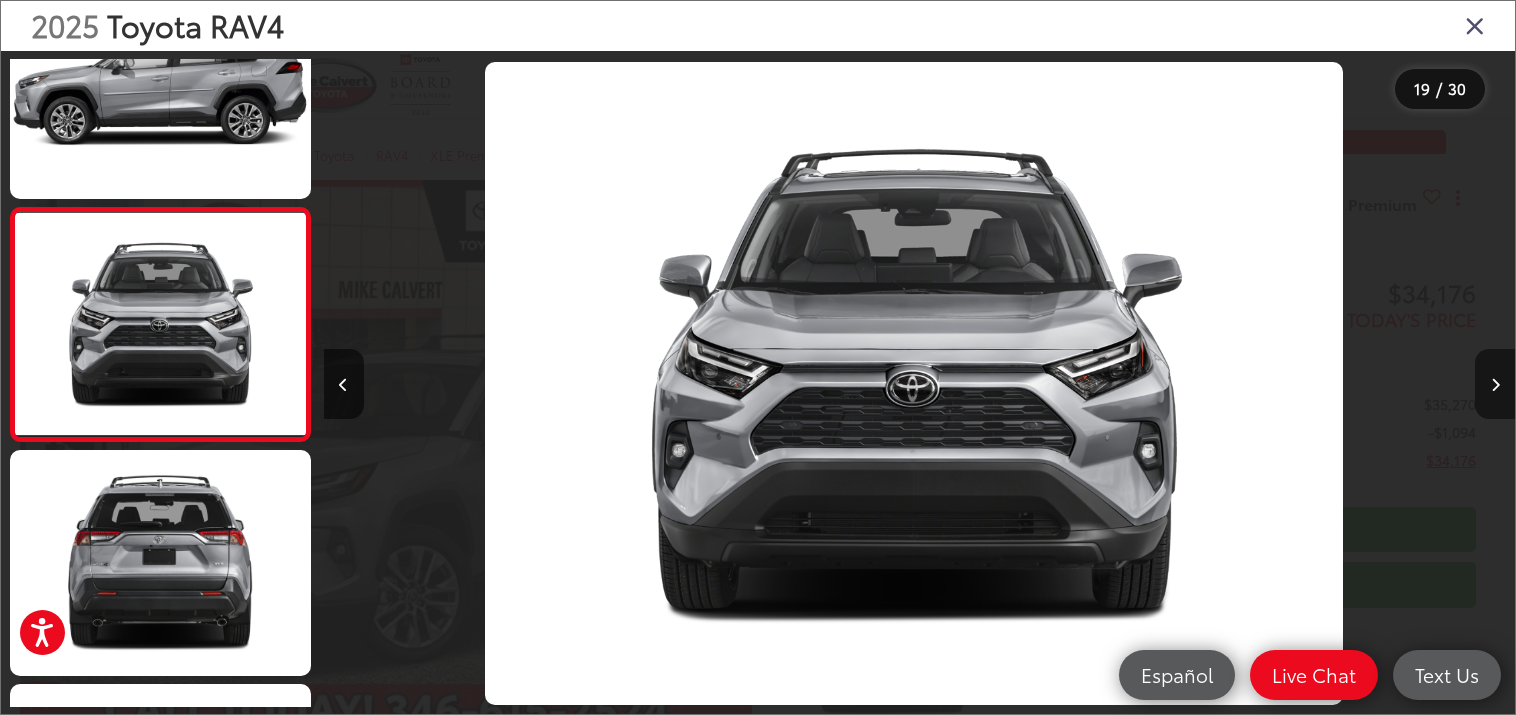click at bounding box center (1495, 384) 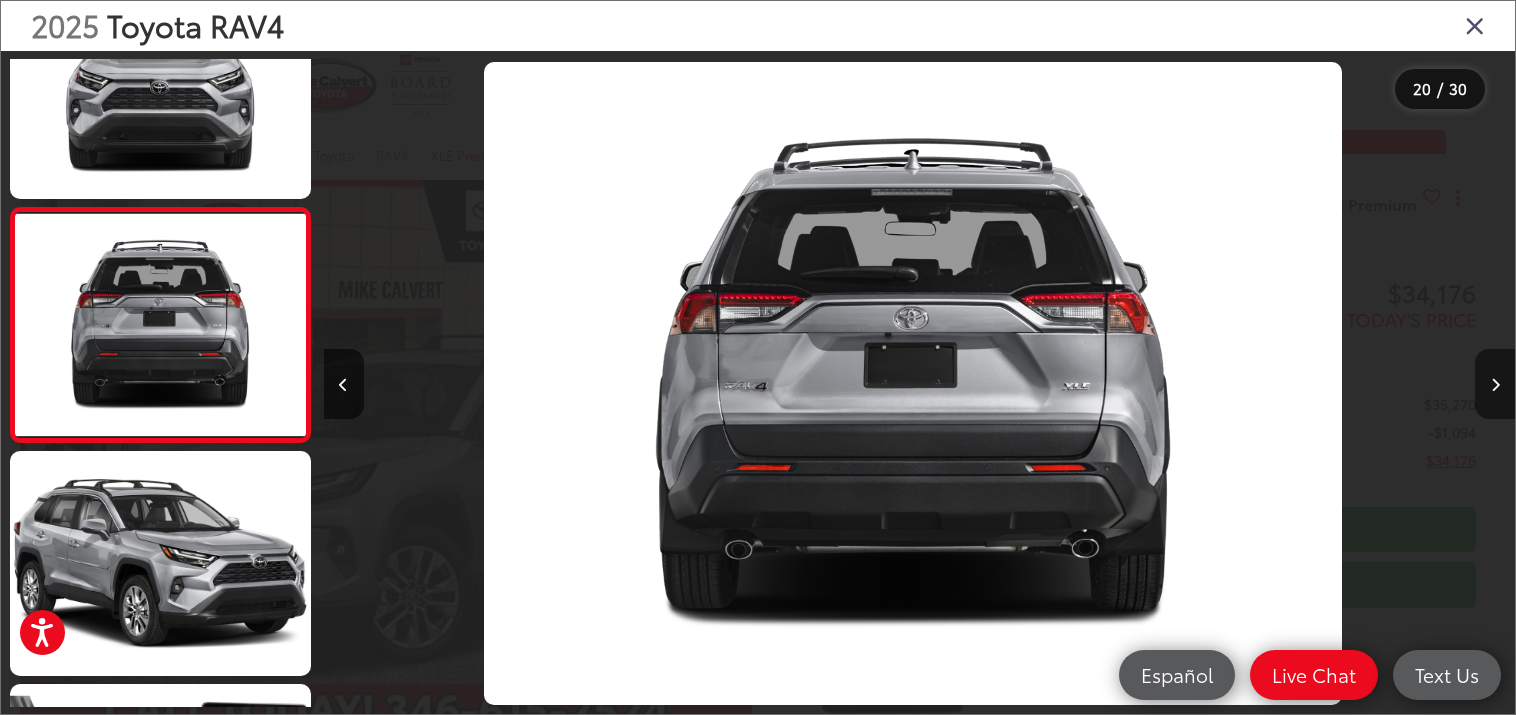 click at bounding box center [1495, 384] 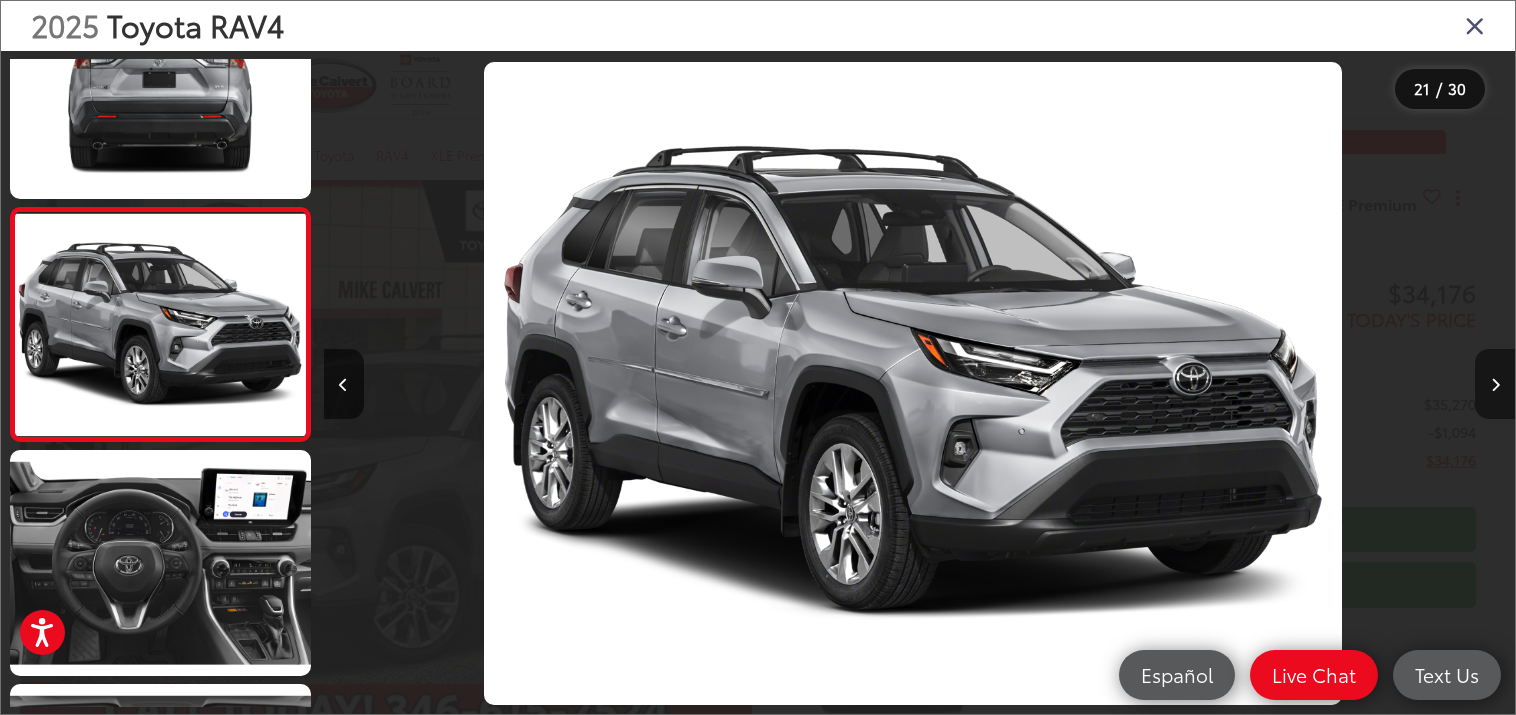 click at bounding box center (1495, 384) 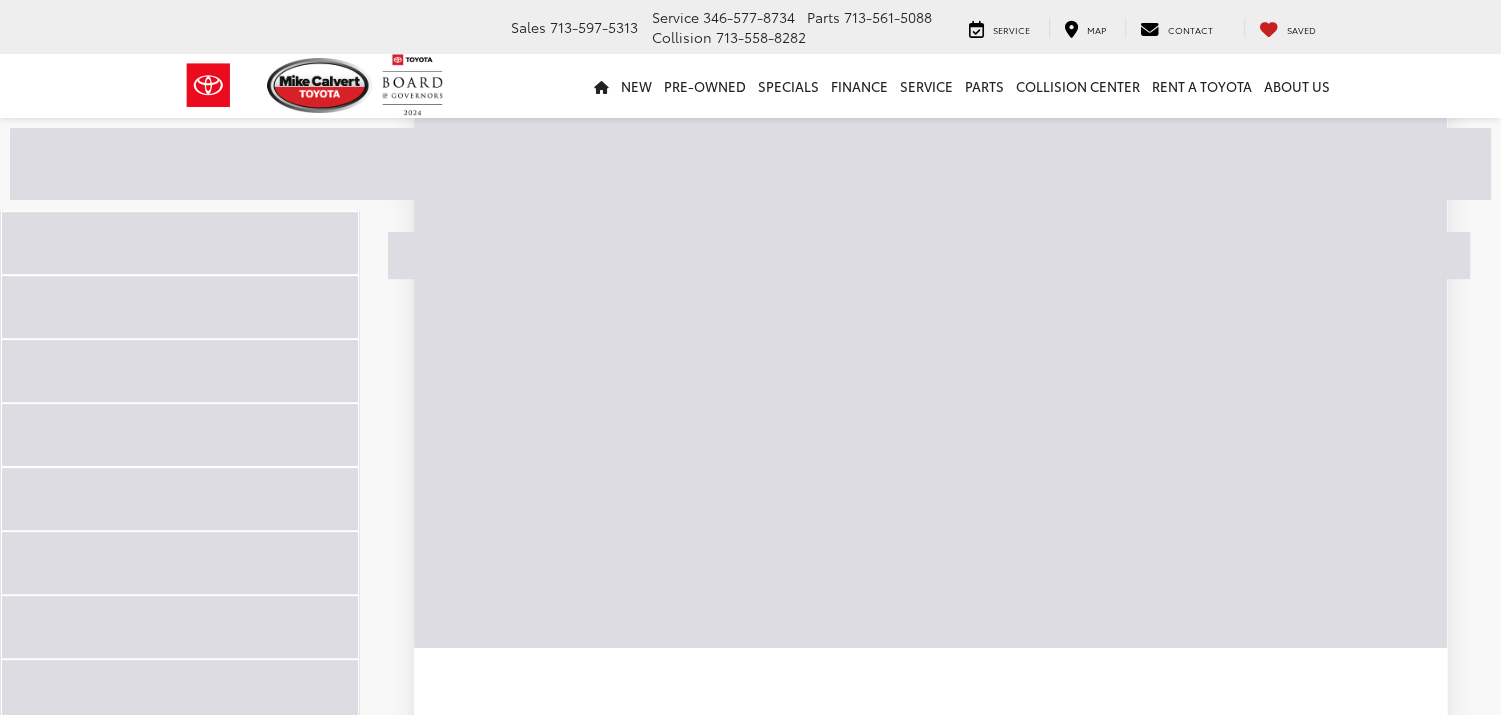 scroll, scrollTop: 132, scrollLeft: 0, axis: vertical 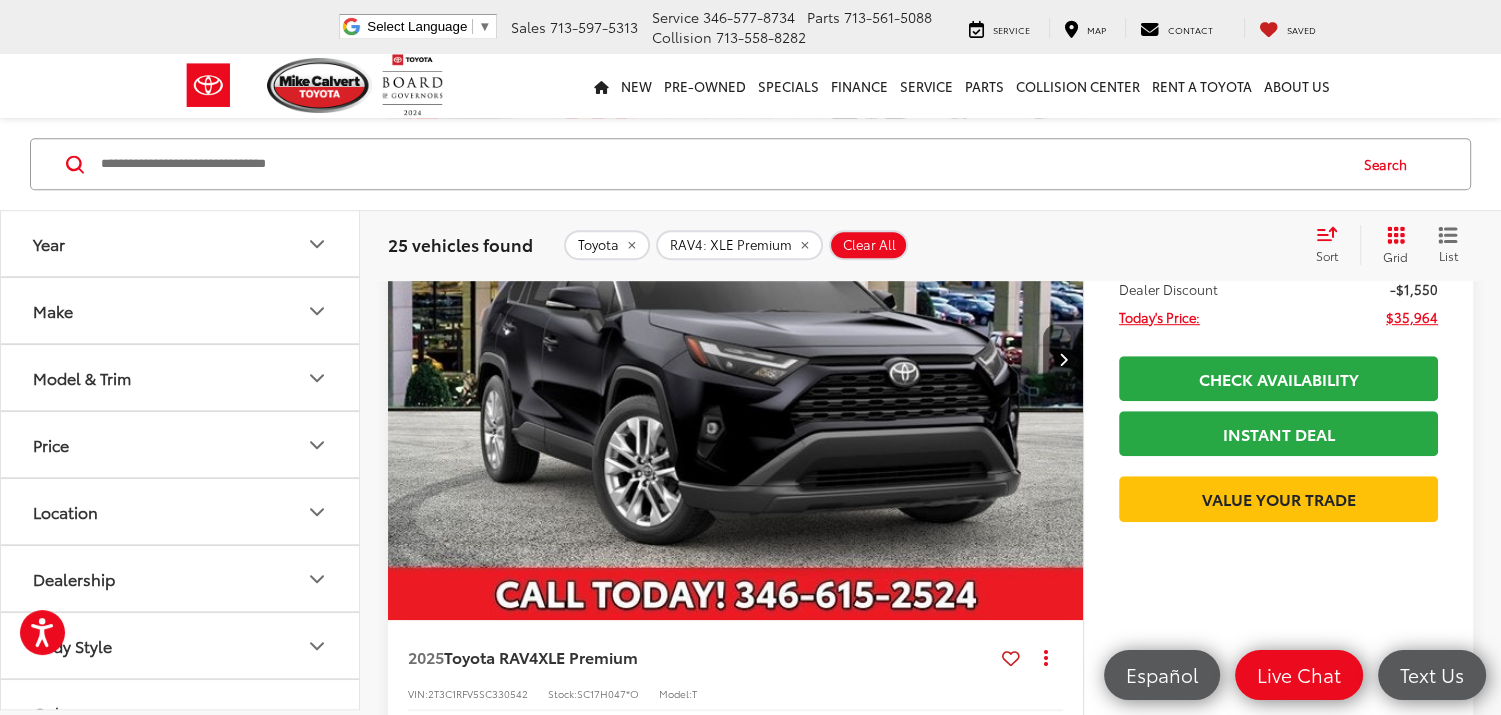 click at bounding box center [736, 359] 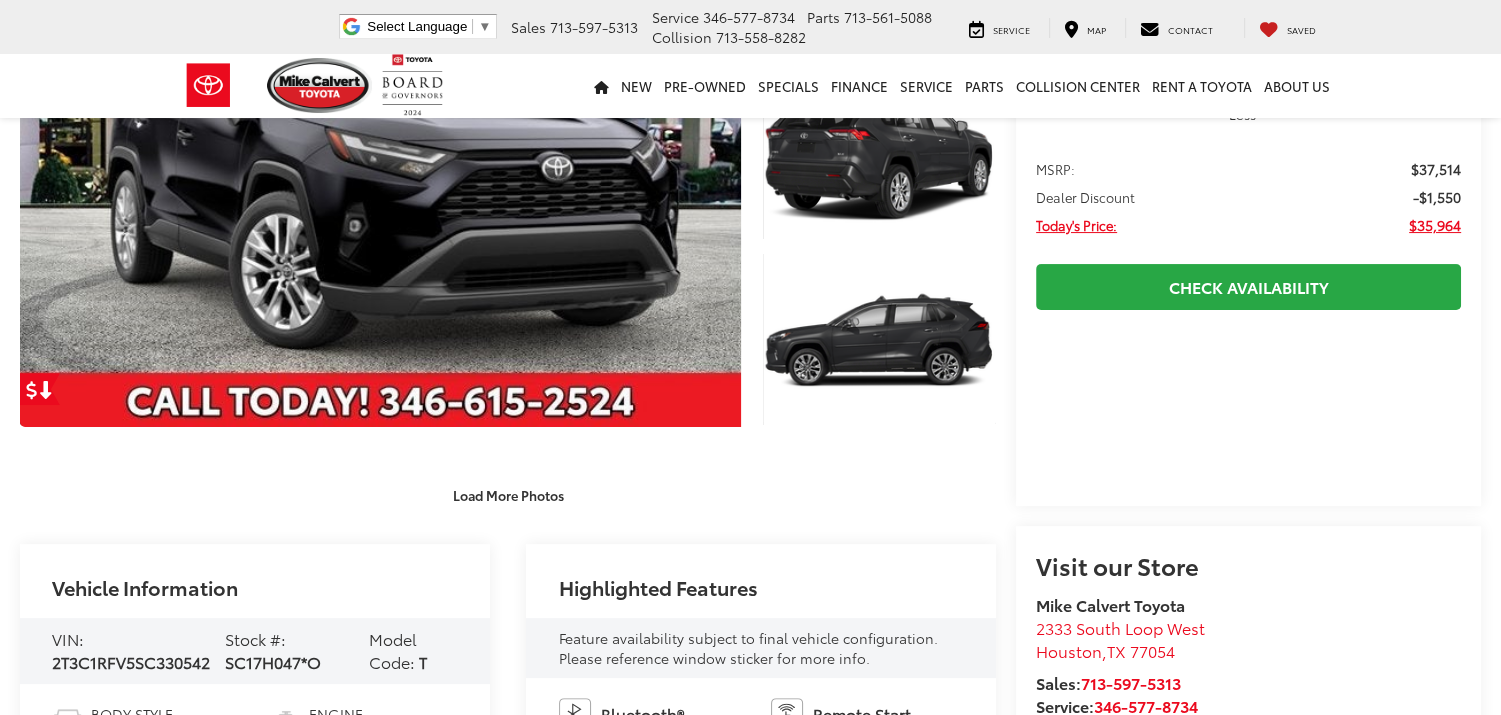 scroll, scrollTop: 500, scrollLeft: 0, axis: vertical 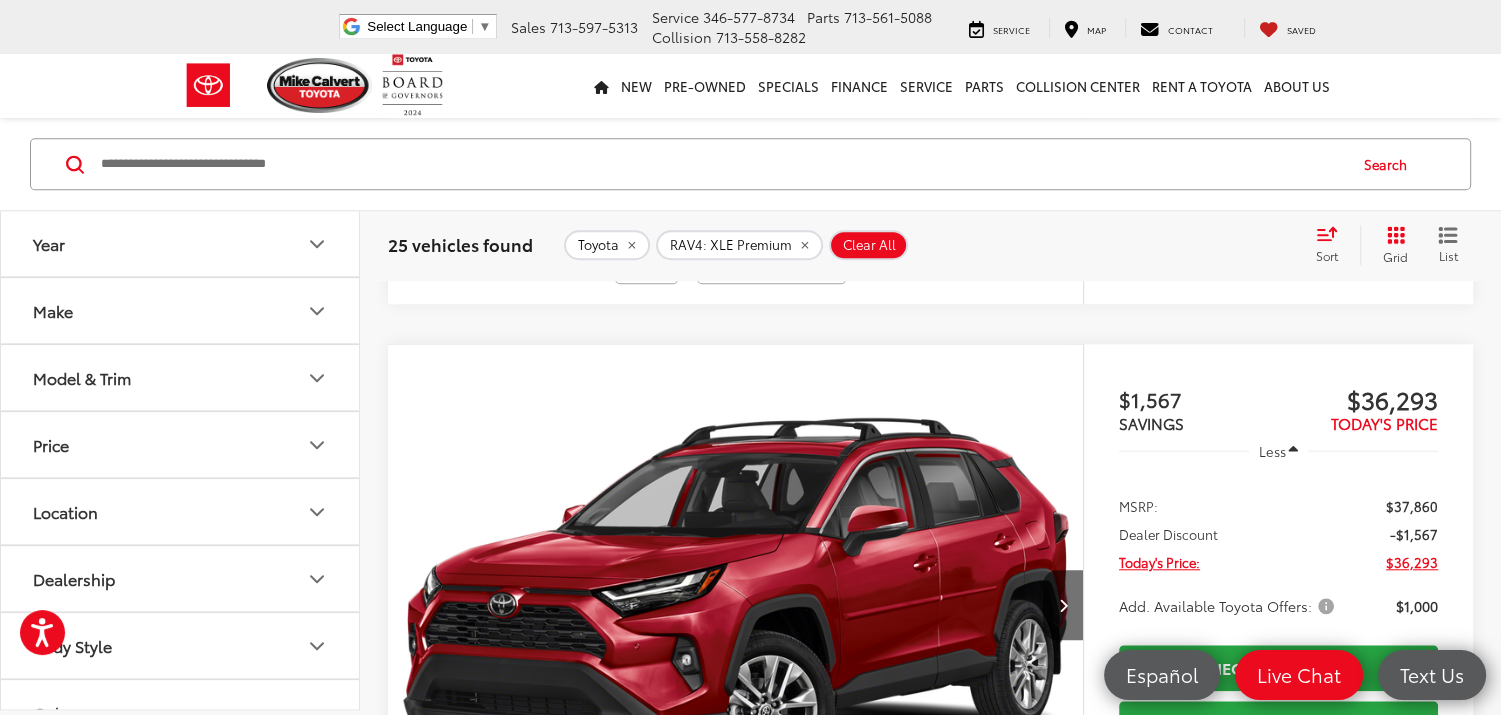 click at bounding box center (736, 605) 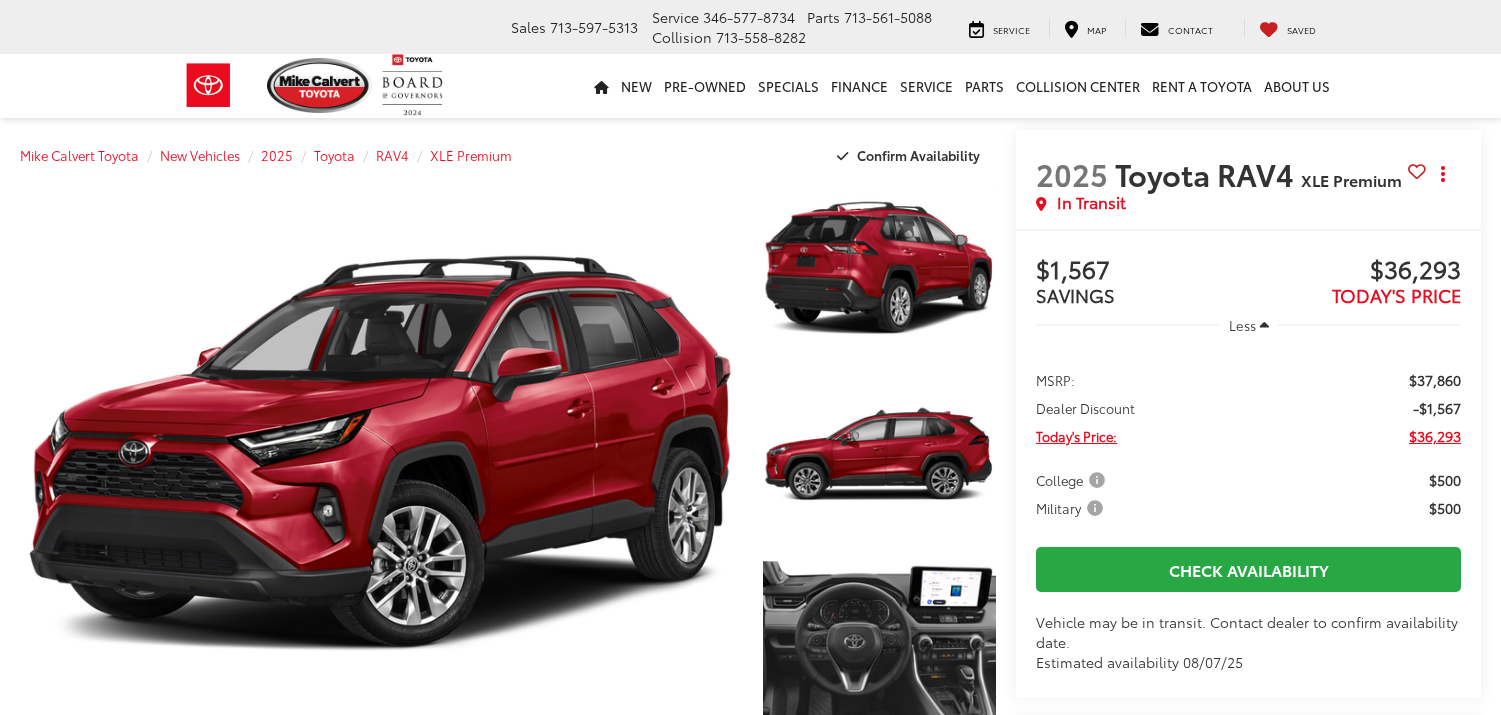 scroll, scrollTop: 0, scrollLeft: 0, axis: both 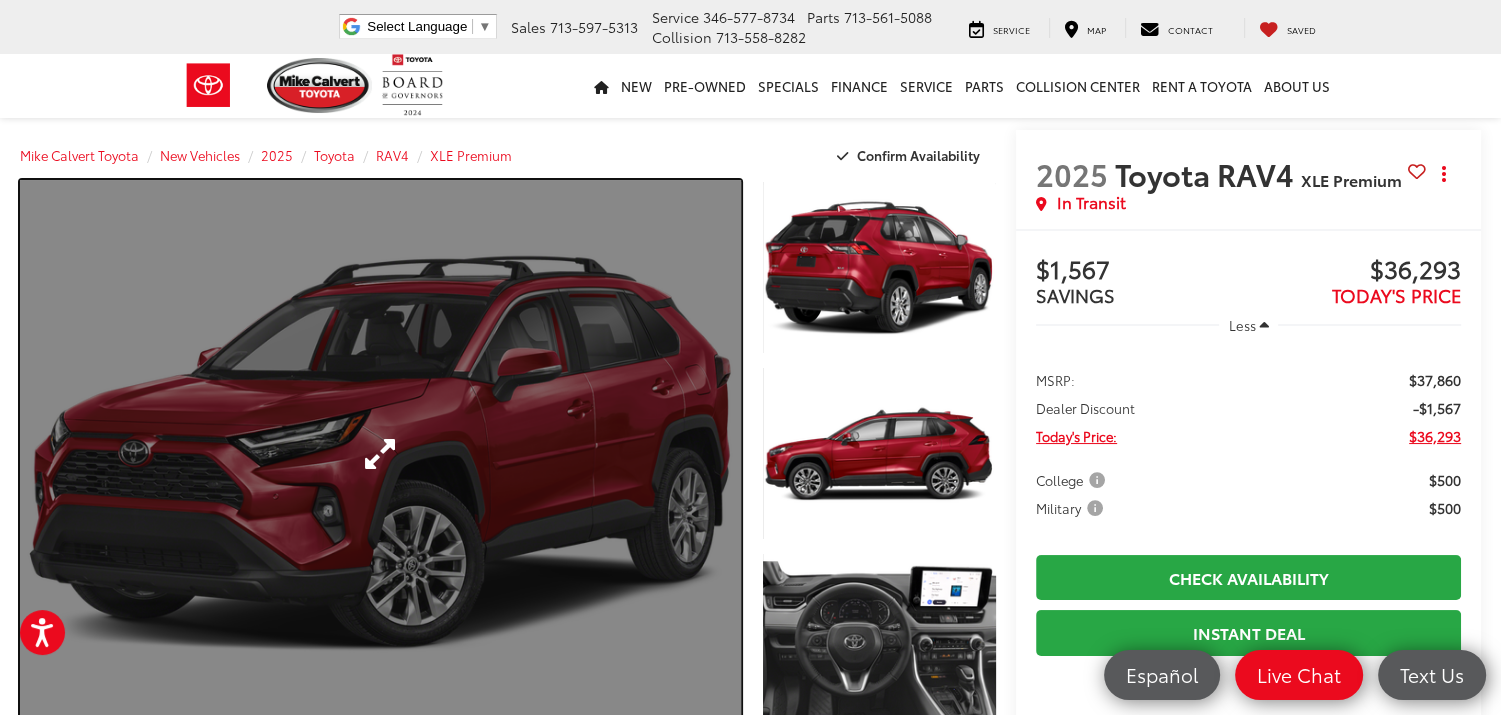 click at bounding box center (380, 453) 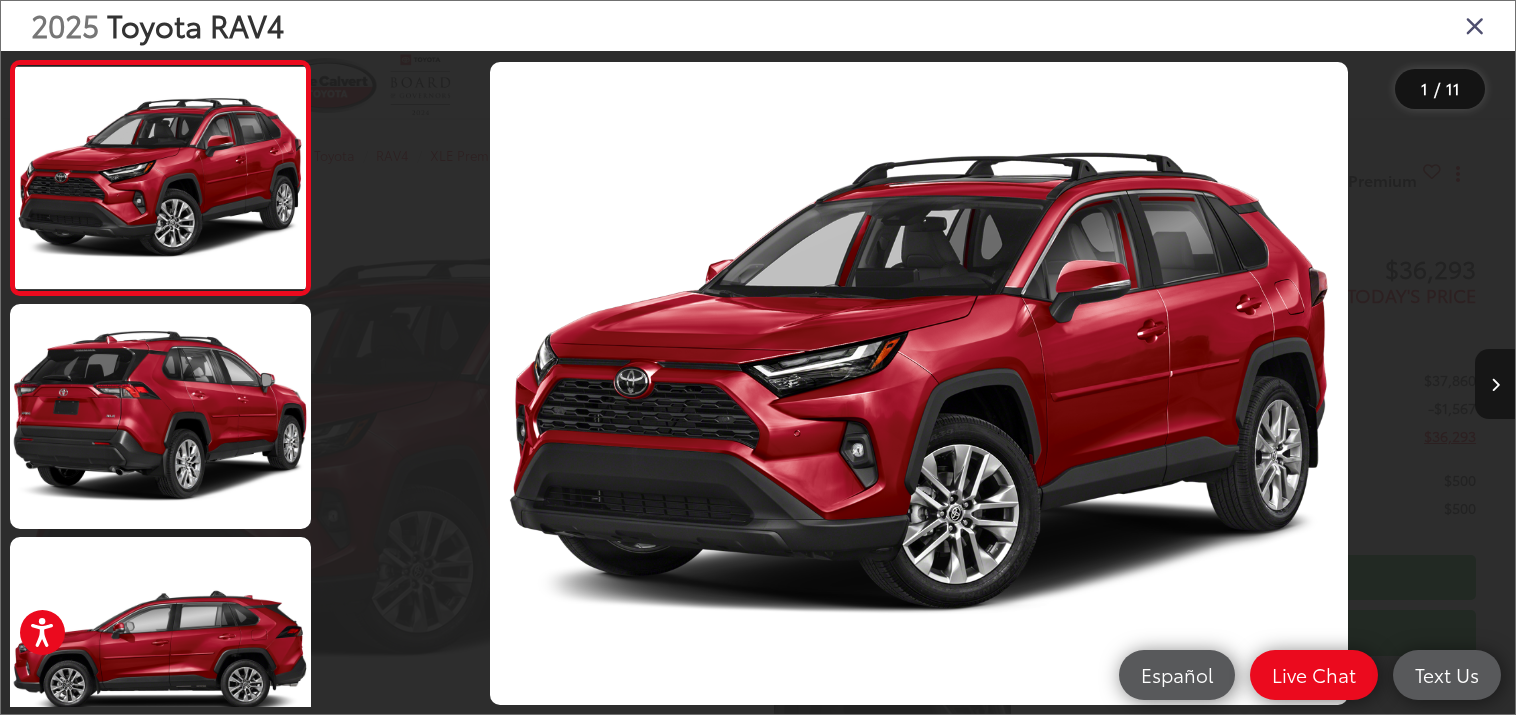 click at bounding box center [1495, 385] 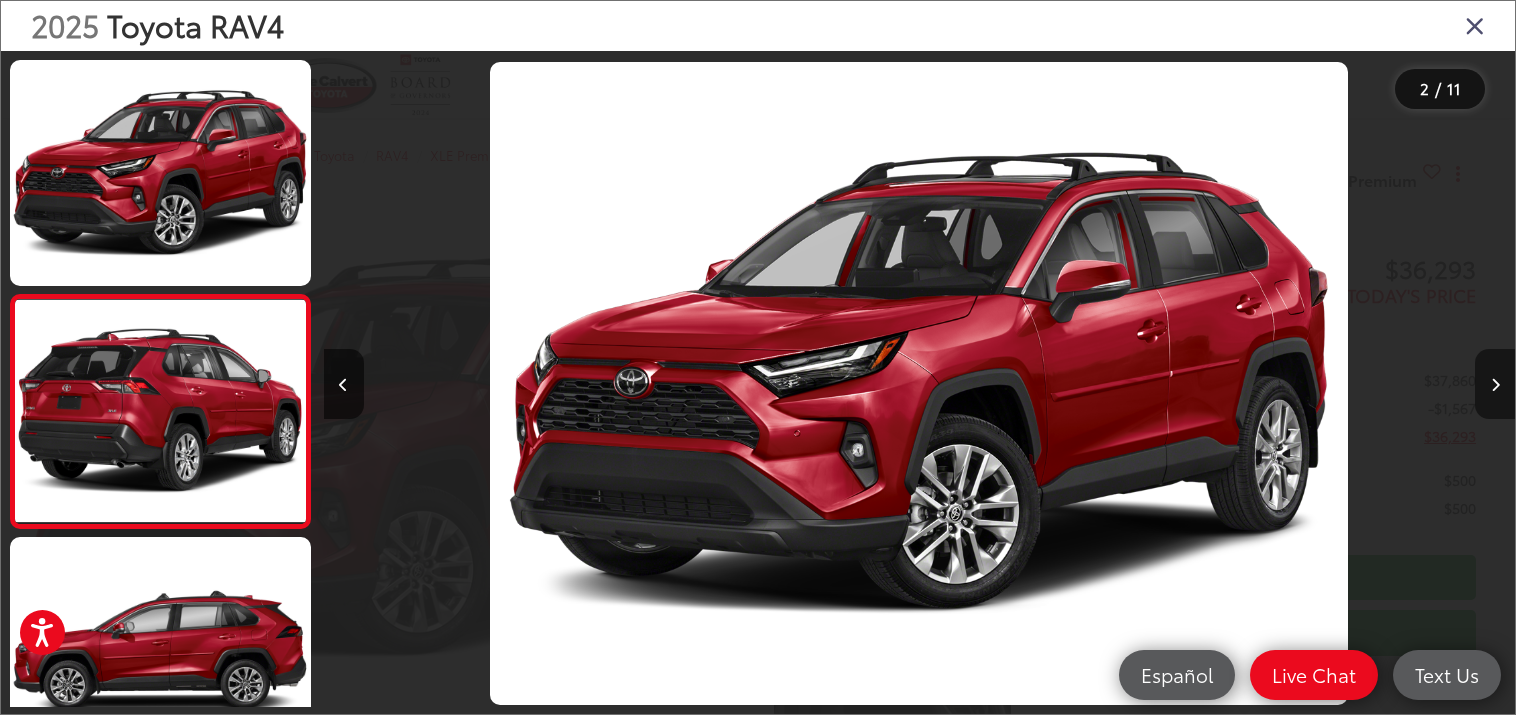 scroll, scrollTop: 0, scrollLeft: 1191, axis: horizontal 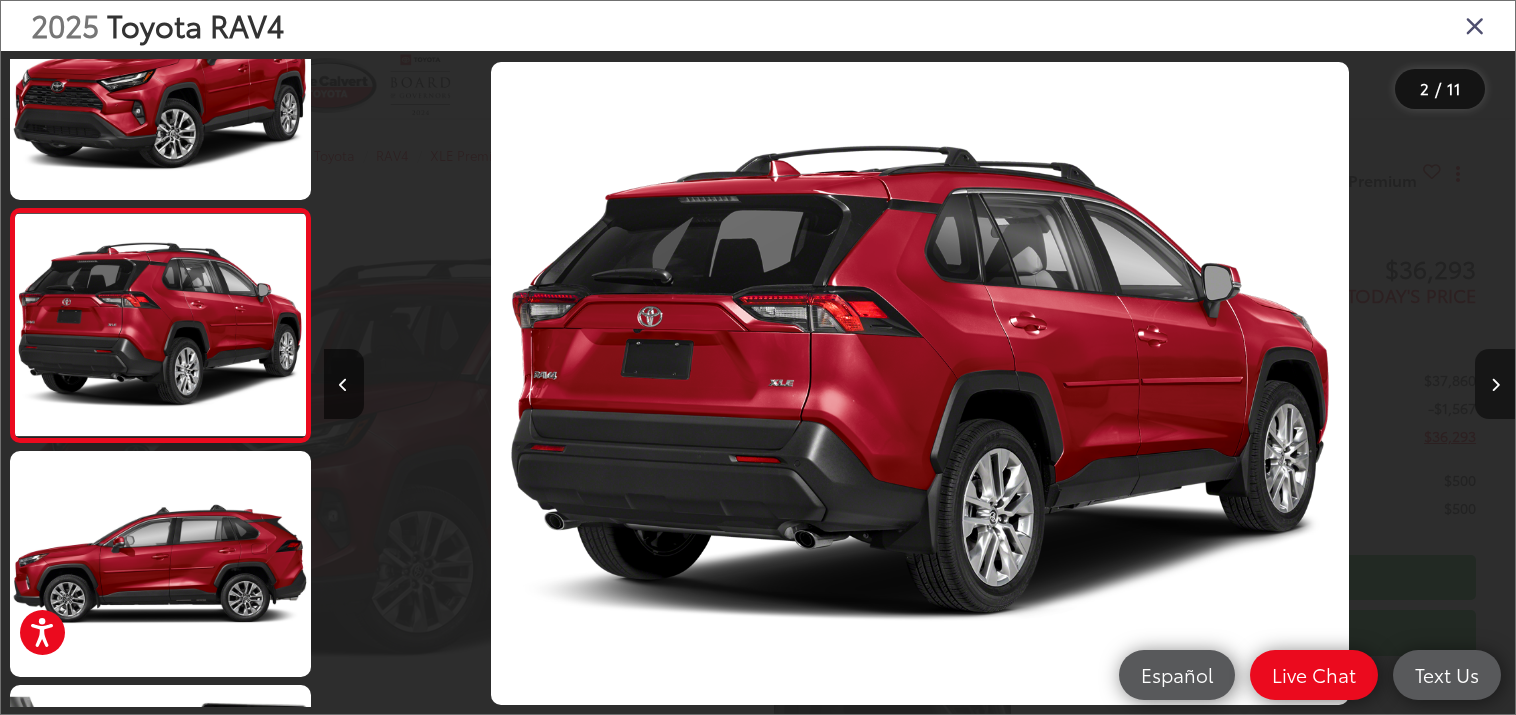 click at bounding box center [1495, 385] 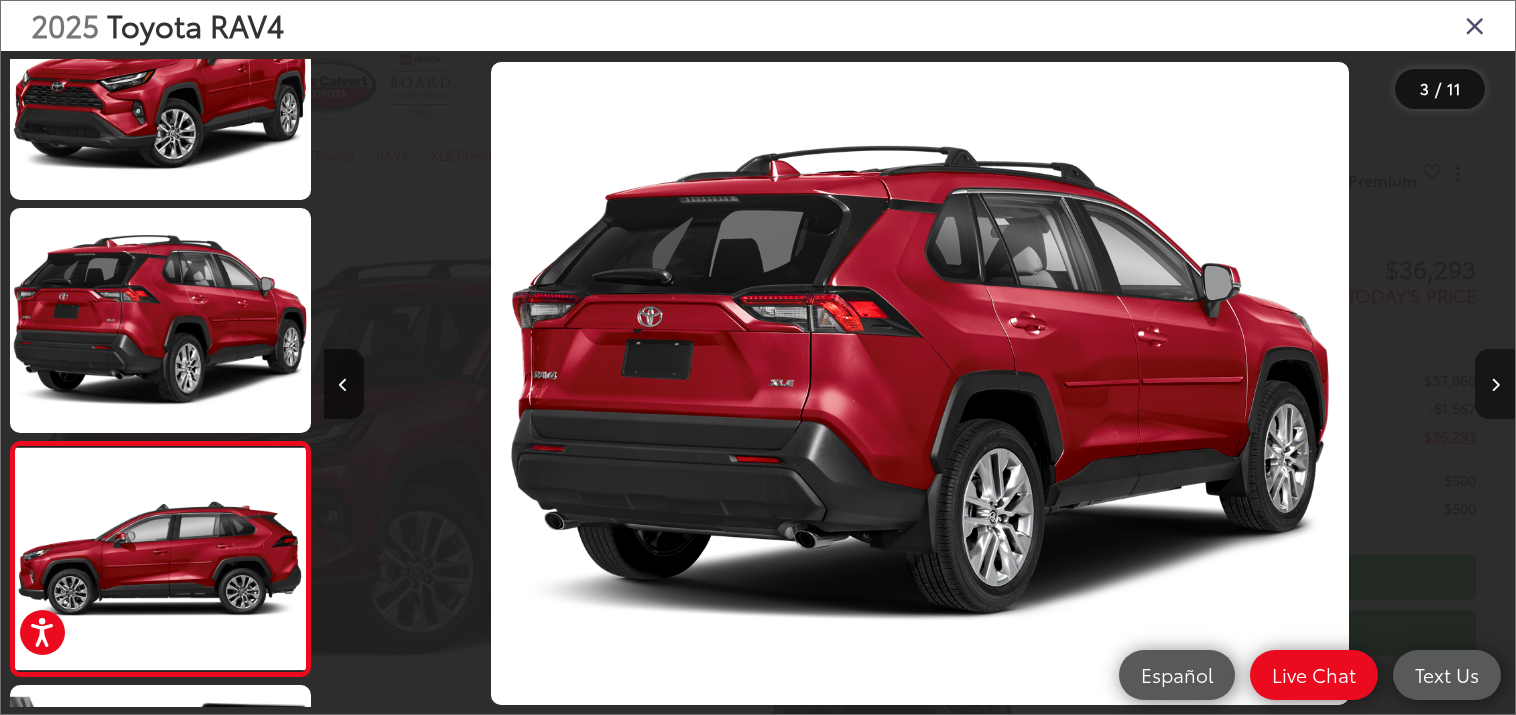 scroll, scrollTop: 0, scrollLeft: 2383, axis: horizontal 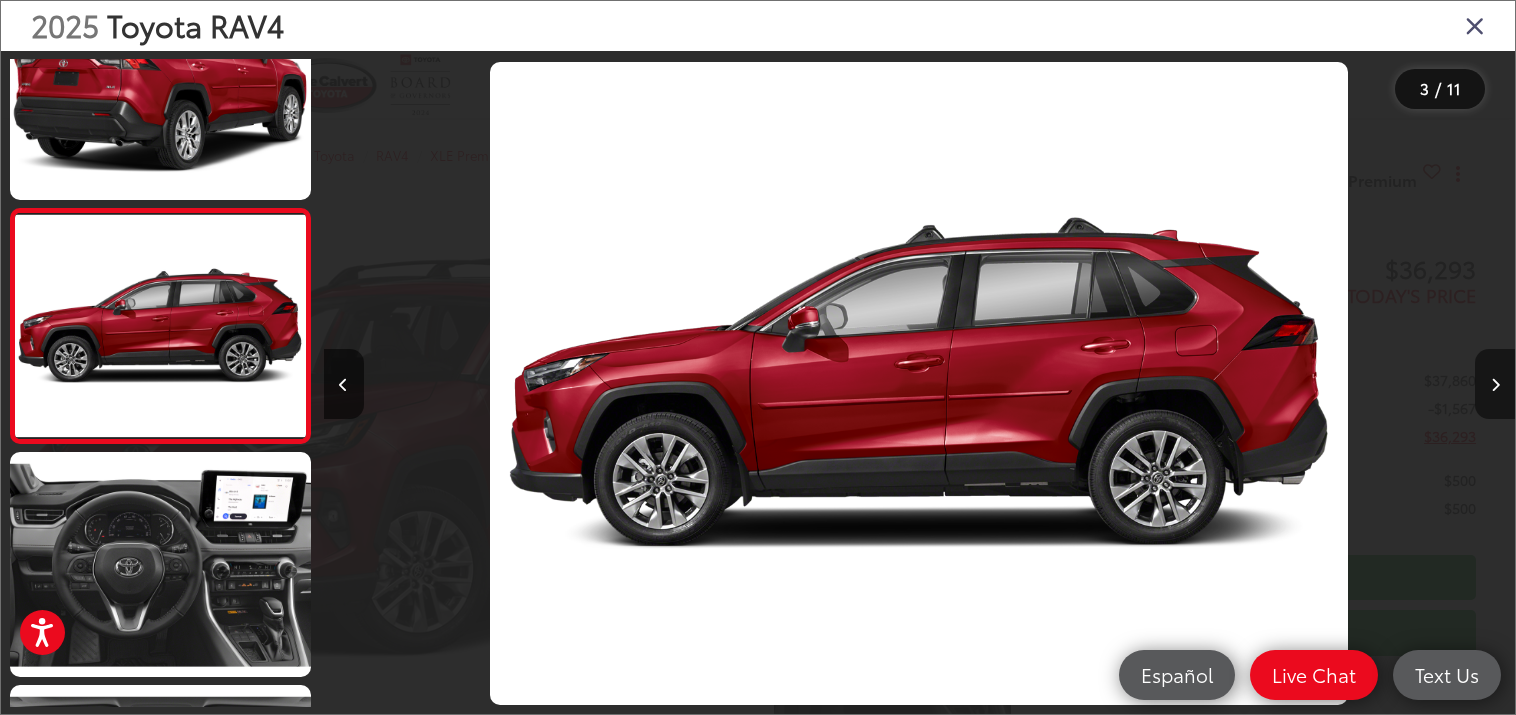 click at bounding box center [1495, 385] 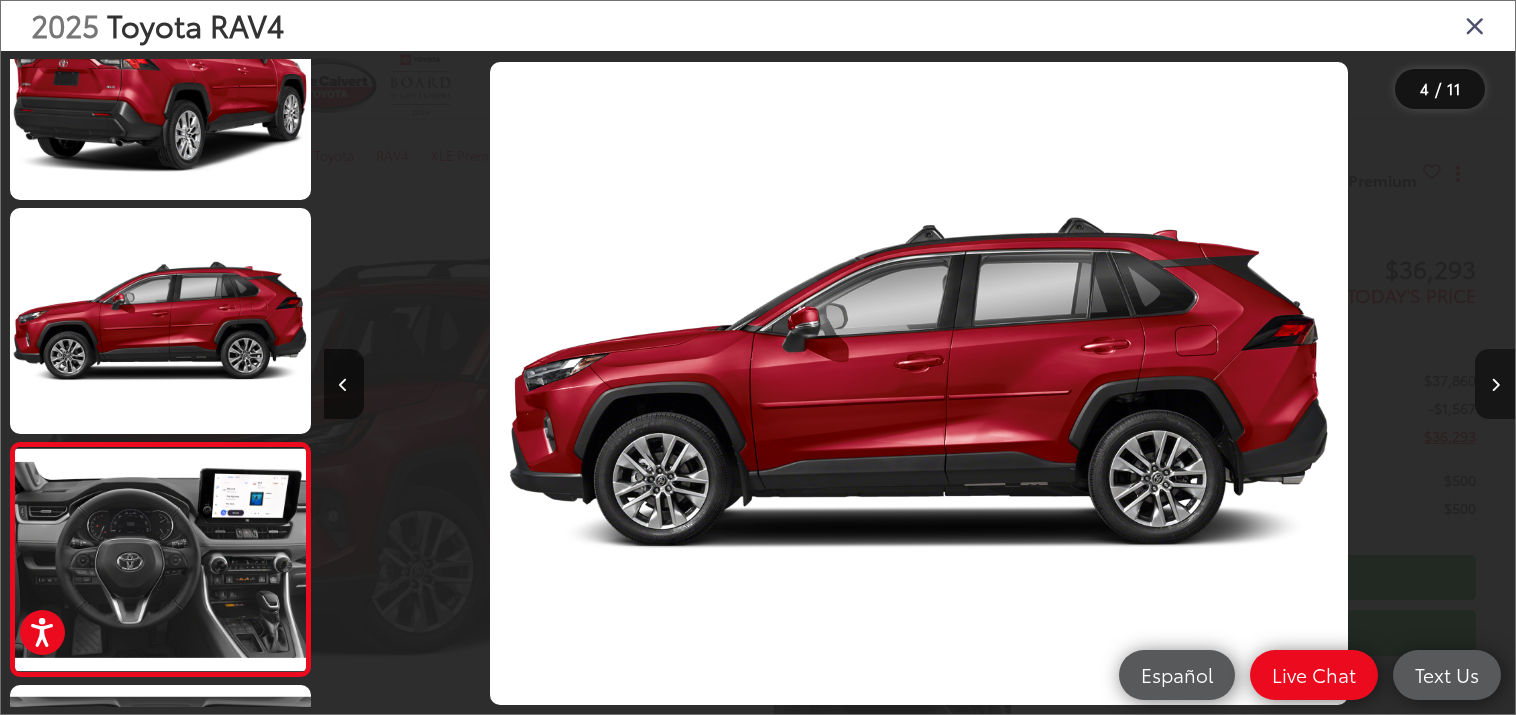 scroll, scrollTop: 0, scrollLeft: 3574, axis: horizontal 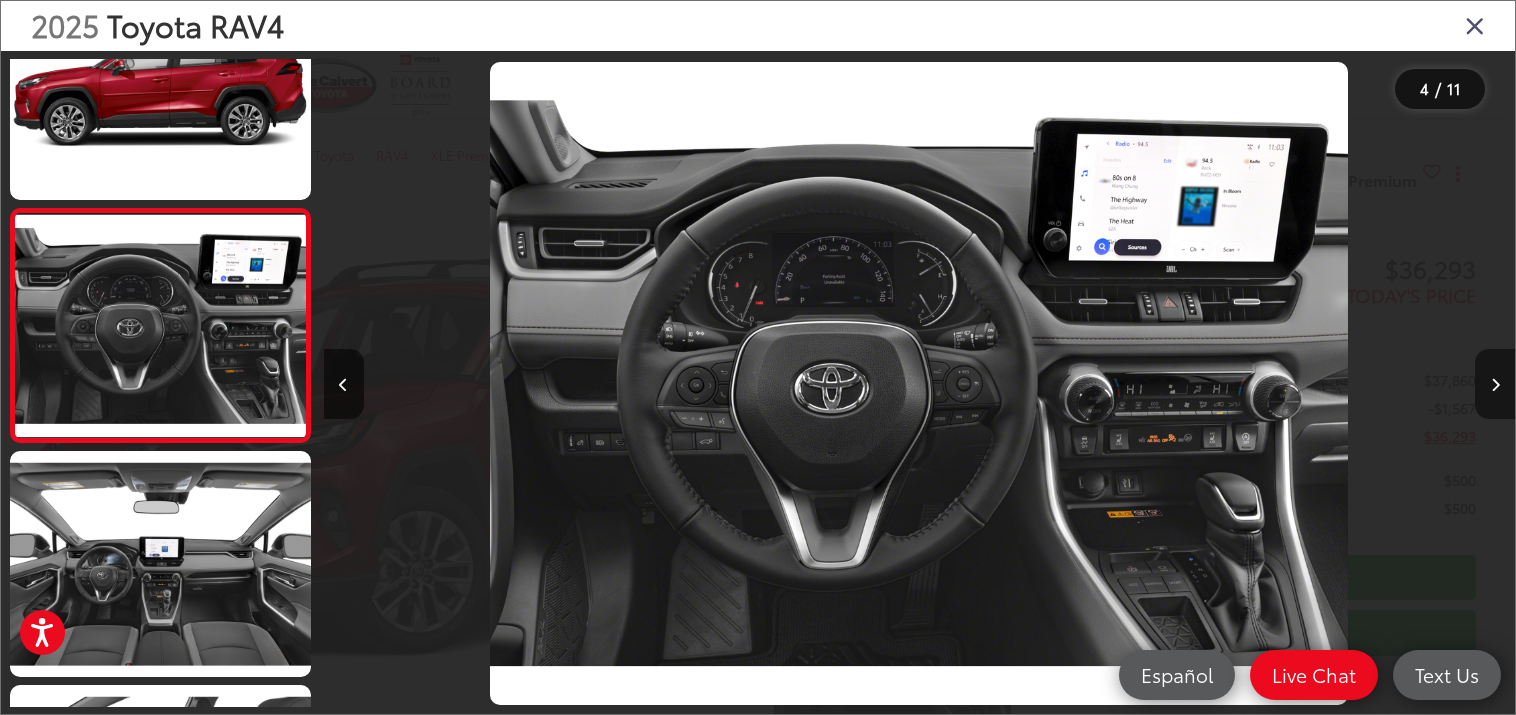 click at bounding box center (1495, 385) 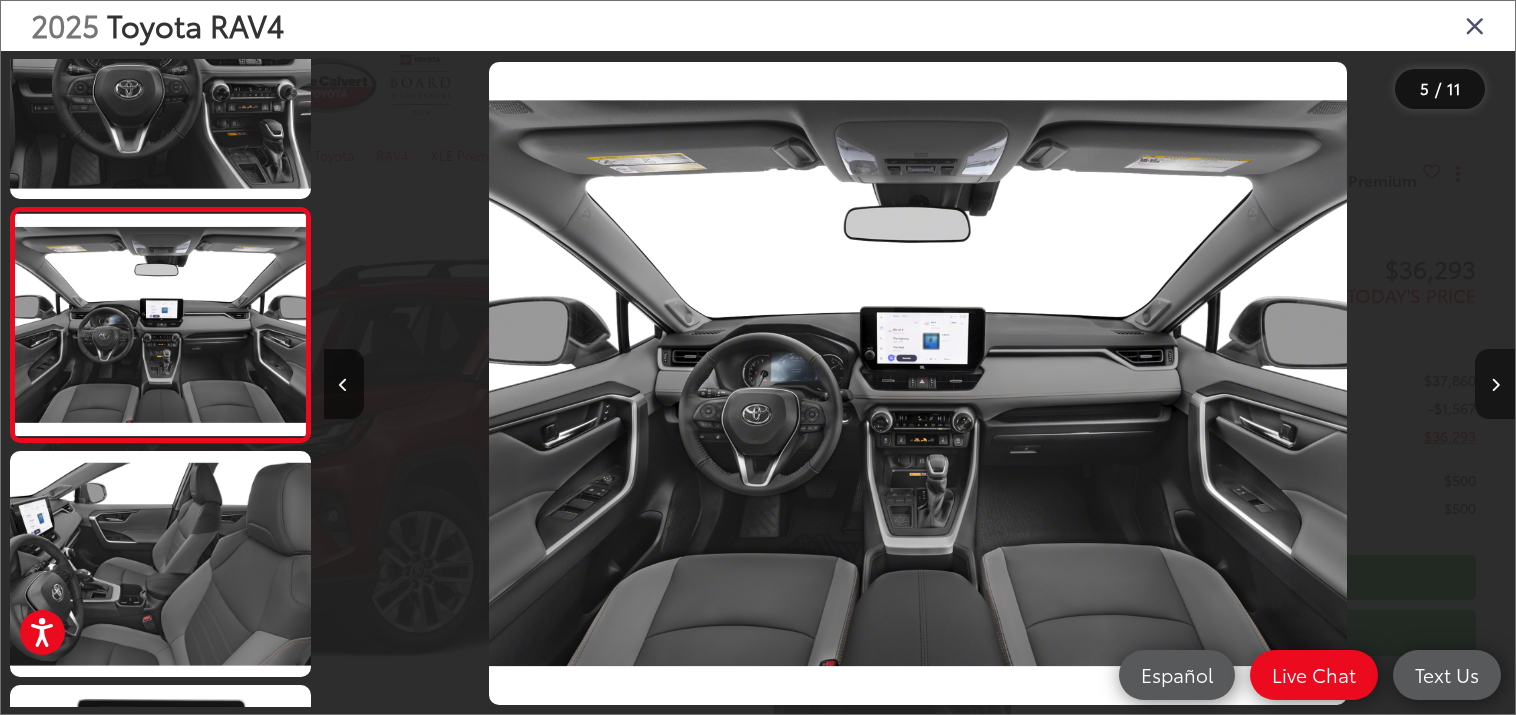 click at bounding box center (1495, 385) 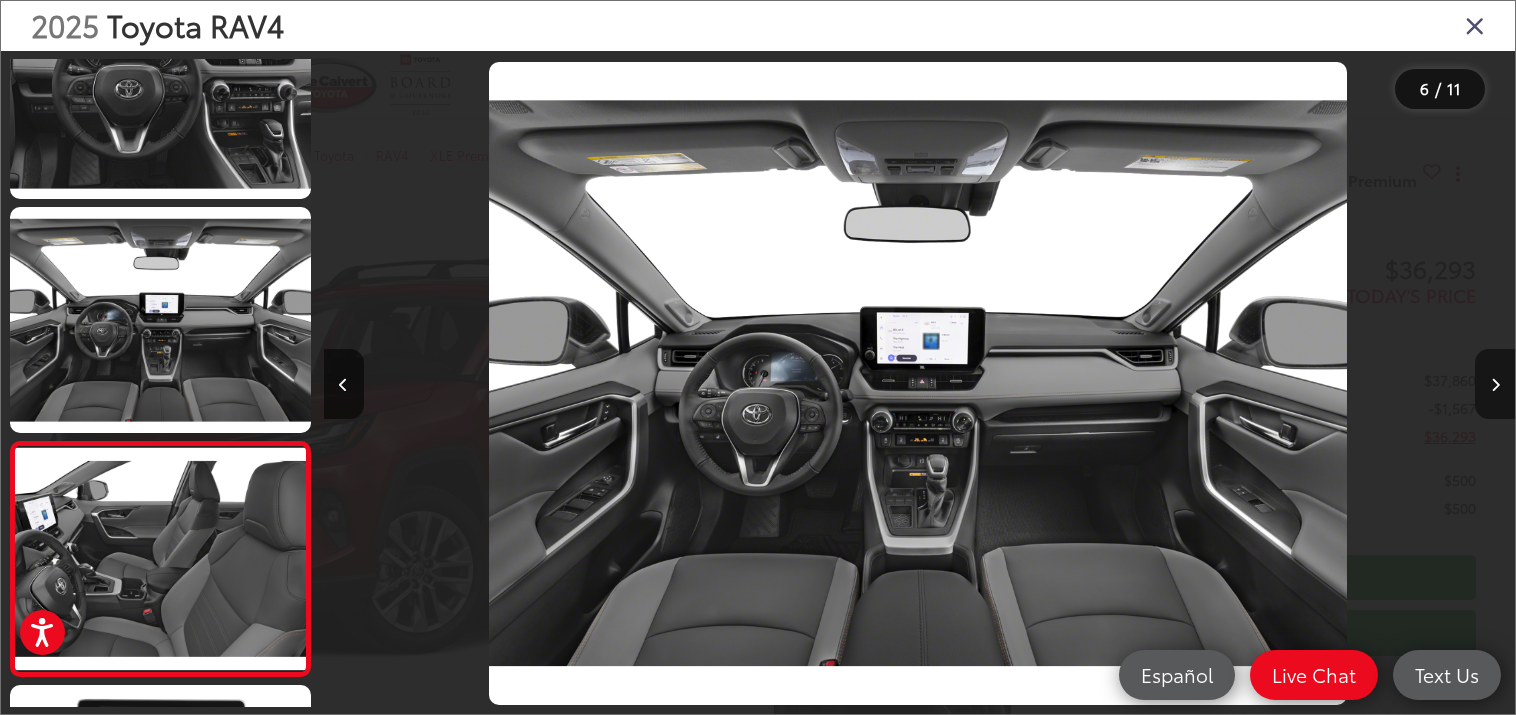 scroll, scrollTop: 0, scrollLeft: 5957, axis: horizontal 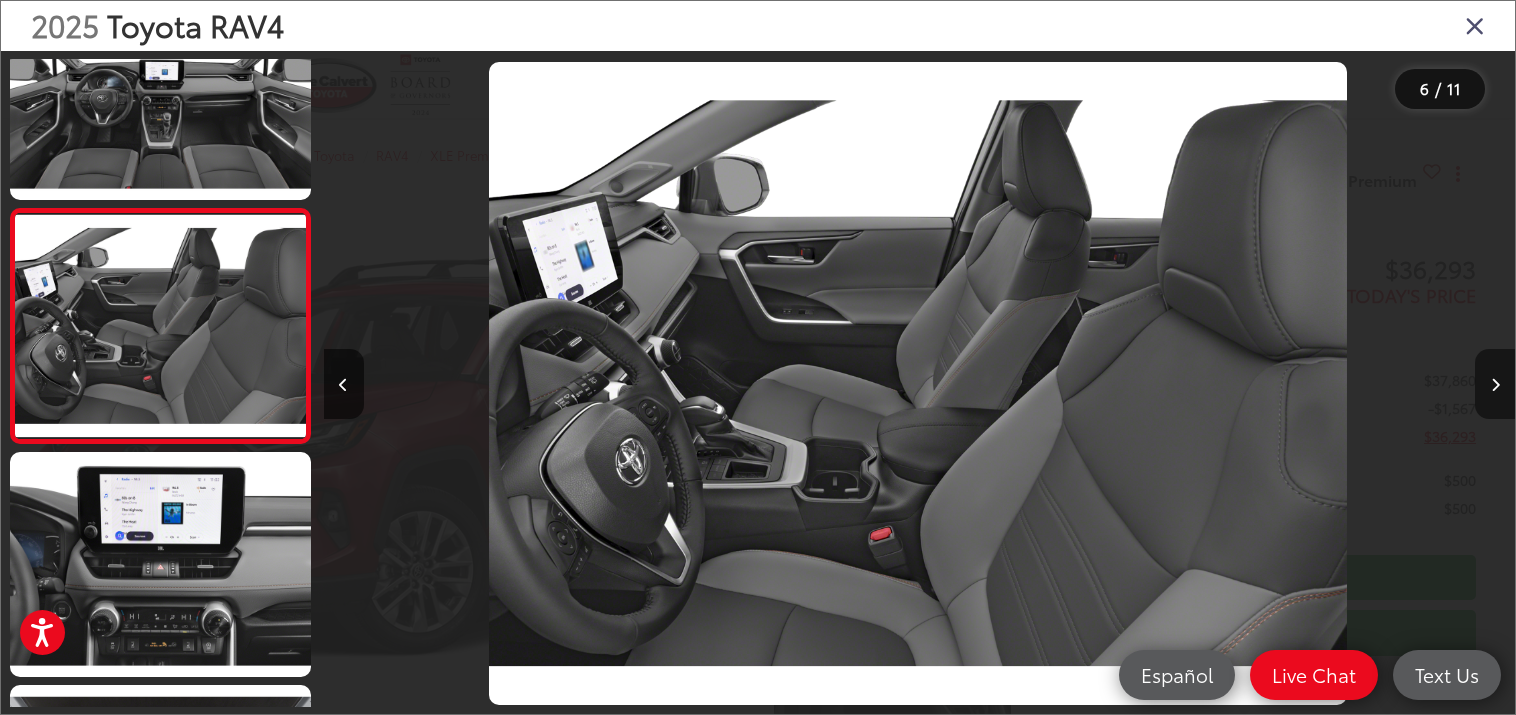 click at bounding box center (1495, 385) 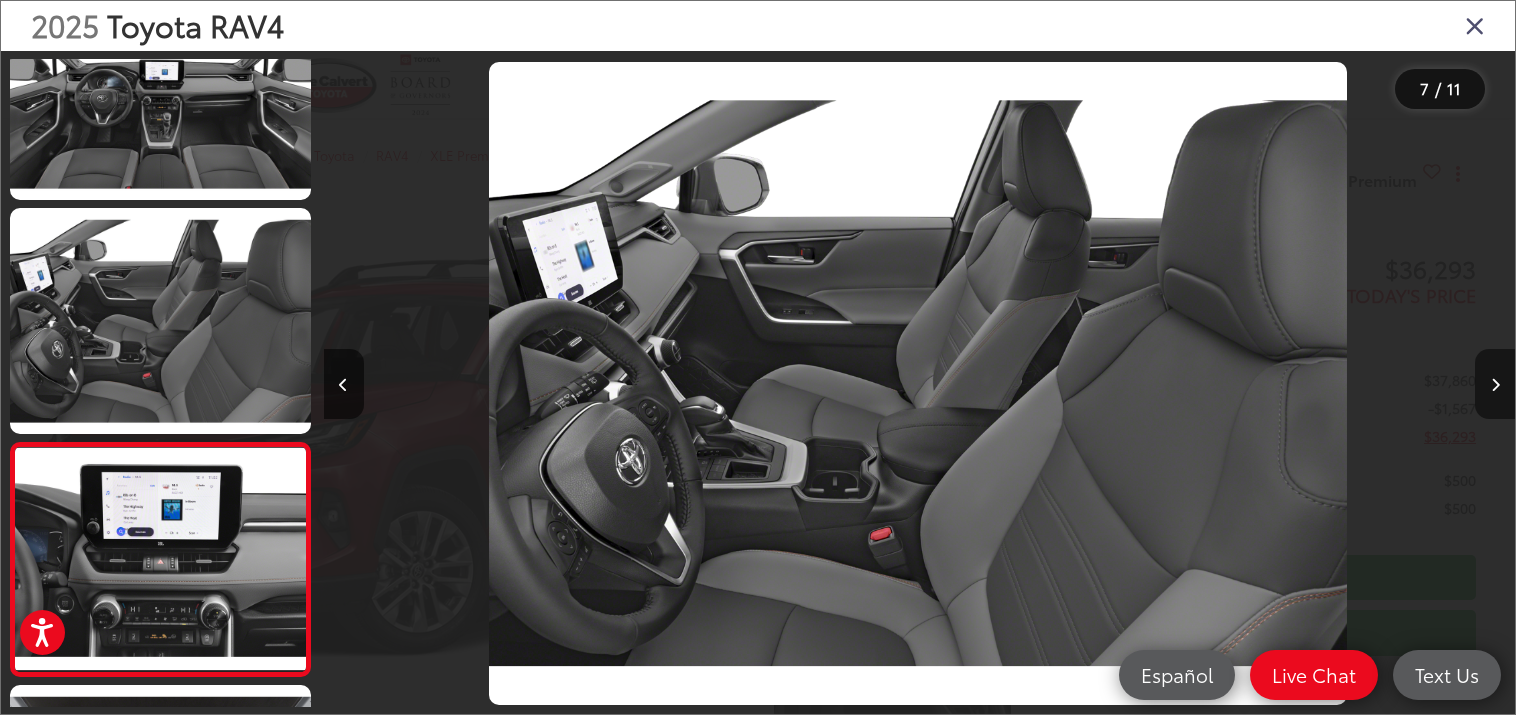 scroll, scrollTop: 0, scrollLeft: 7148, axis: horizontal 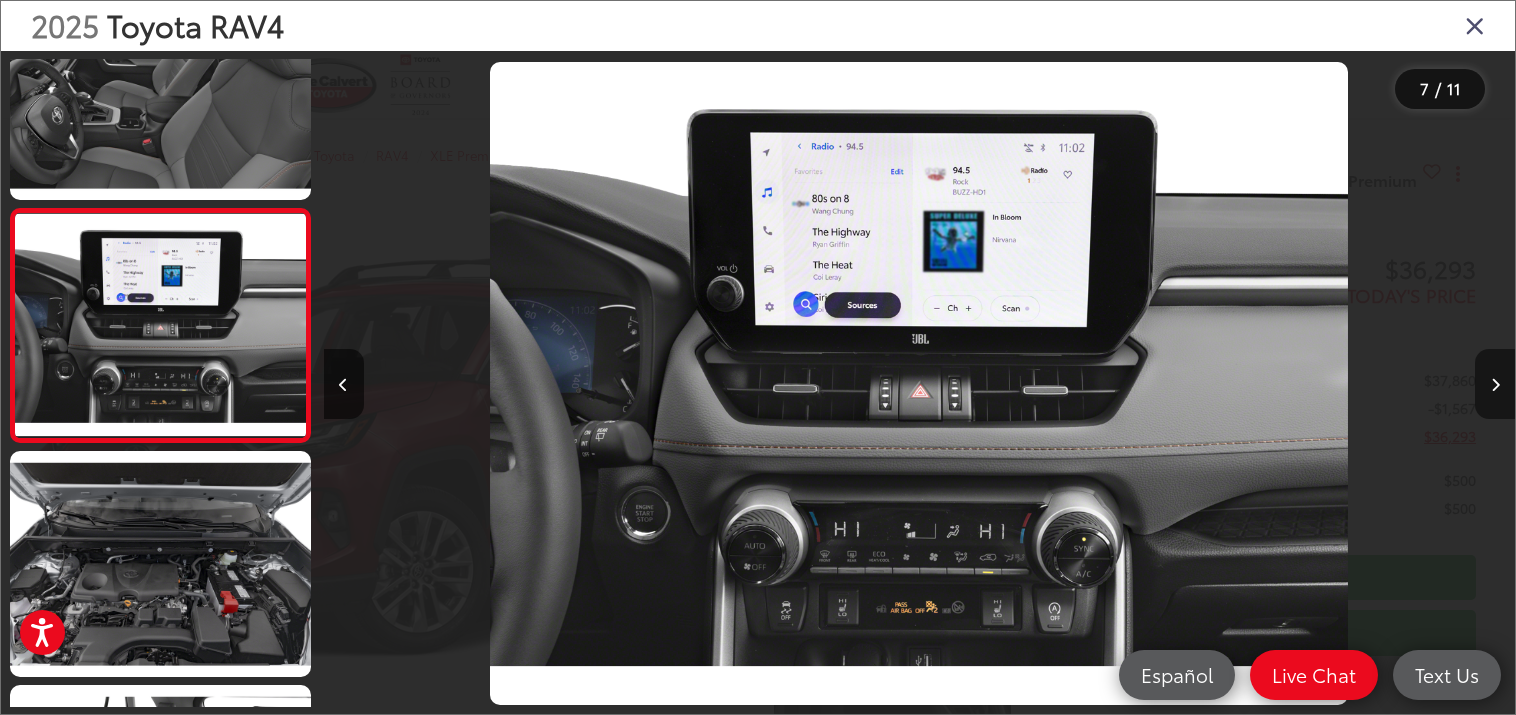click at bounding box center (1495, 385) 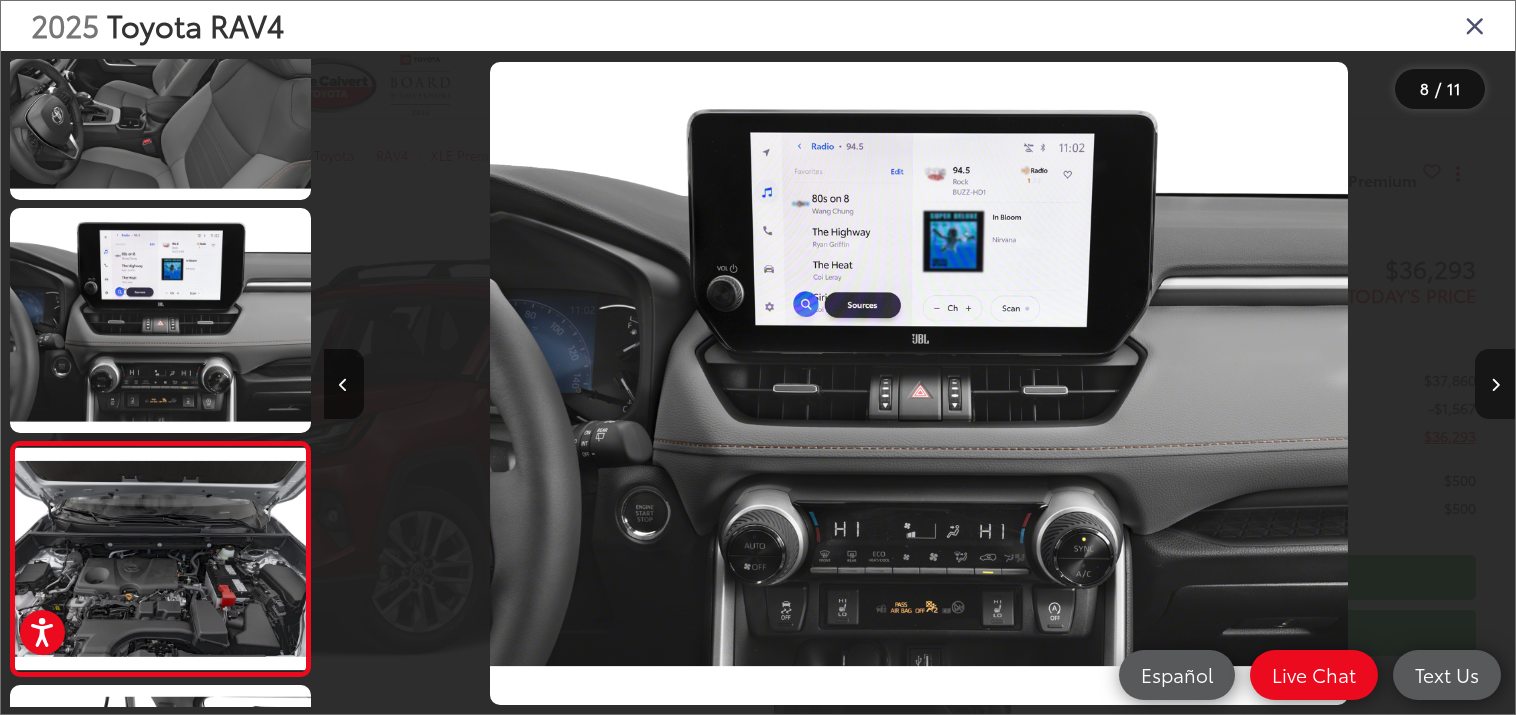 scroll, scrollTop: 0, scrollLeft: 8340, axis: horizontal 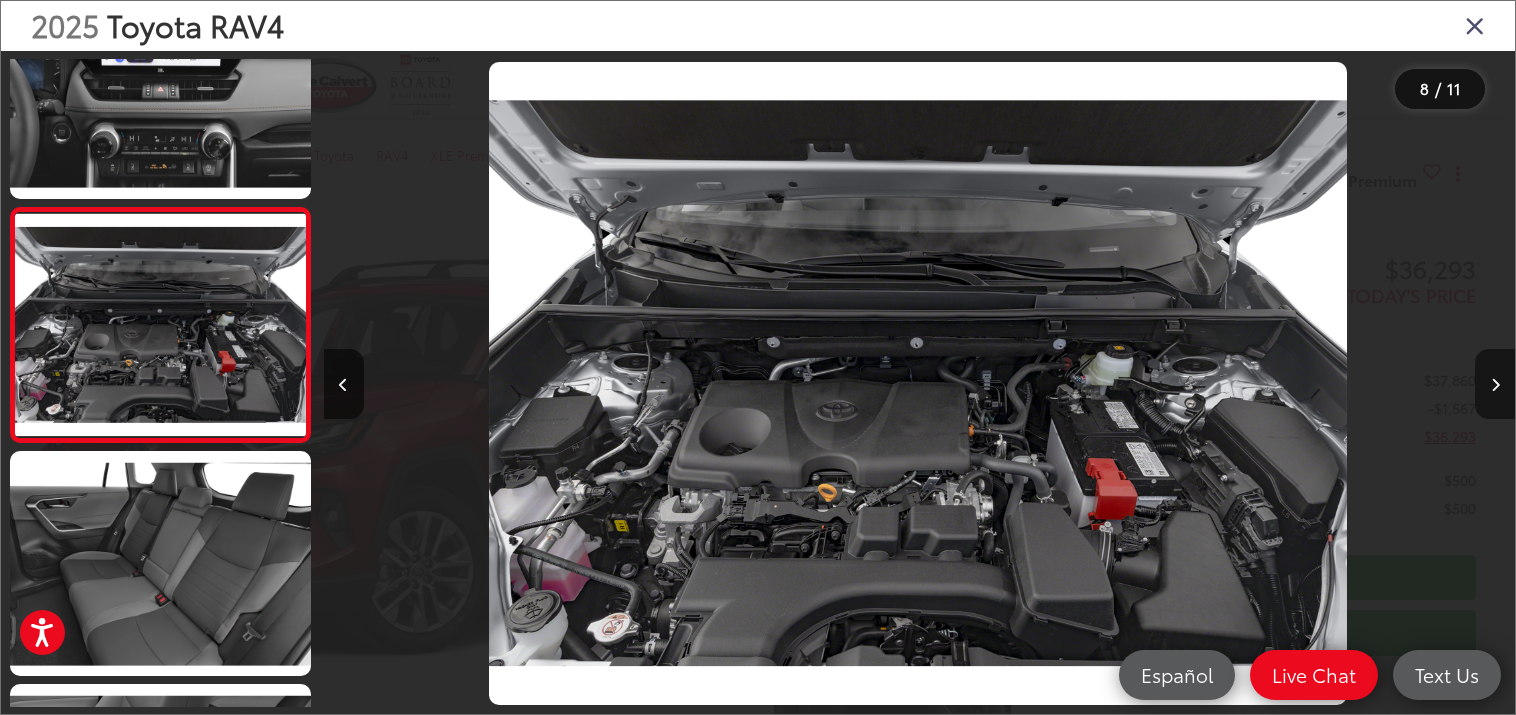 click at bounding box center [1495, 385] 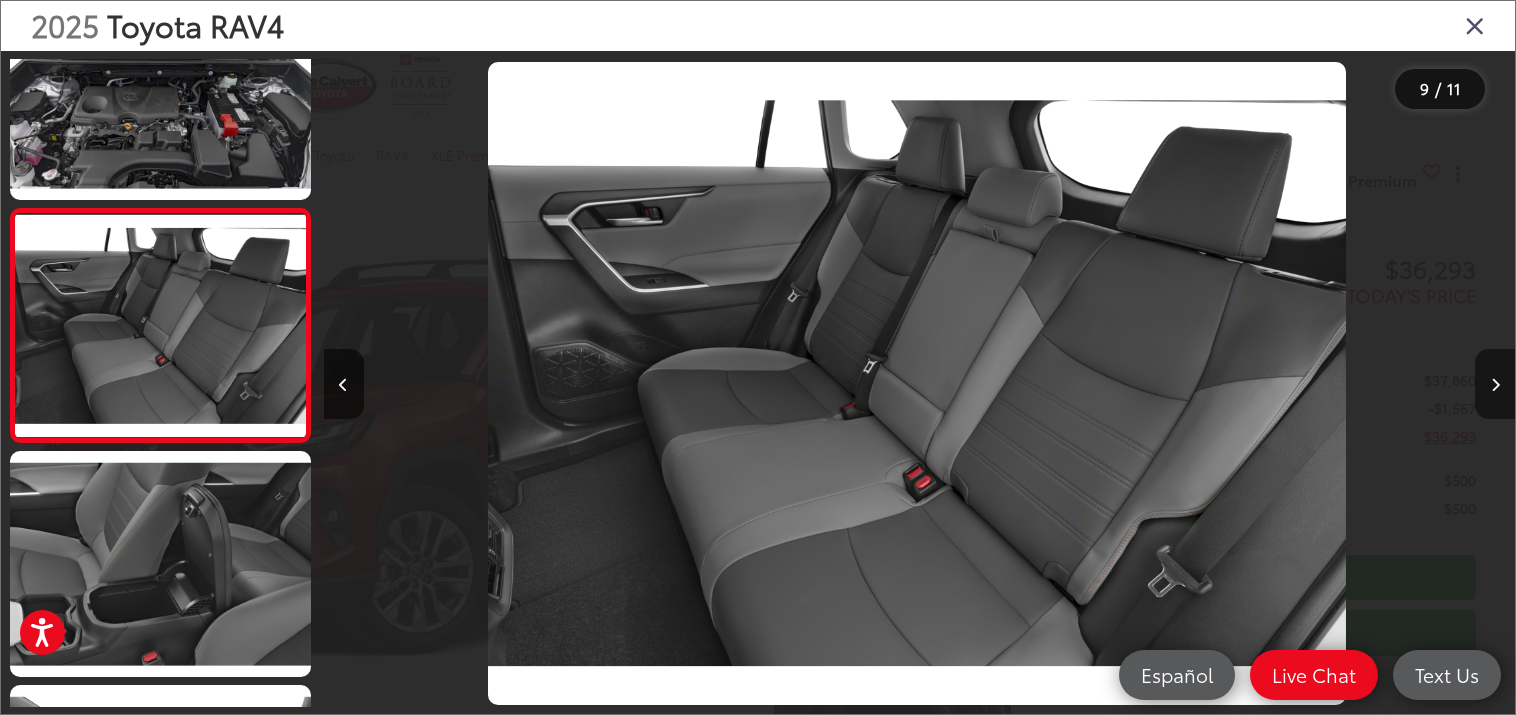 click at bounding box center (1495, 385) 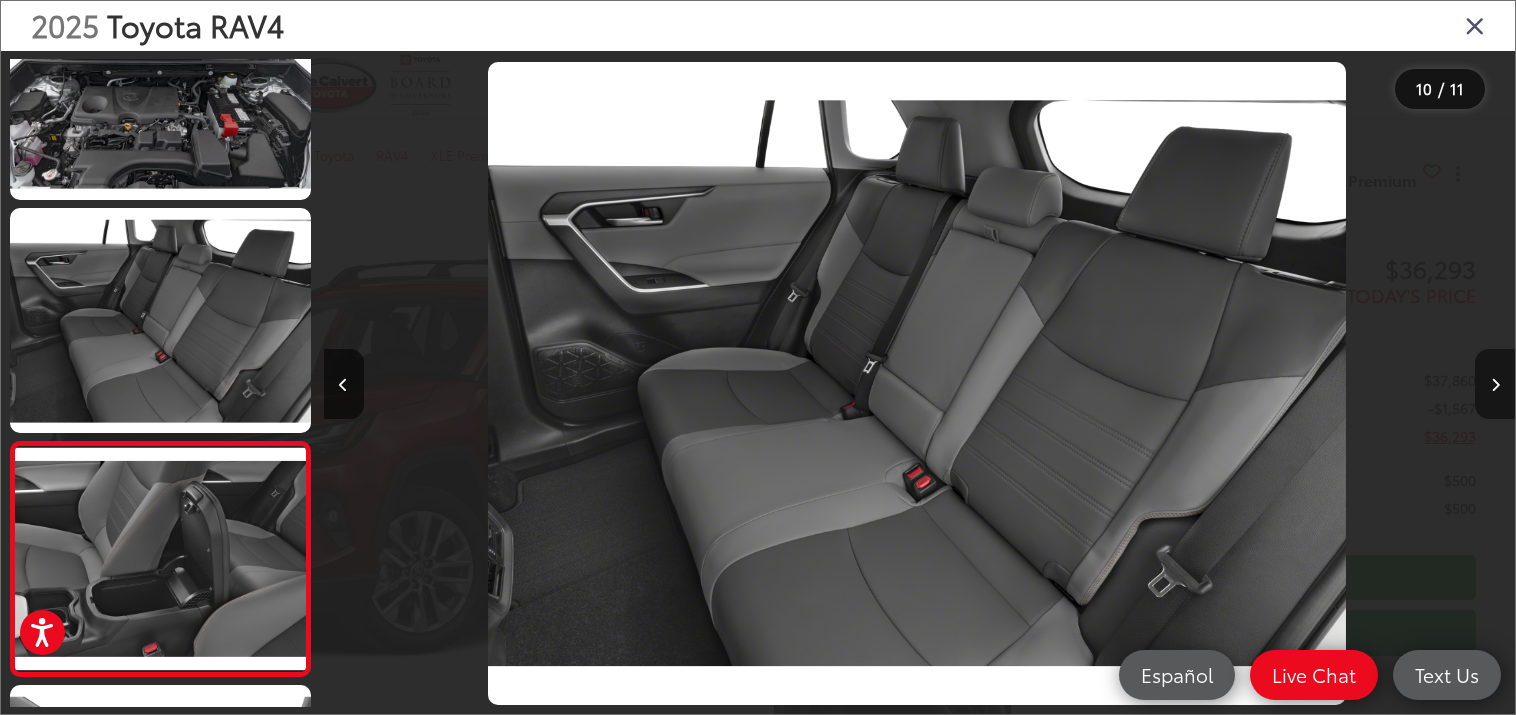 scroll, scrollTop: 0, scrollLeft: 10724, axis: horizontal 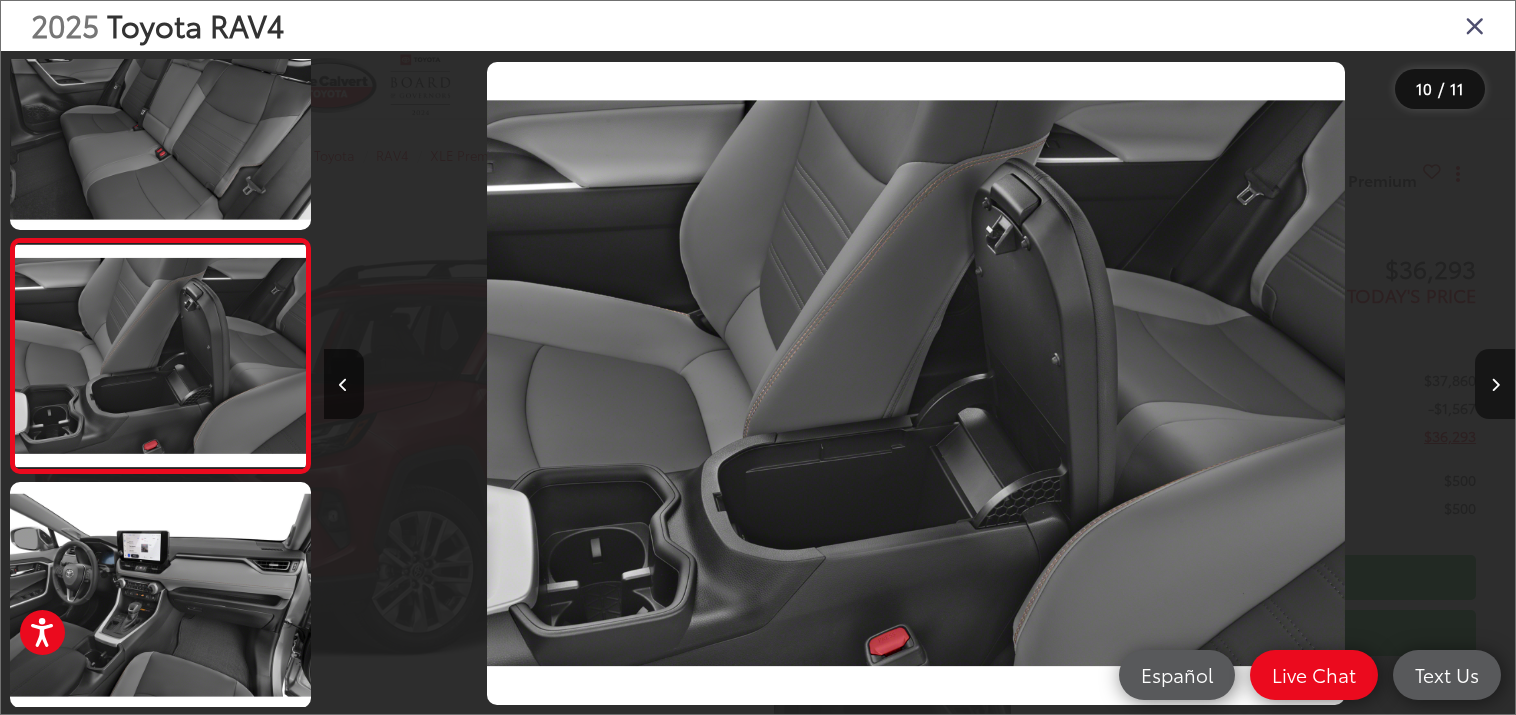 click at bounding box center [1495, 385] 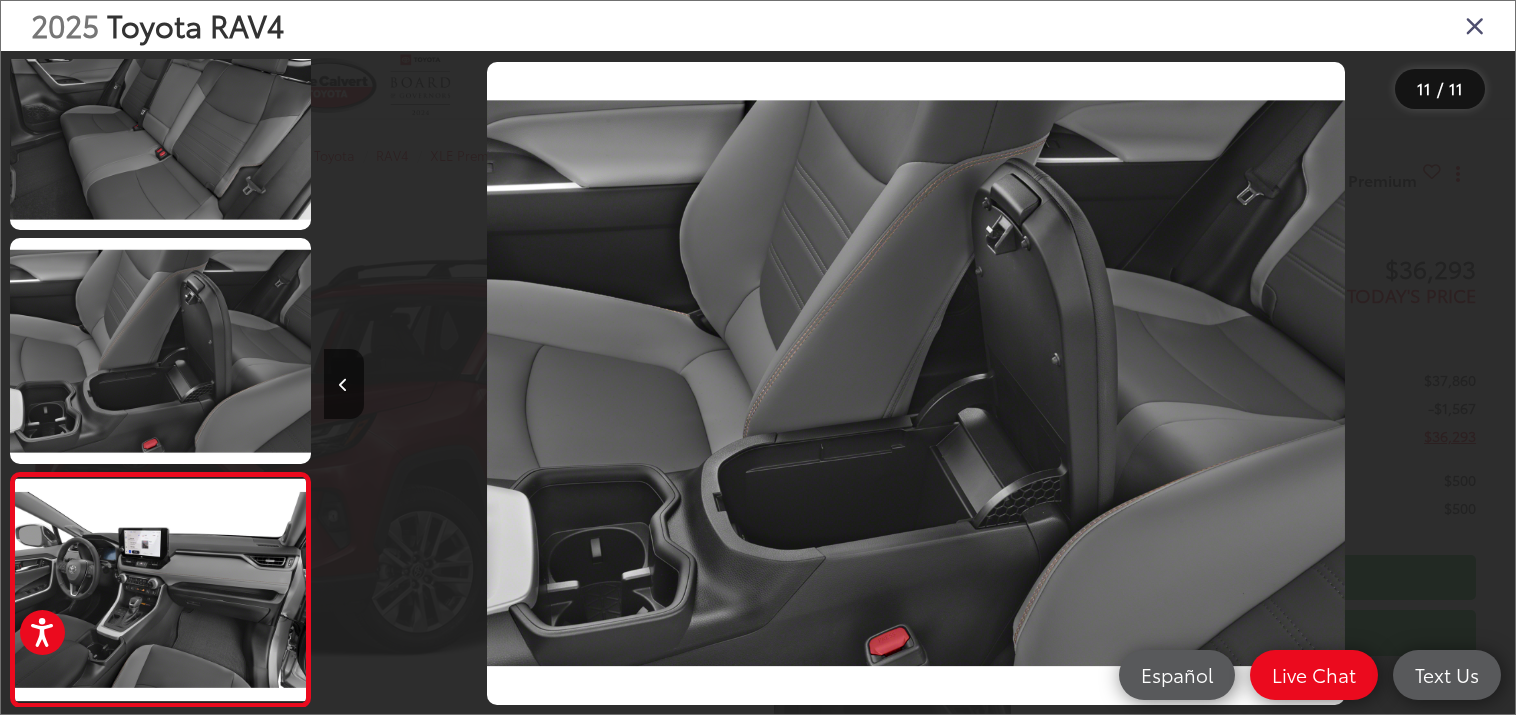 scroll, scrollTop: 1924, scrollLeft: 0, axis: vertical 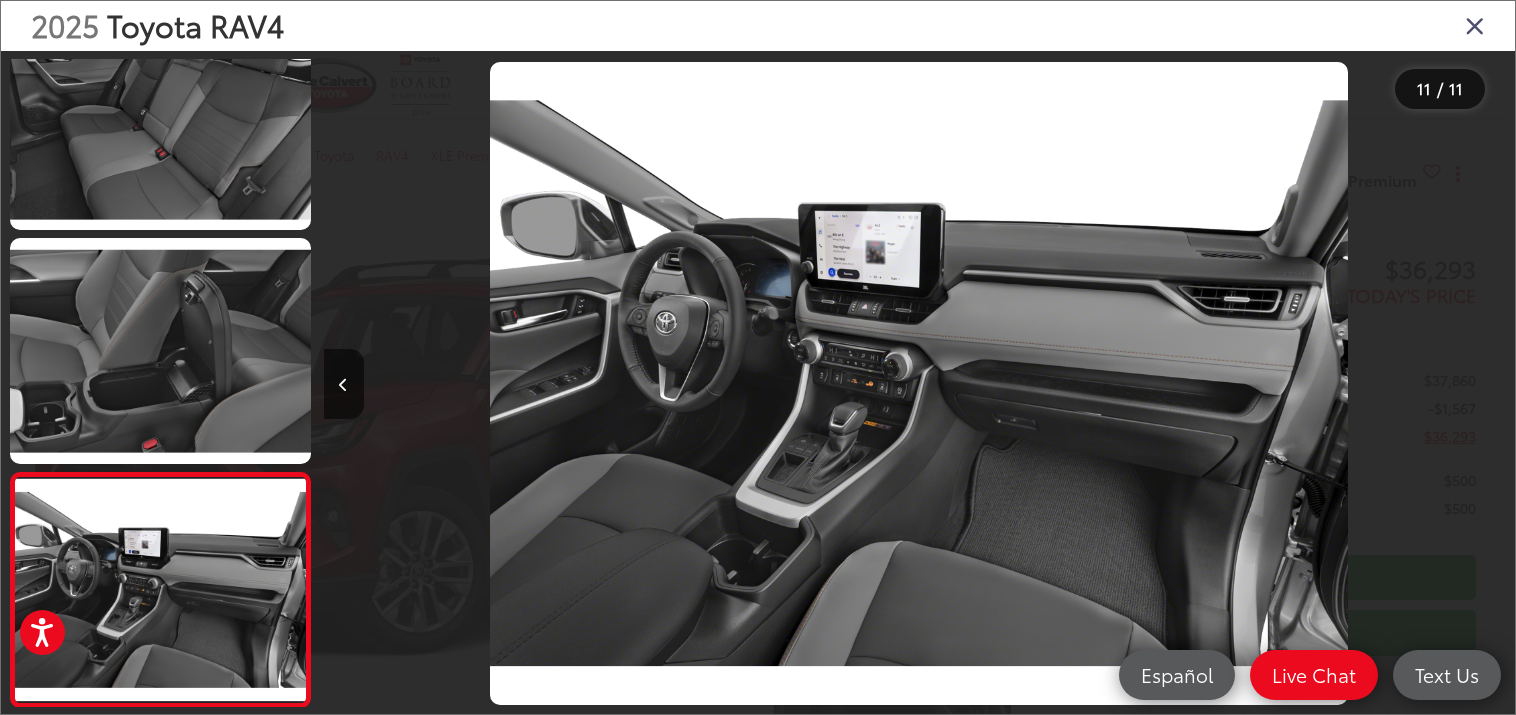 click at bounding box center (1366, 383) 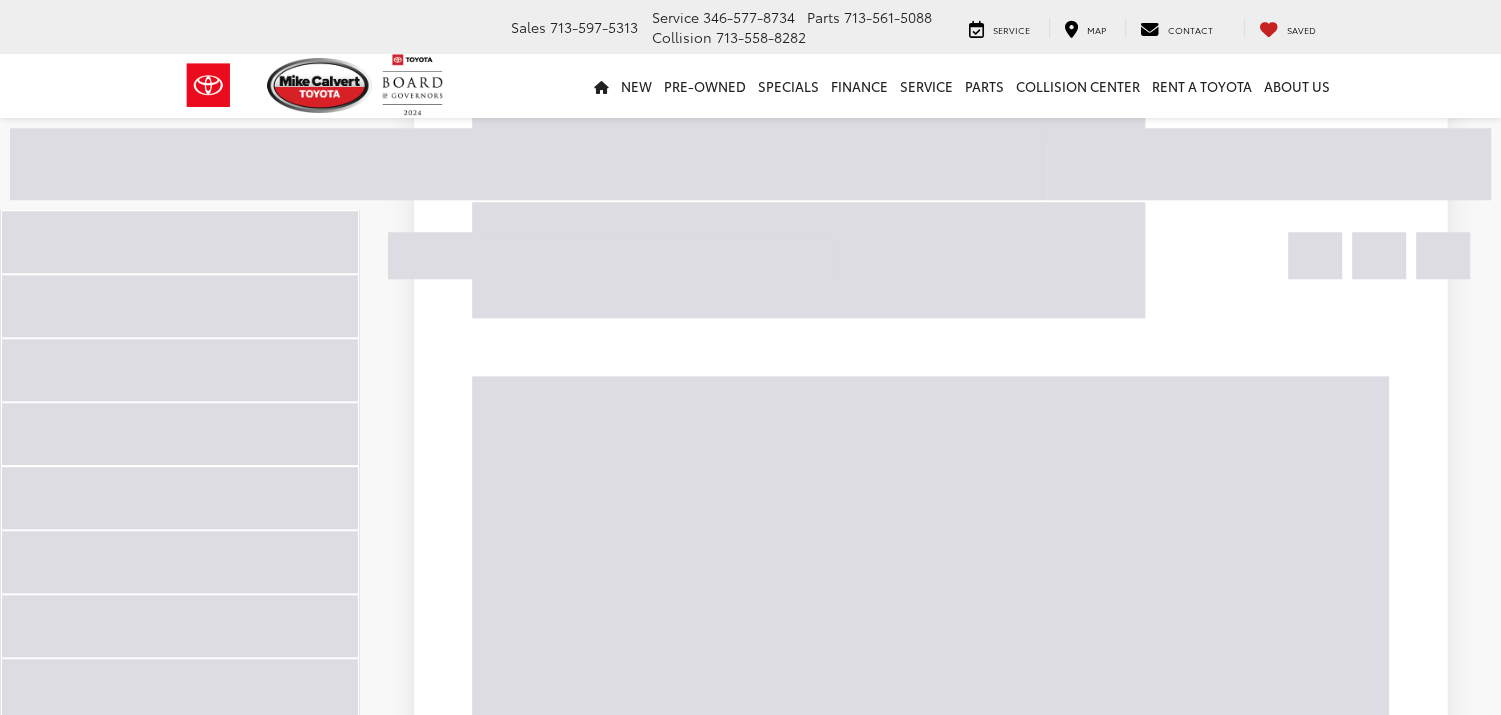 scroll, scrollTop: 132, scrollLeft: 0, axis: vertical 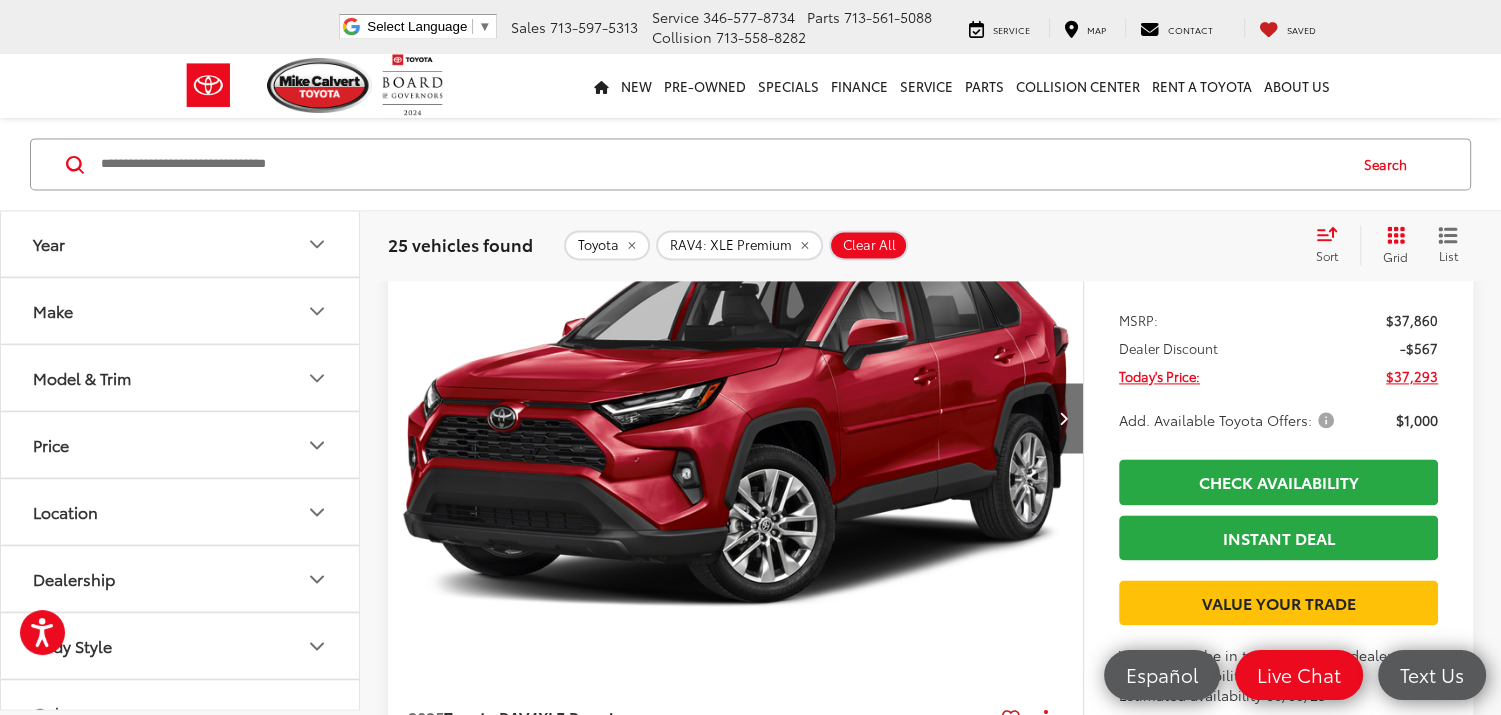 drag, startPoint x: 748, startPoint y: 421, endPoint x: 743, endPoint y: 471, distance: 50.24938 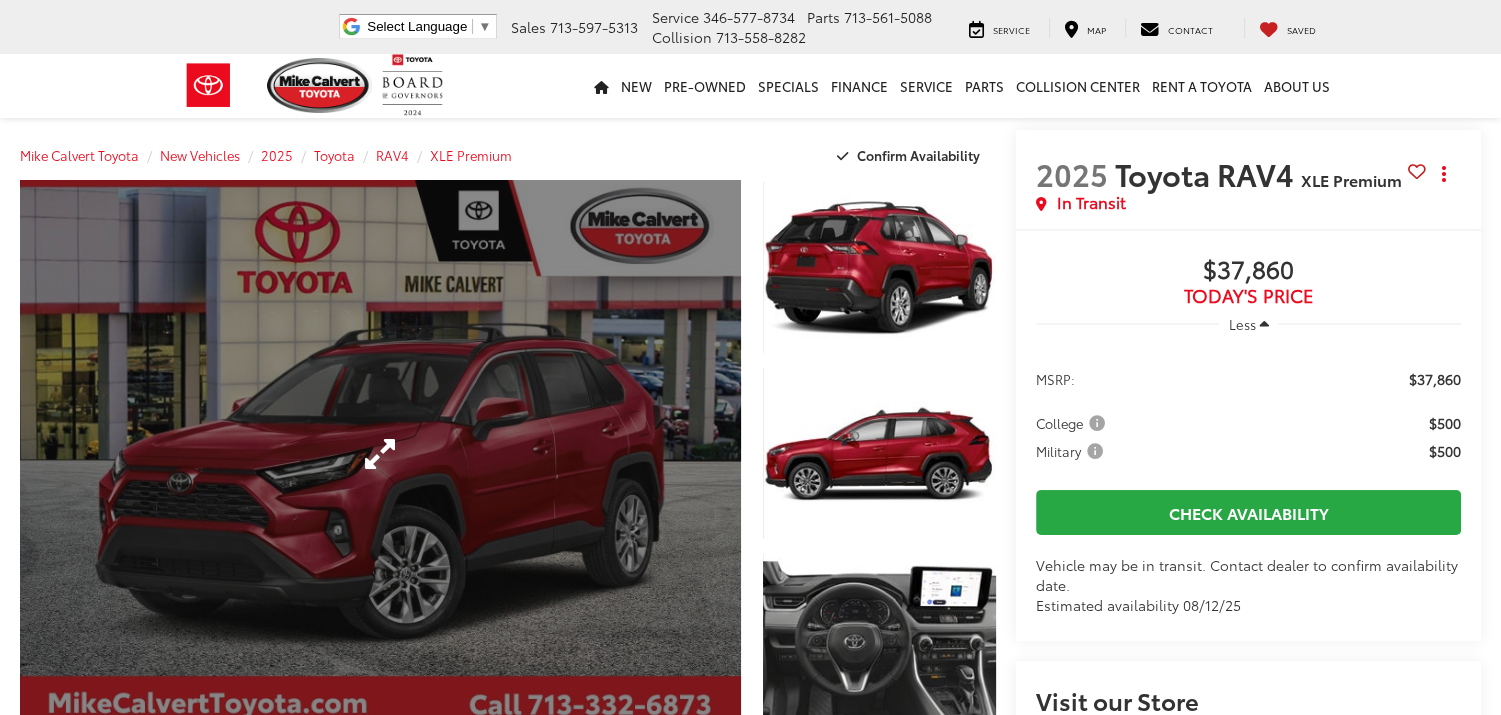 scroll, scrollTop: 200, scrollLeft: 0, axis: vertical 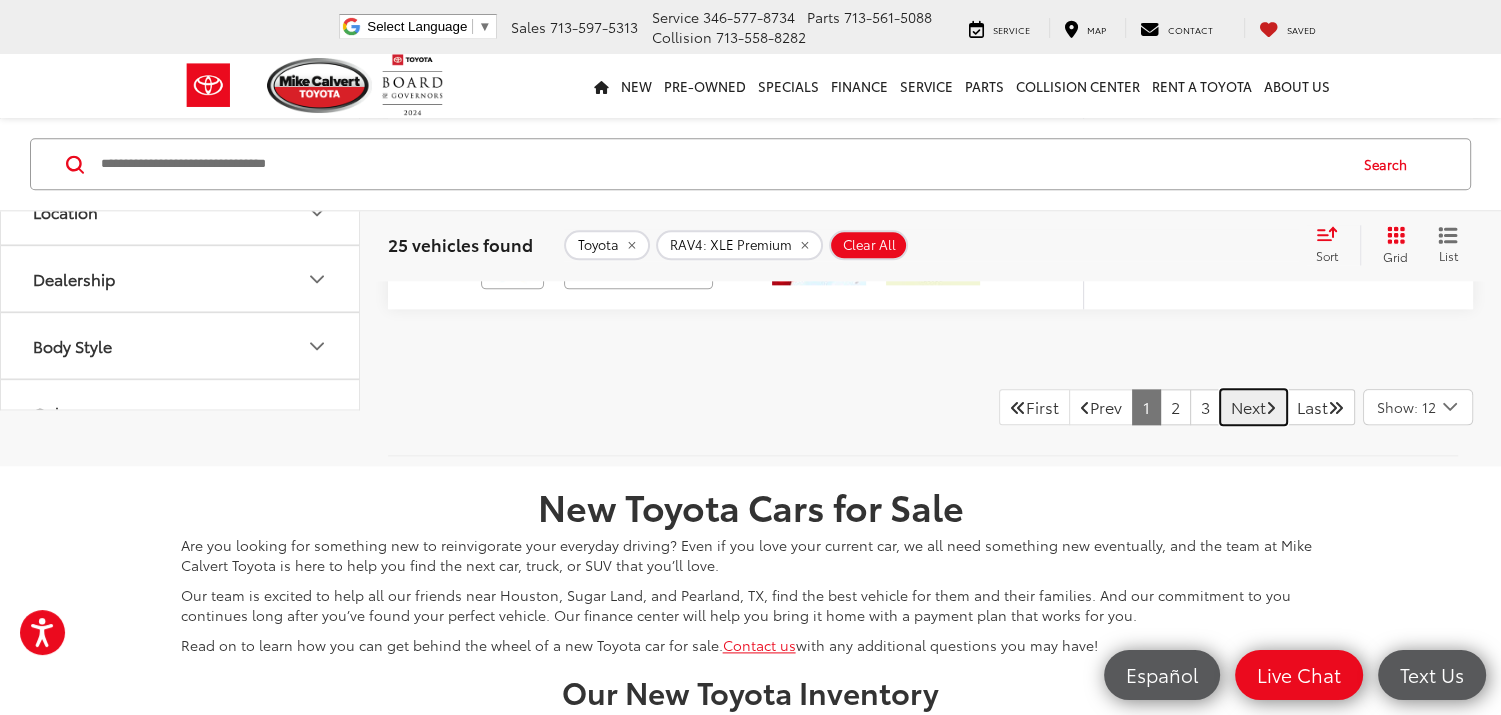 click on "Next" at bounding box center [1253, 407] 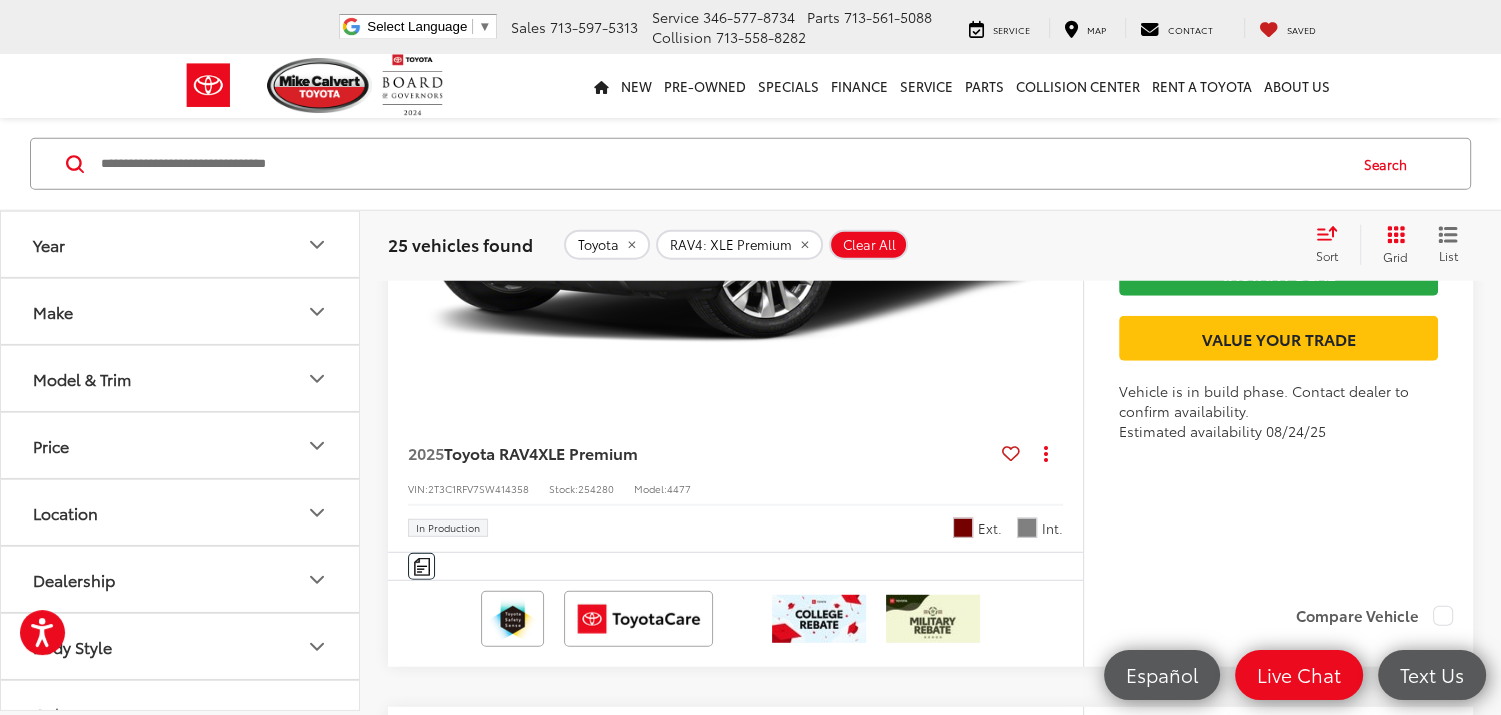 scroll, scrollTop: 5132, scrollLeft: 0, axis: vertical 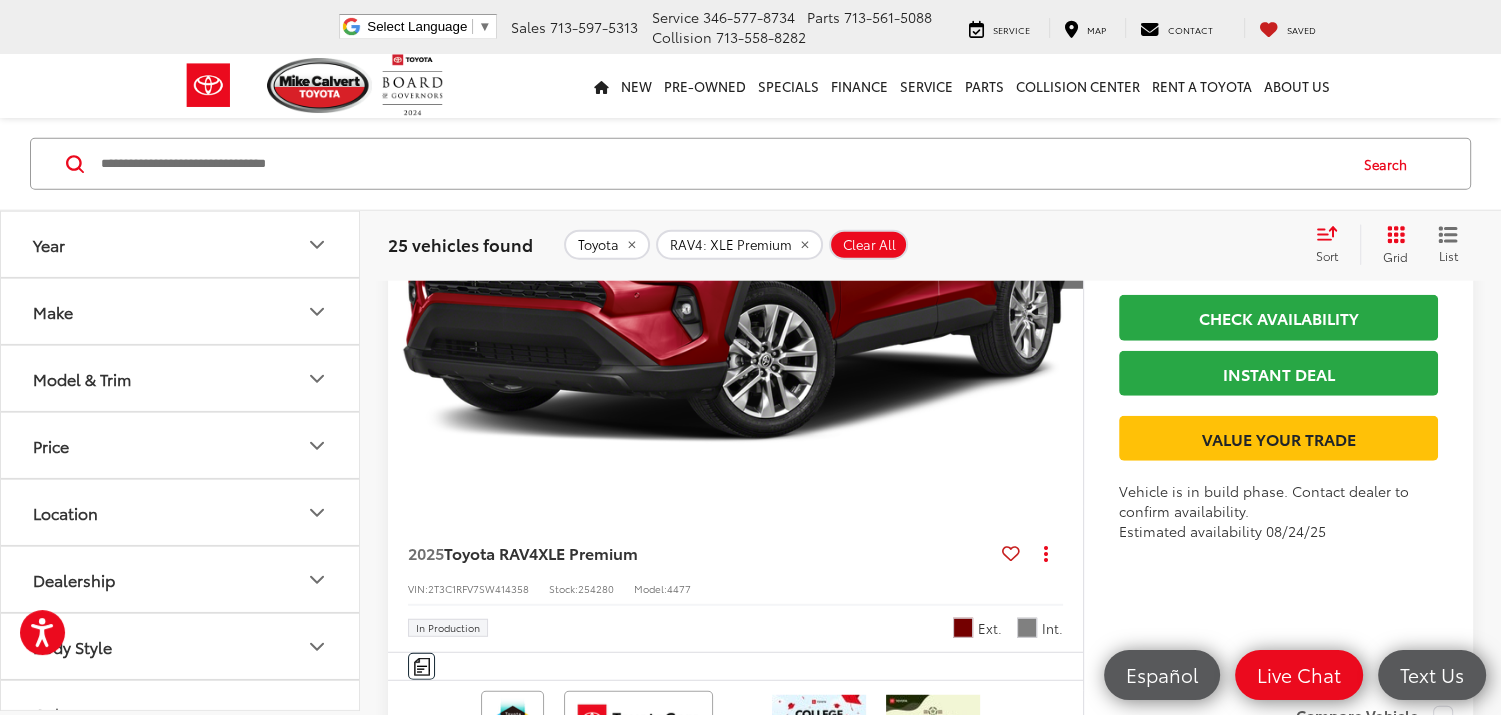 click at bounding box center (736, 254) 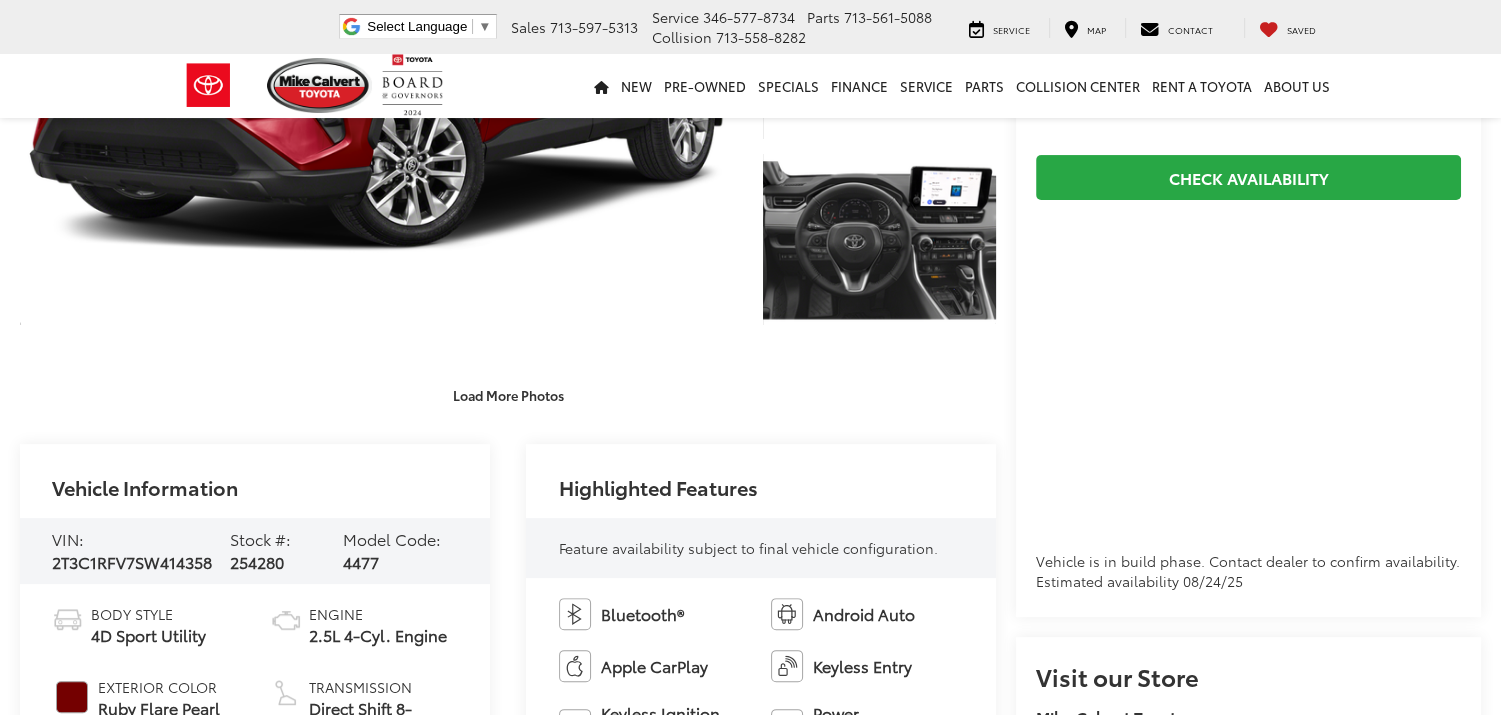 scroll, scrollTop: 400, scrollLeft: 0, axis: vertical 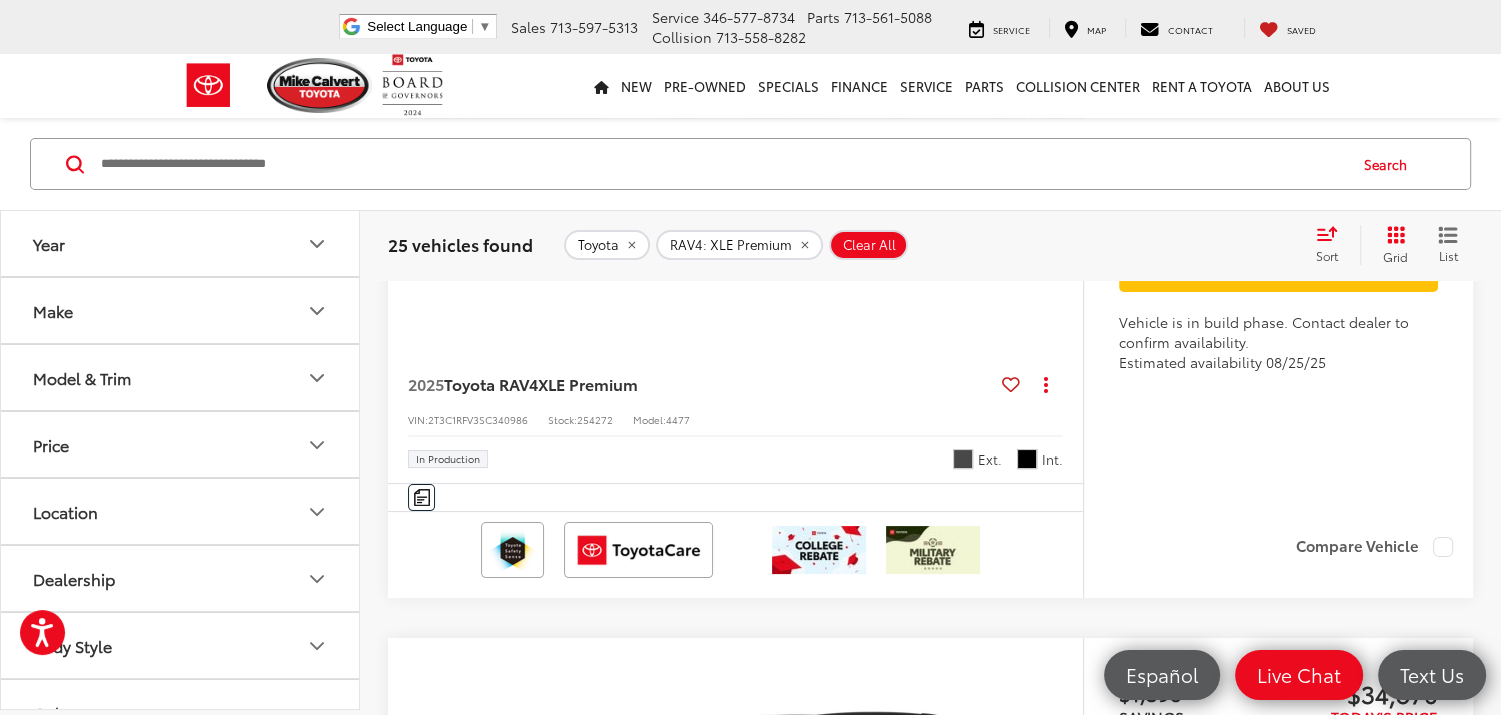 click at bounding box center [736, 85] 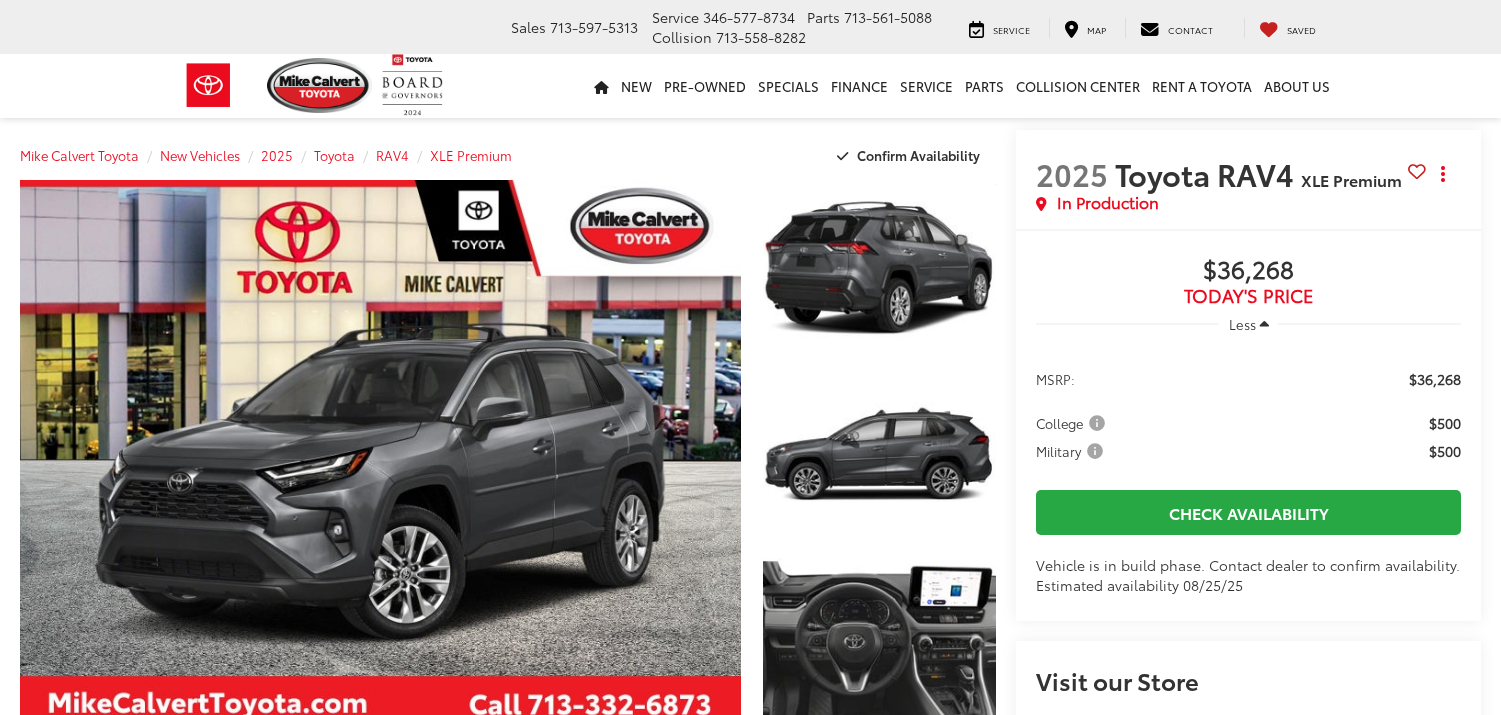 scroll, scrollTop: 0, scrollLeft: 0, axis: both 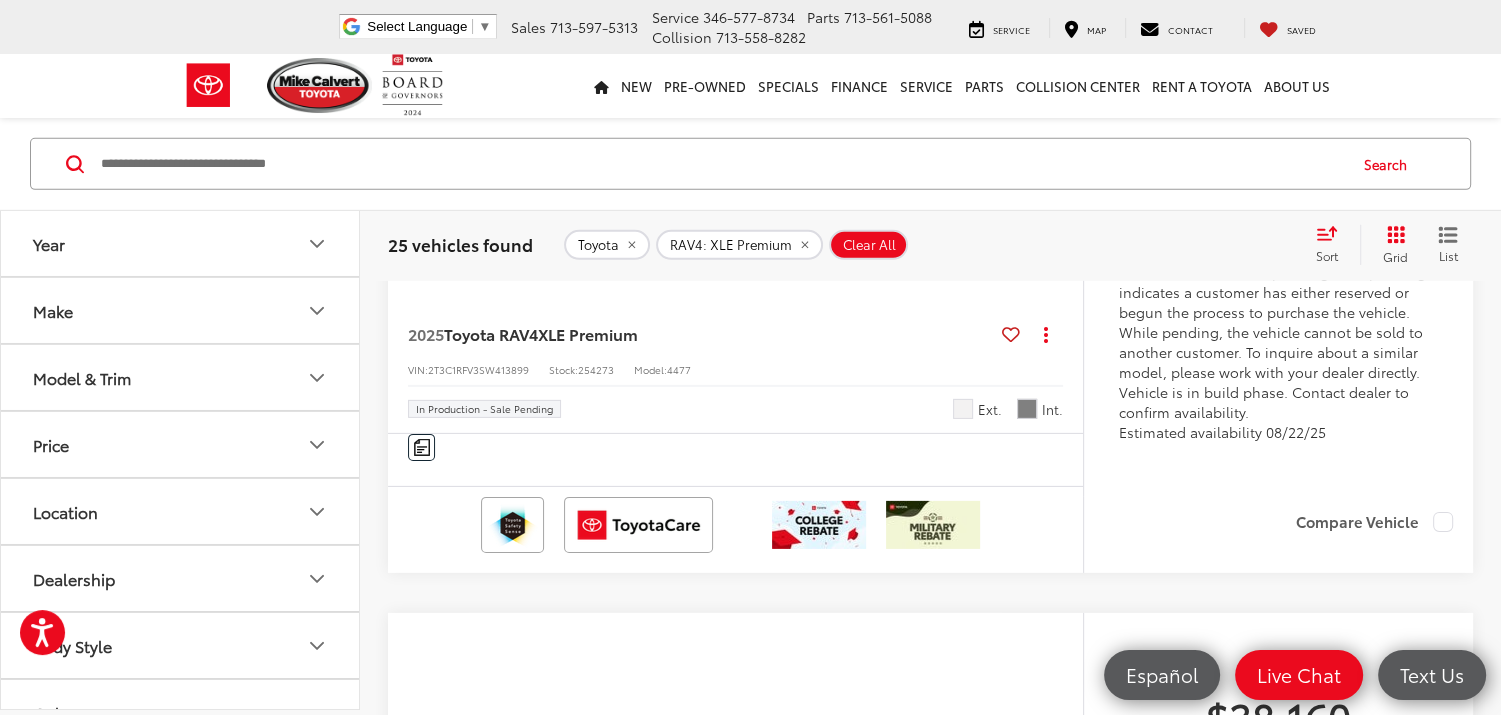 click at bounding box center (736, 35) 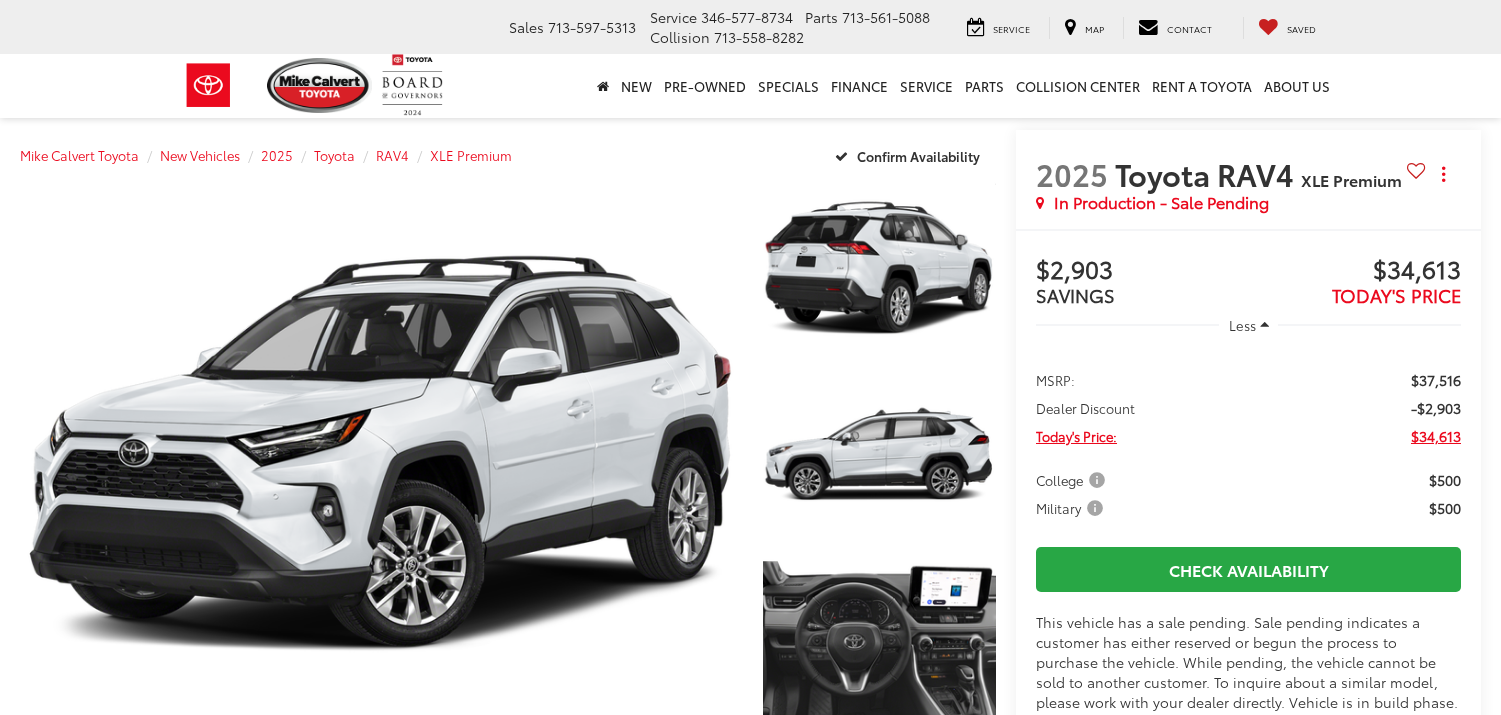 scroll, scrollTop: 0, scrollLeft: 0, axis: both 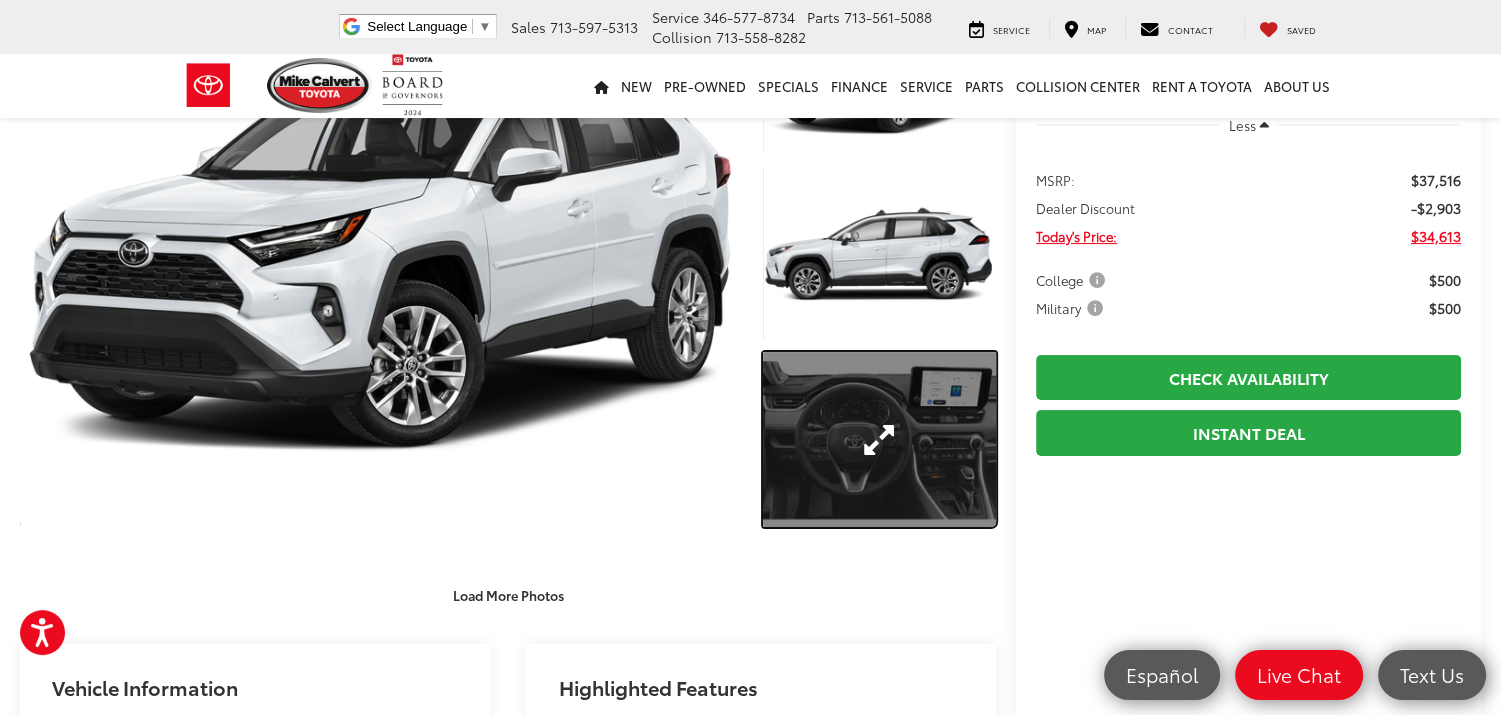 click at bounding box center (879, 439) 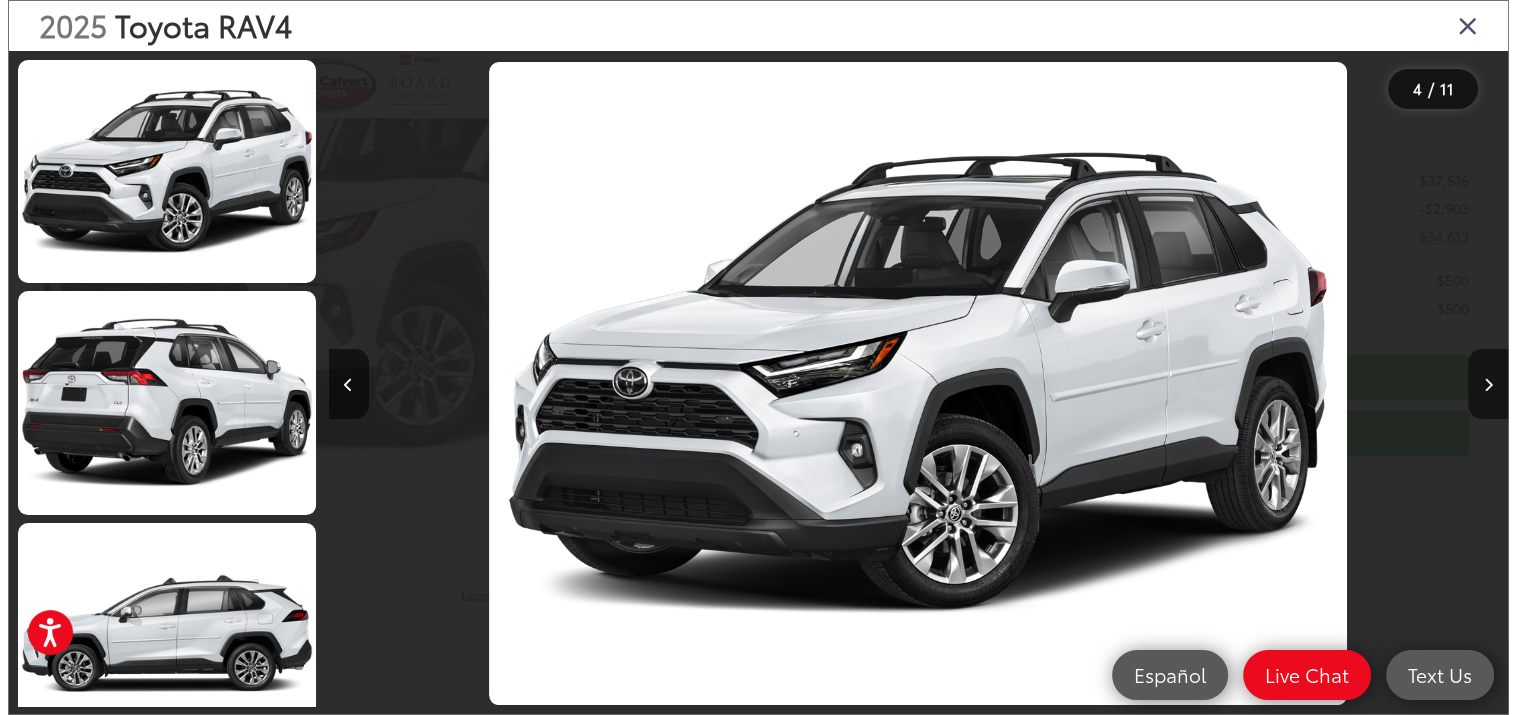 scroll, scrollTop: 553, scrollLeft: 0, axis: vertical 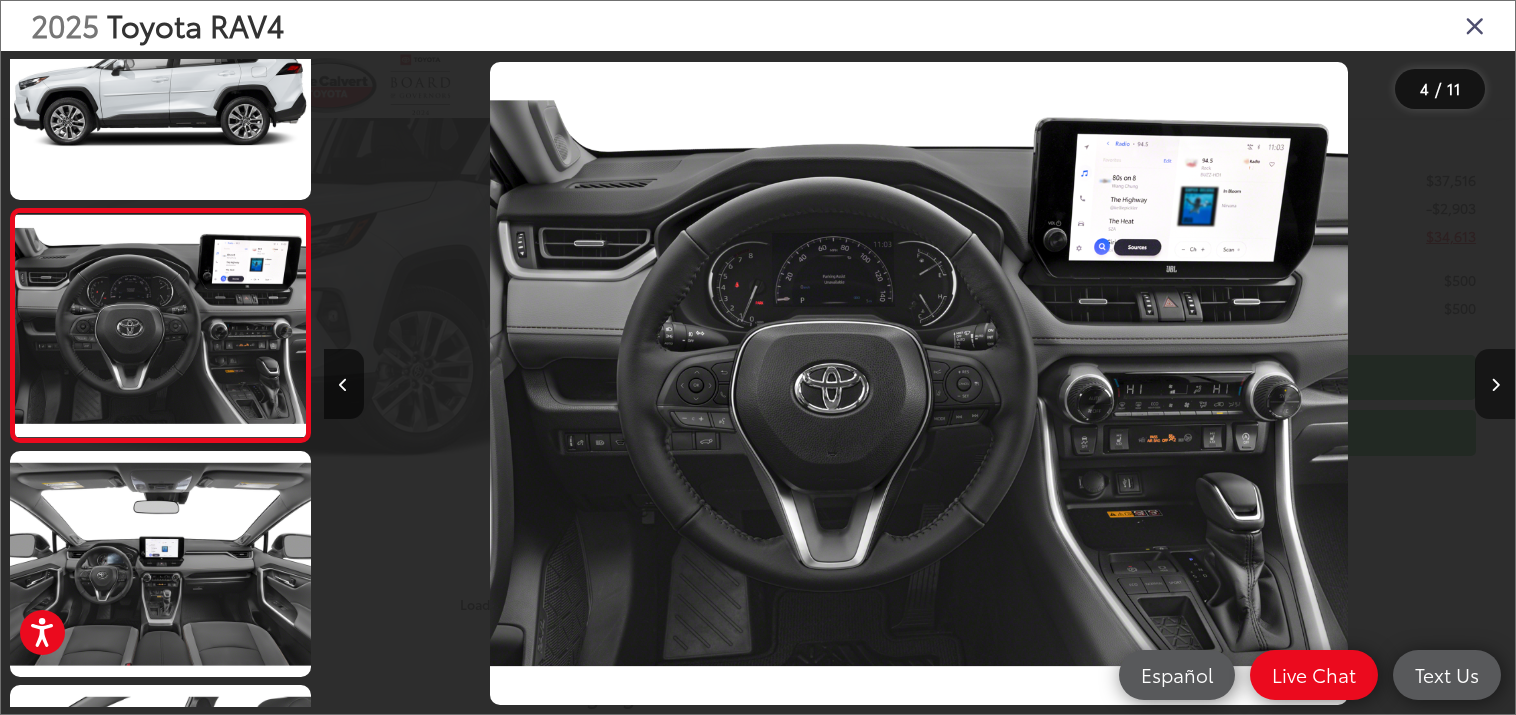 click at bounding box center (1495, 384) 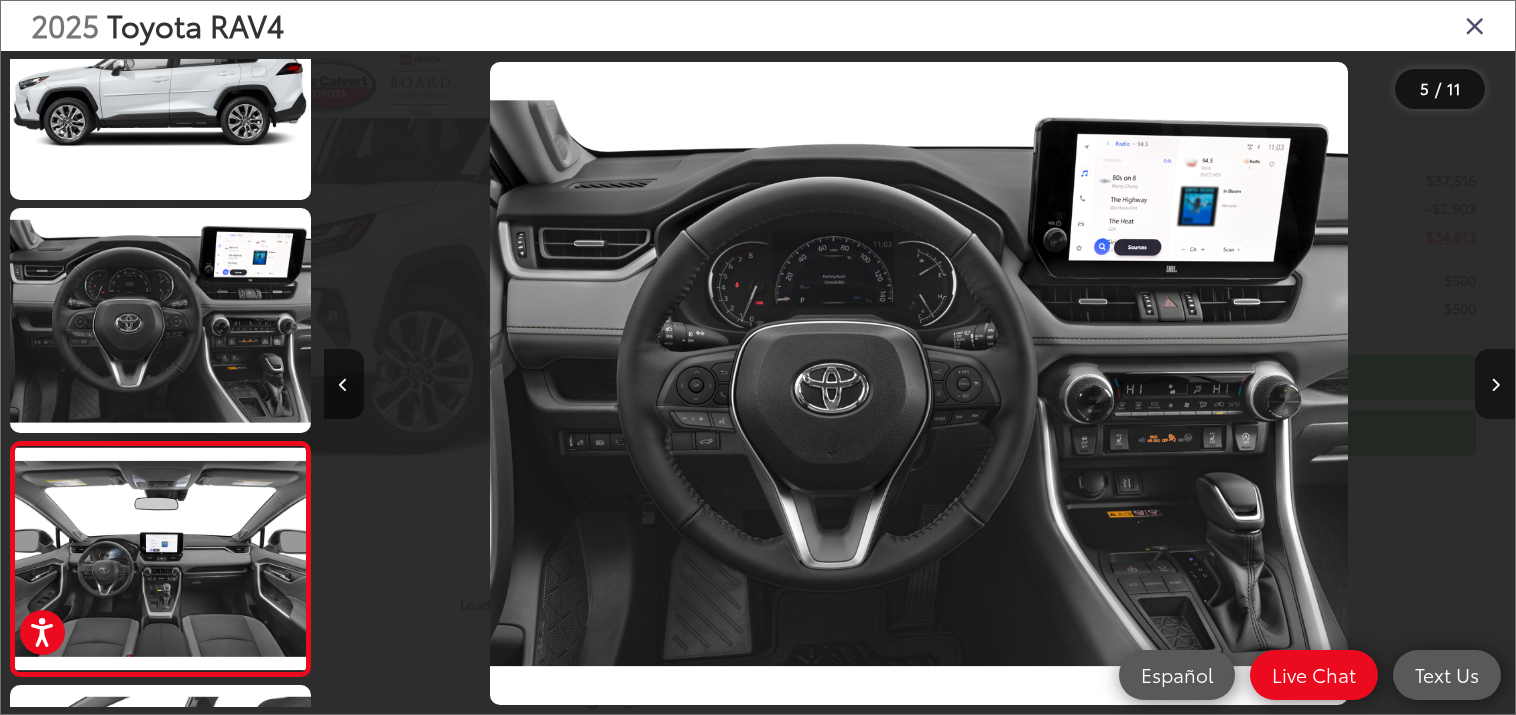 scroll, scrollTop: 0, scrollLeft: 4766, axis: horizontal 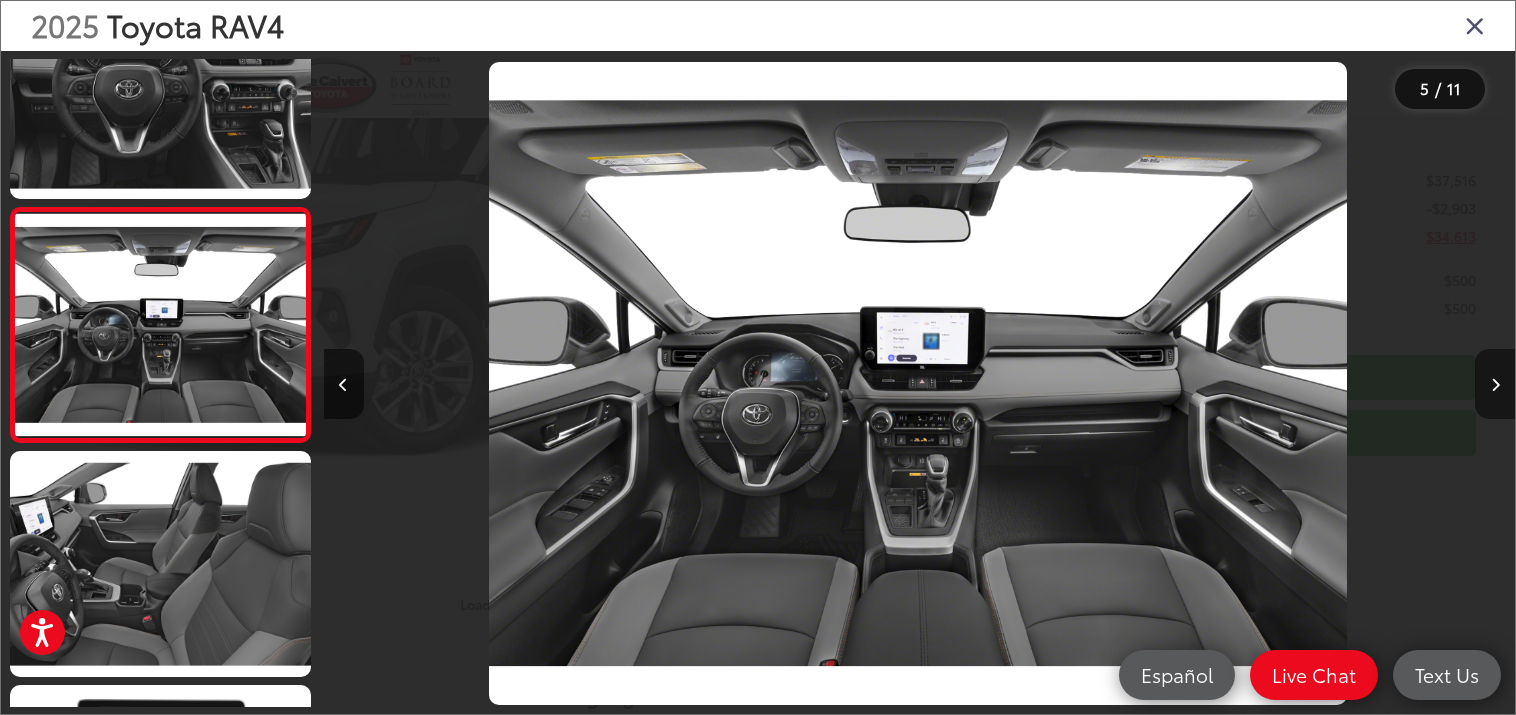 click at bounding box center (1495, 385) 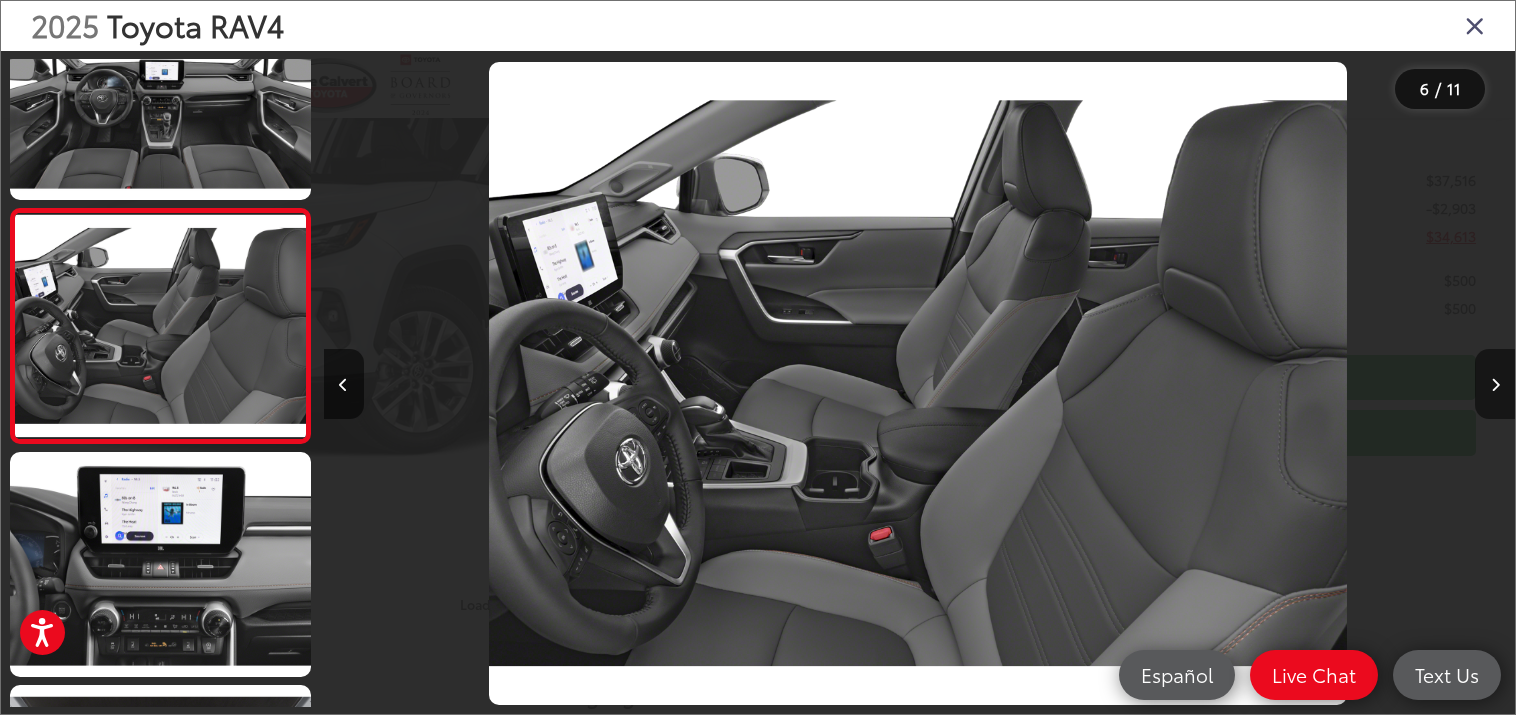 click at bounding box center [1495, 385] 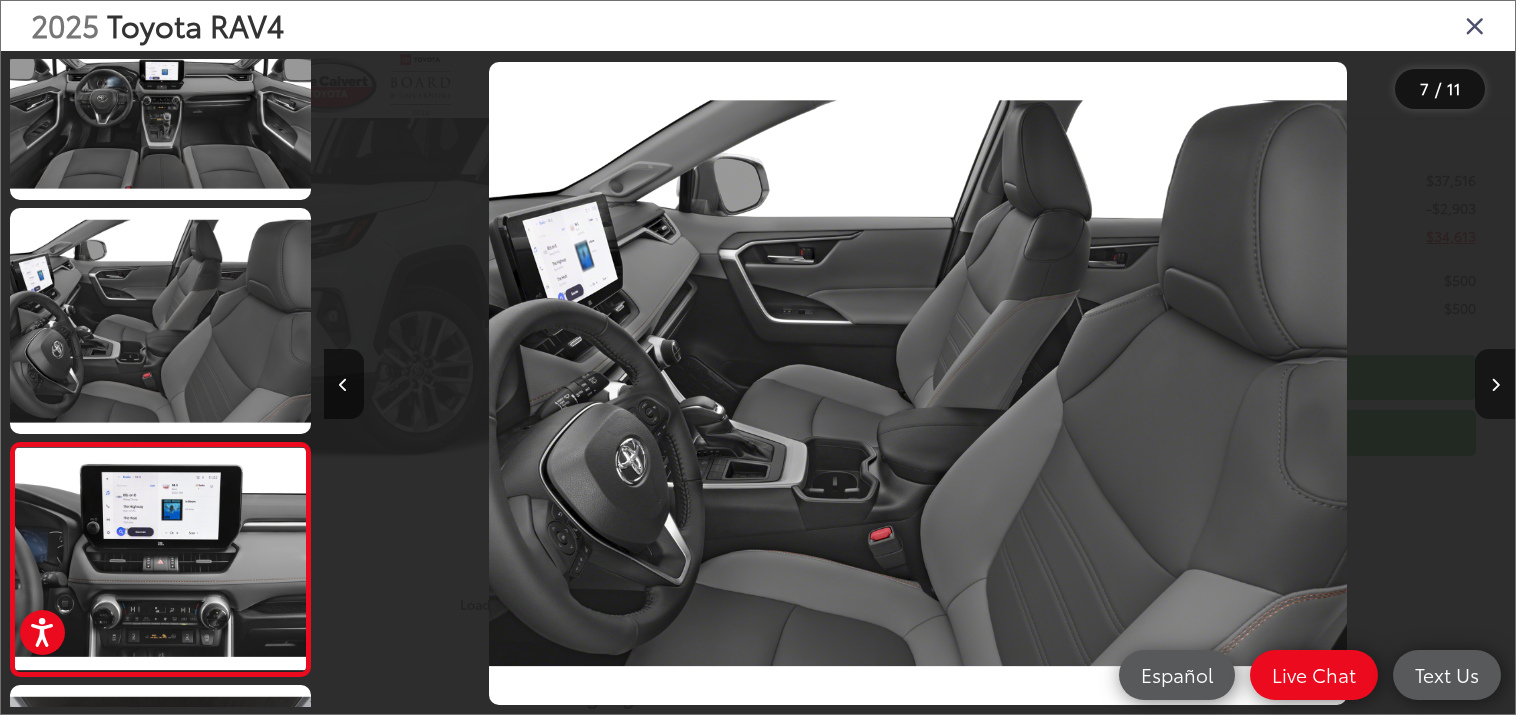 scroll, scrollTop: 0, scrollLeft: 7148, axis: horizontal 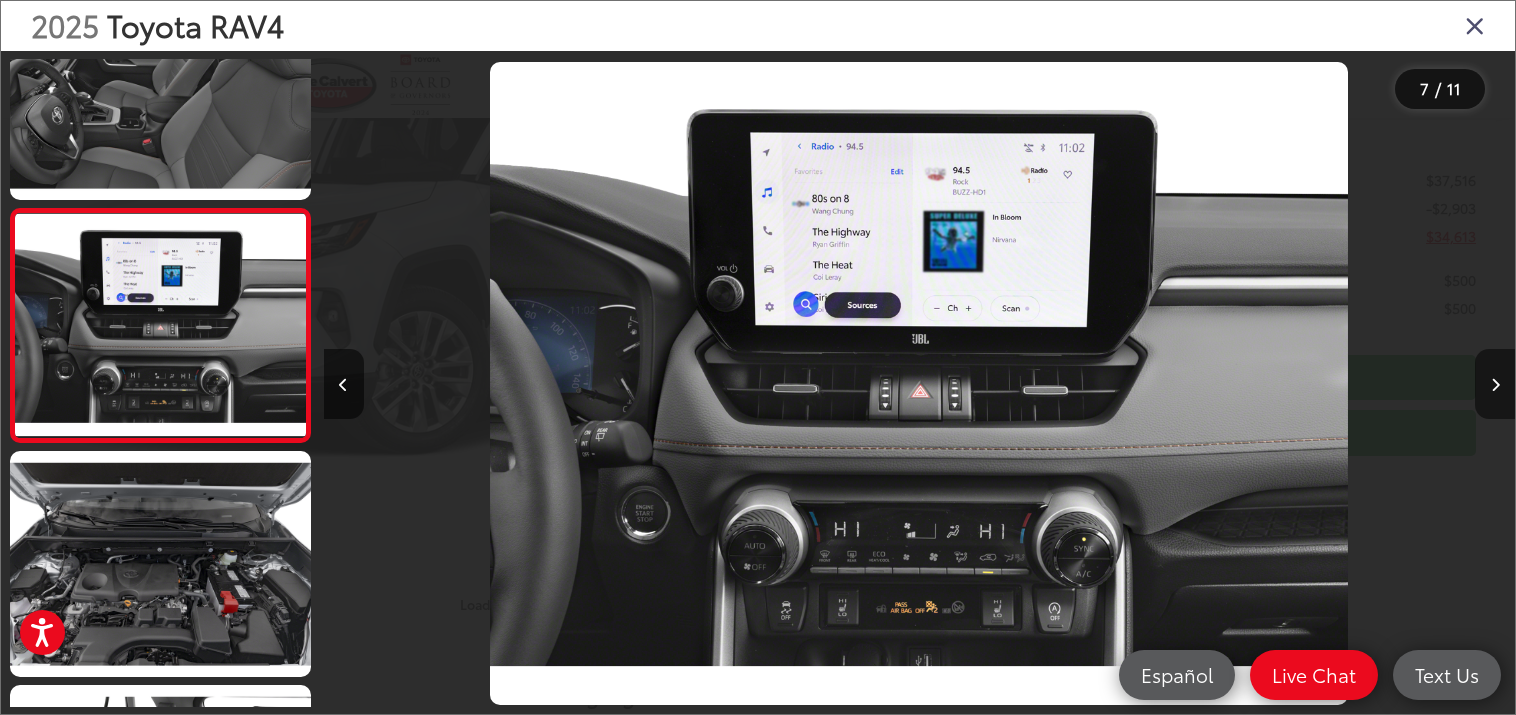 click at bounding box center (1495, 384) 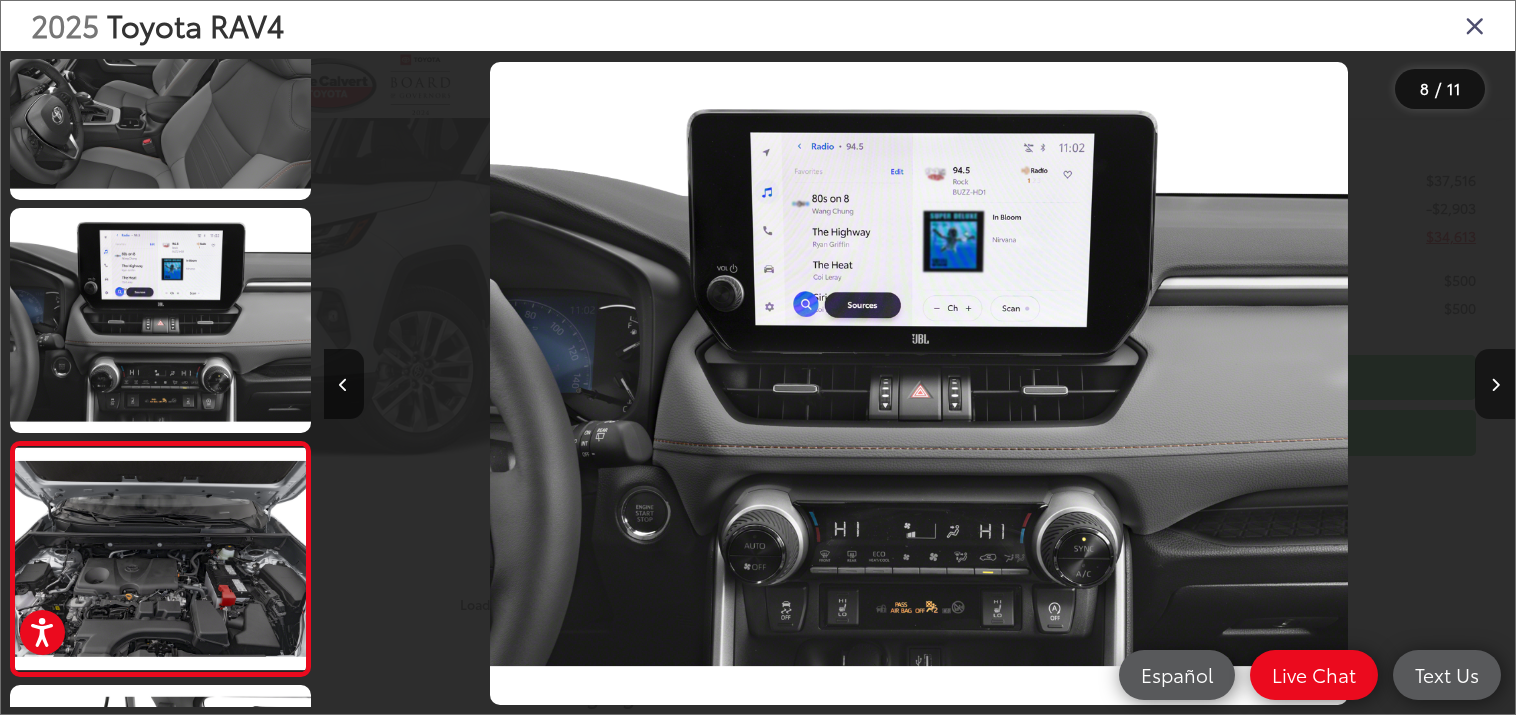 scroll, scrollTop: 0, scrollLeft: 8340, axis: horizontal 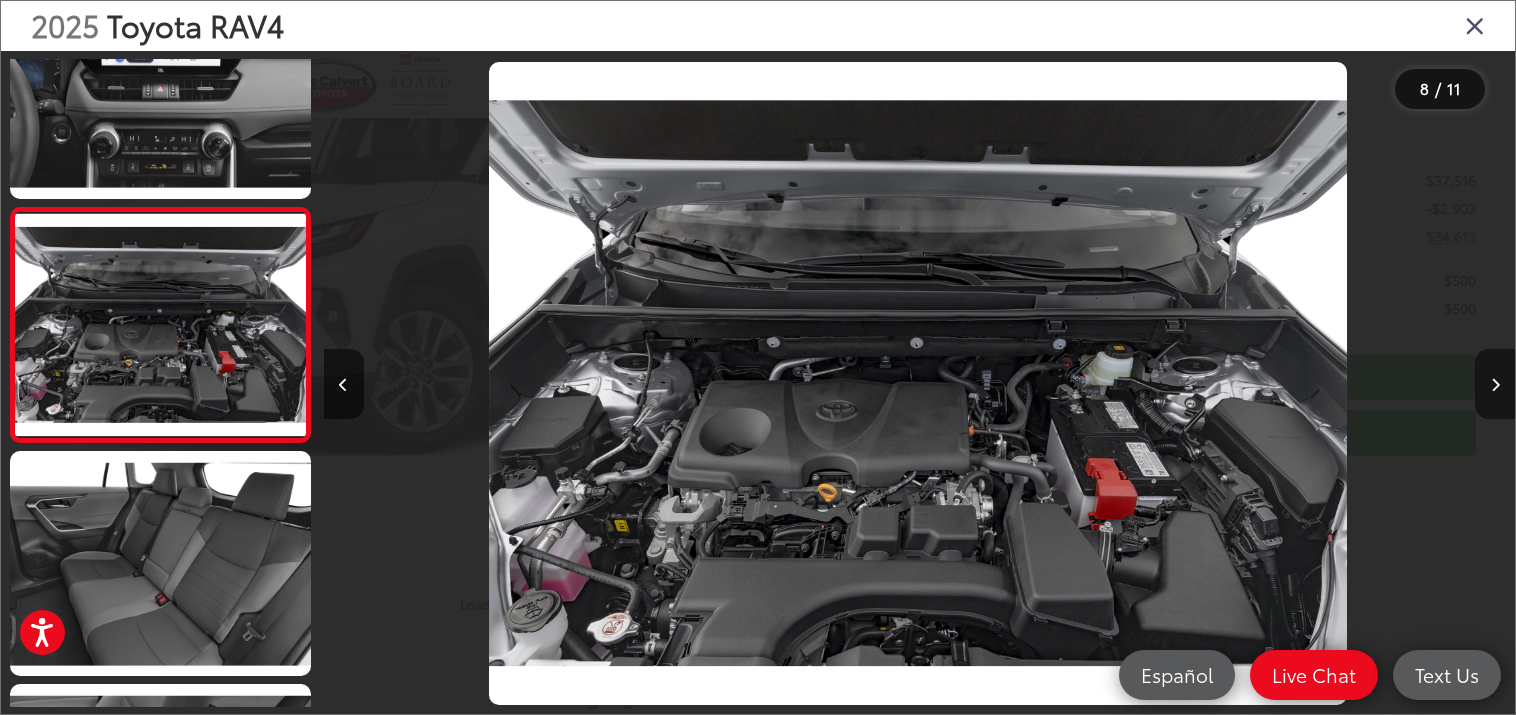 click at bounding box center [1495, 384] 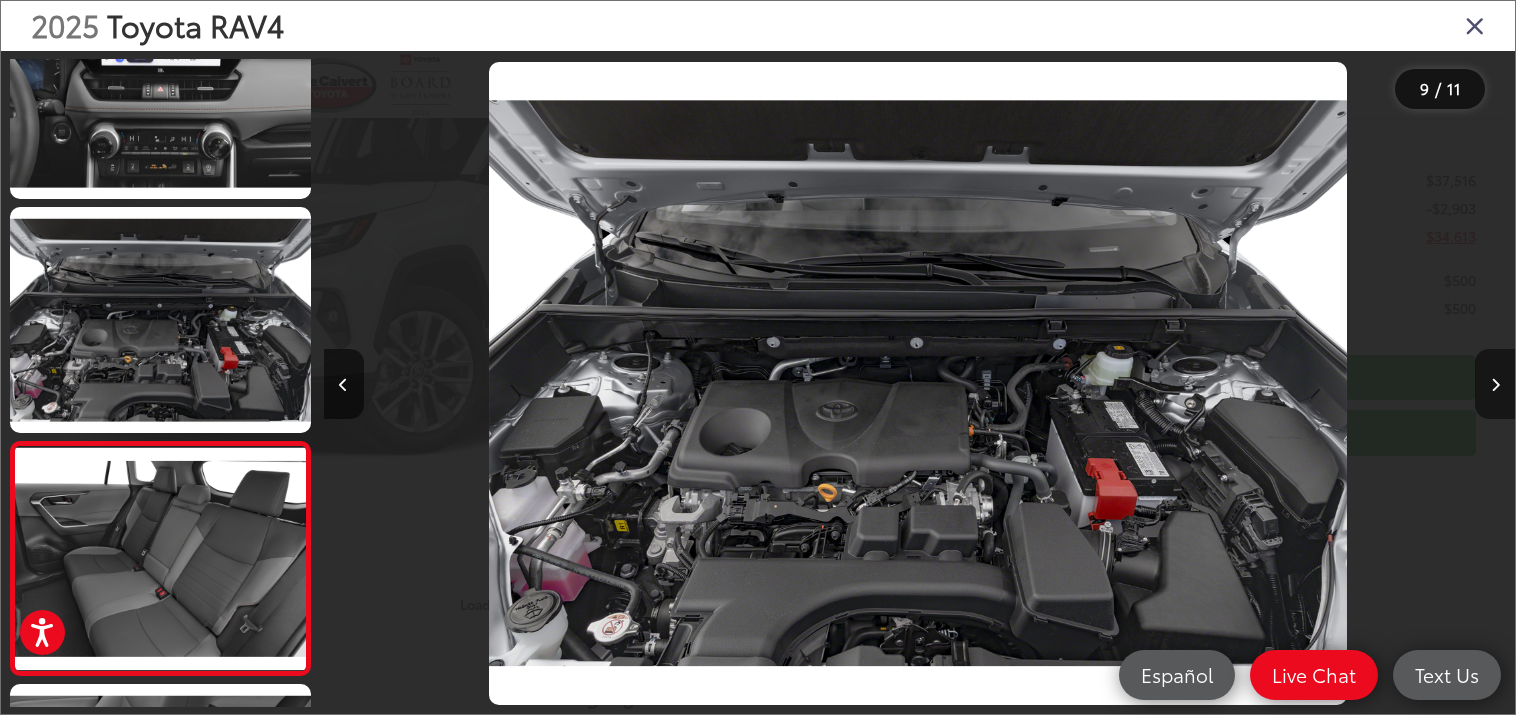 scroll, scrollTop: 0, scrollLeft: 9532, axis: horizontal 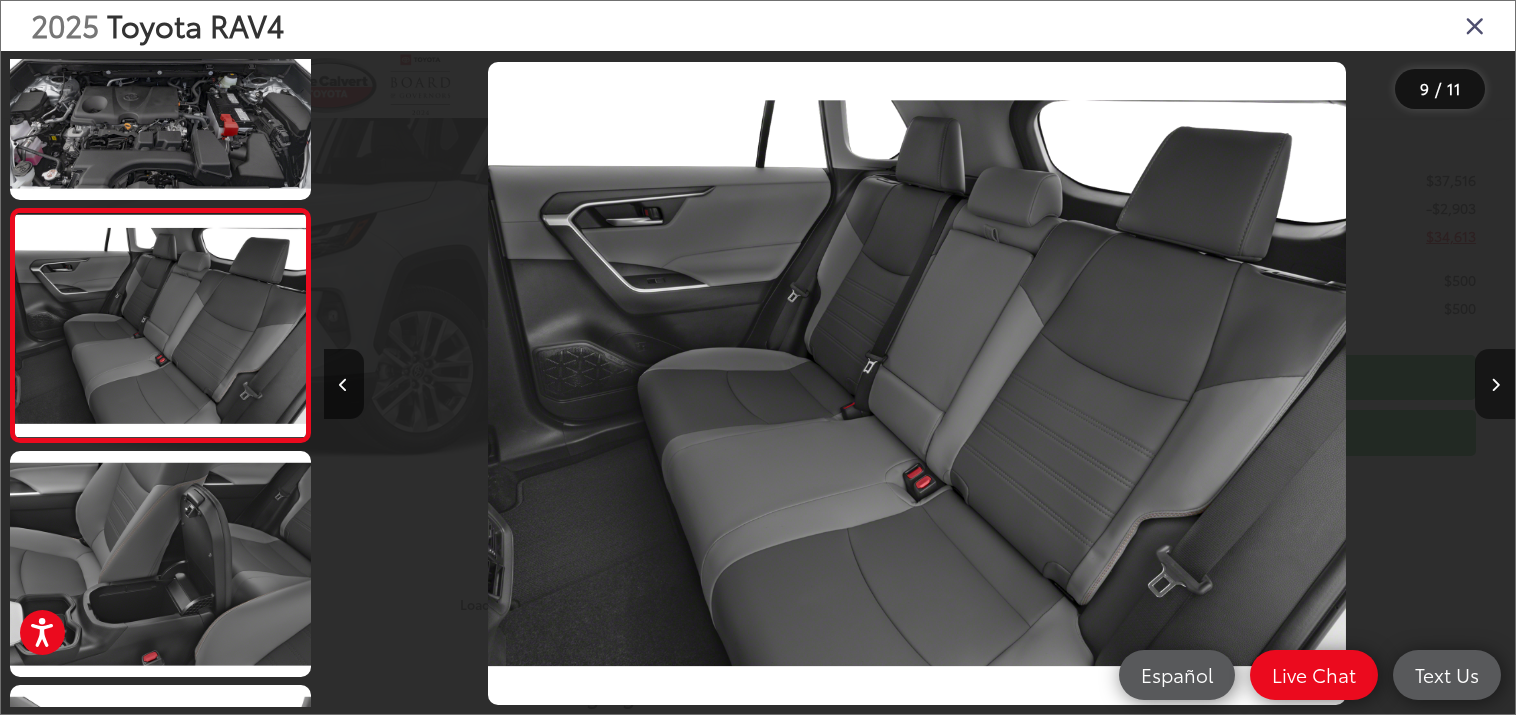 click at bounding box center (1495, 384) 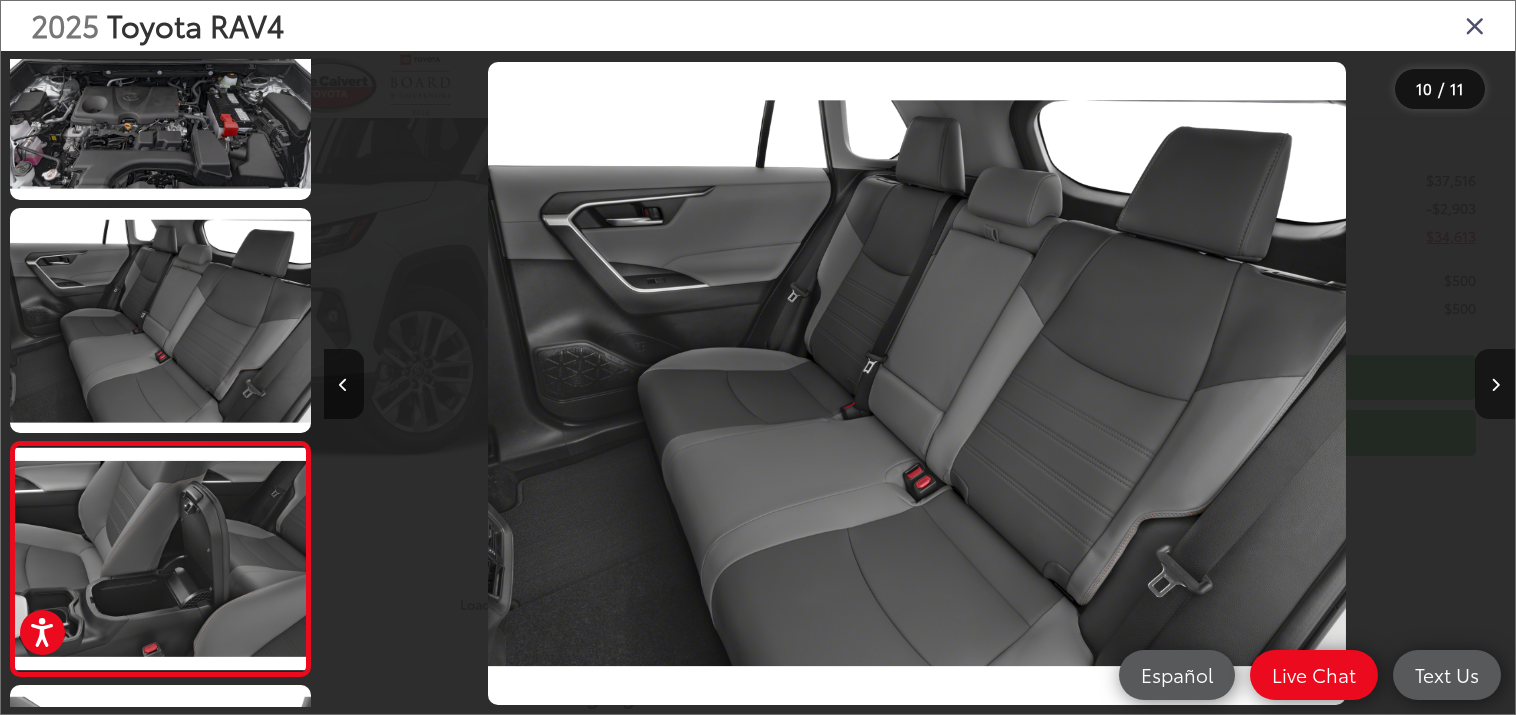 scroll, scrollTop: 0, scrollLeft: 10724, axis: horizontal 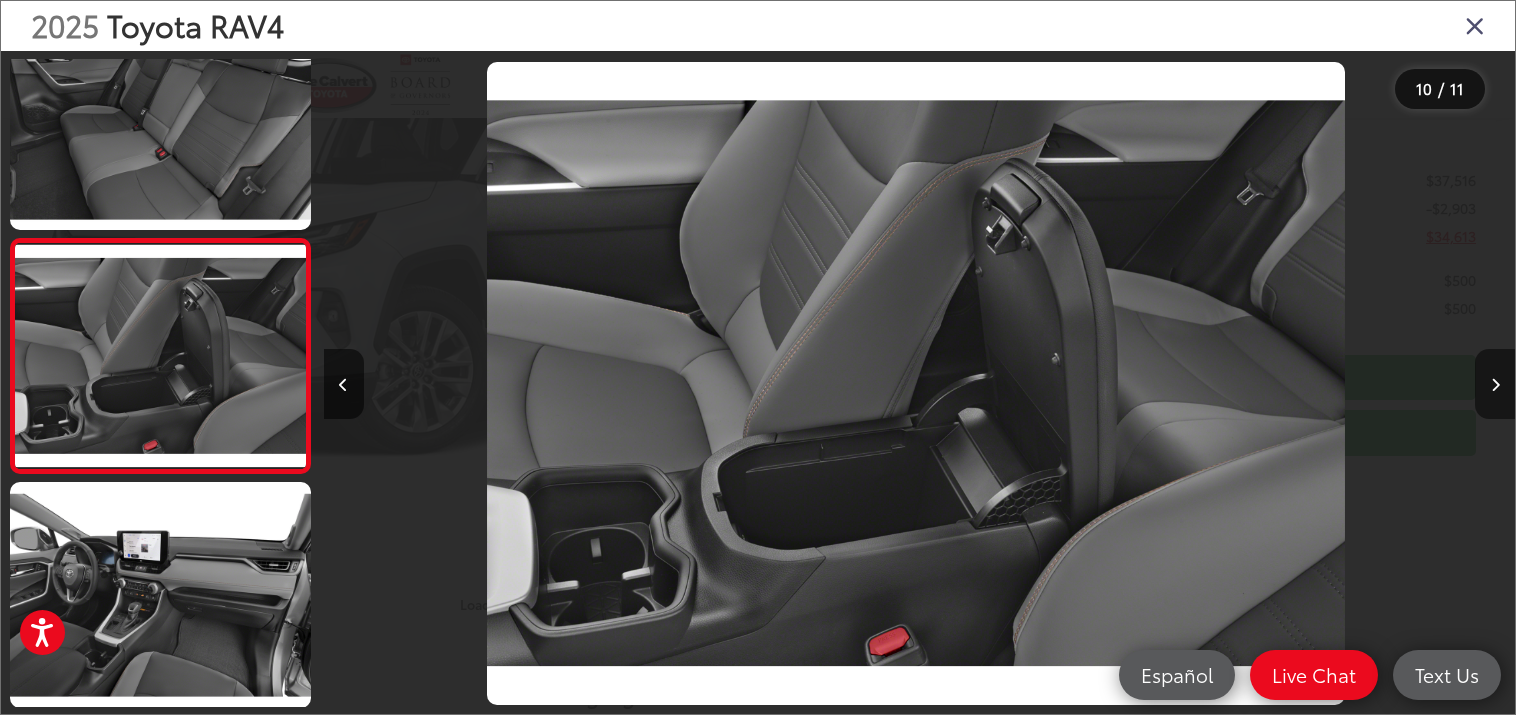 click at bounding box center (1495, 384) 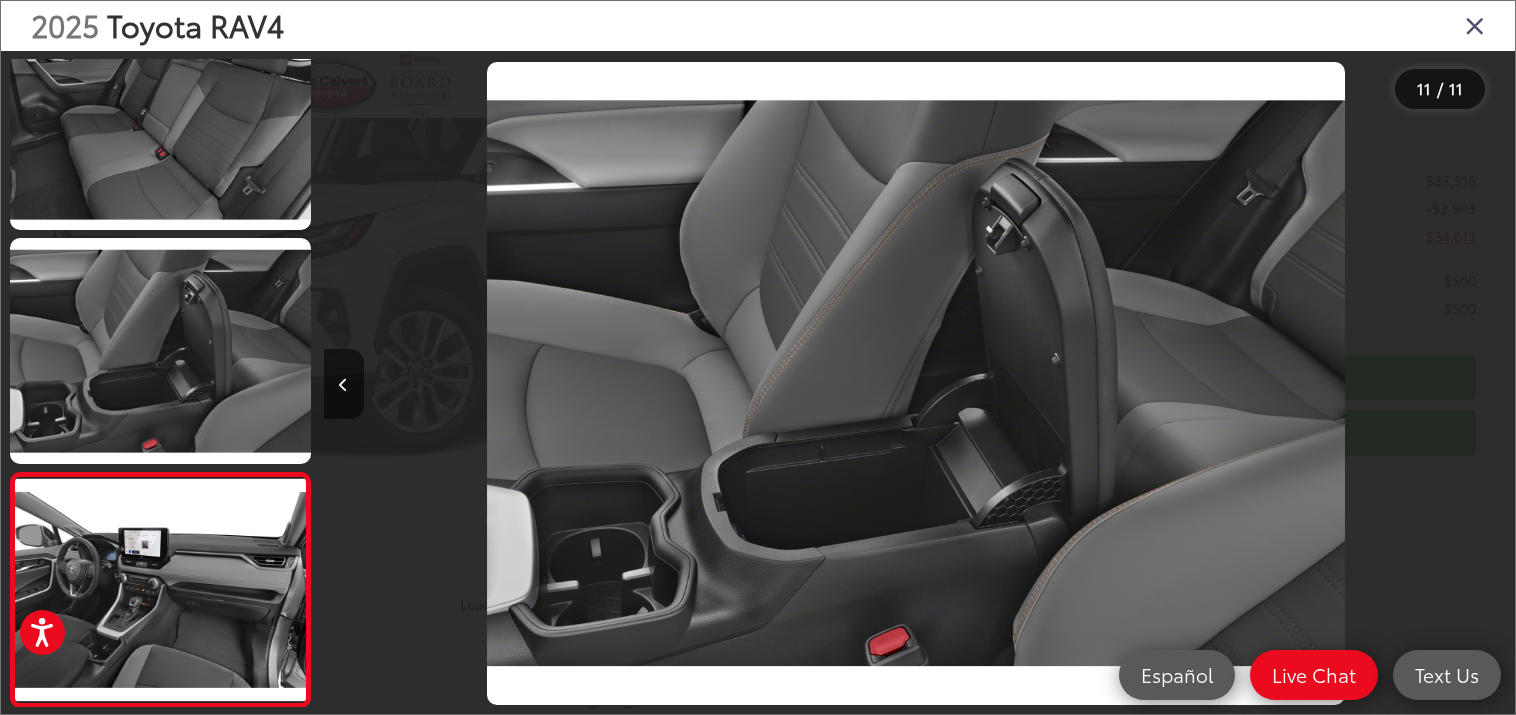 scroll, scrollTop: 1924, scrollLeft: 0, axis: vertical 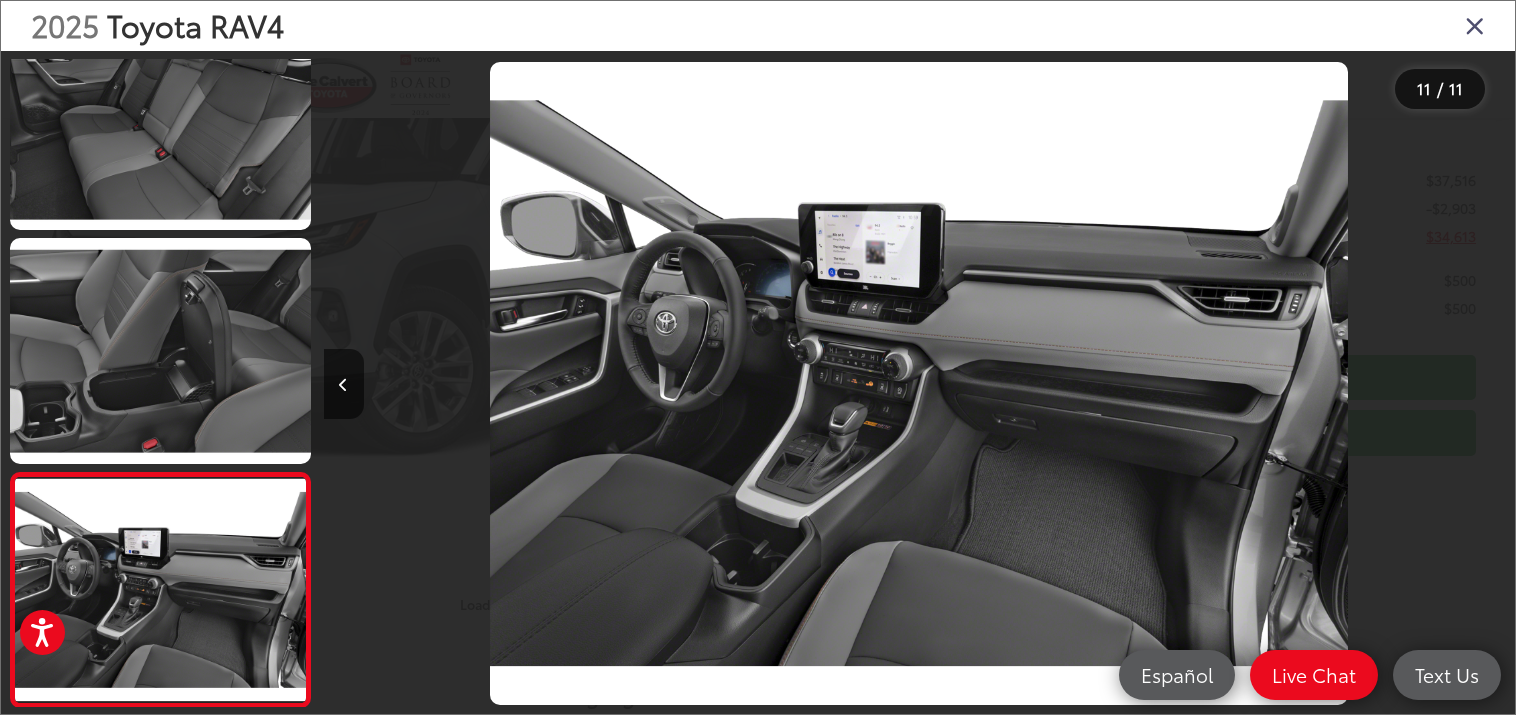 click at bounding box center (1366, 383) 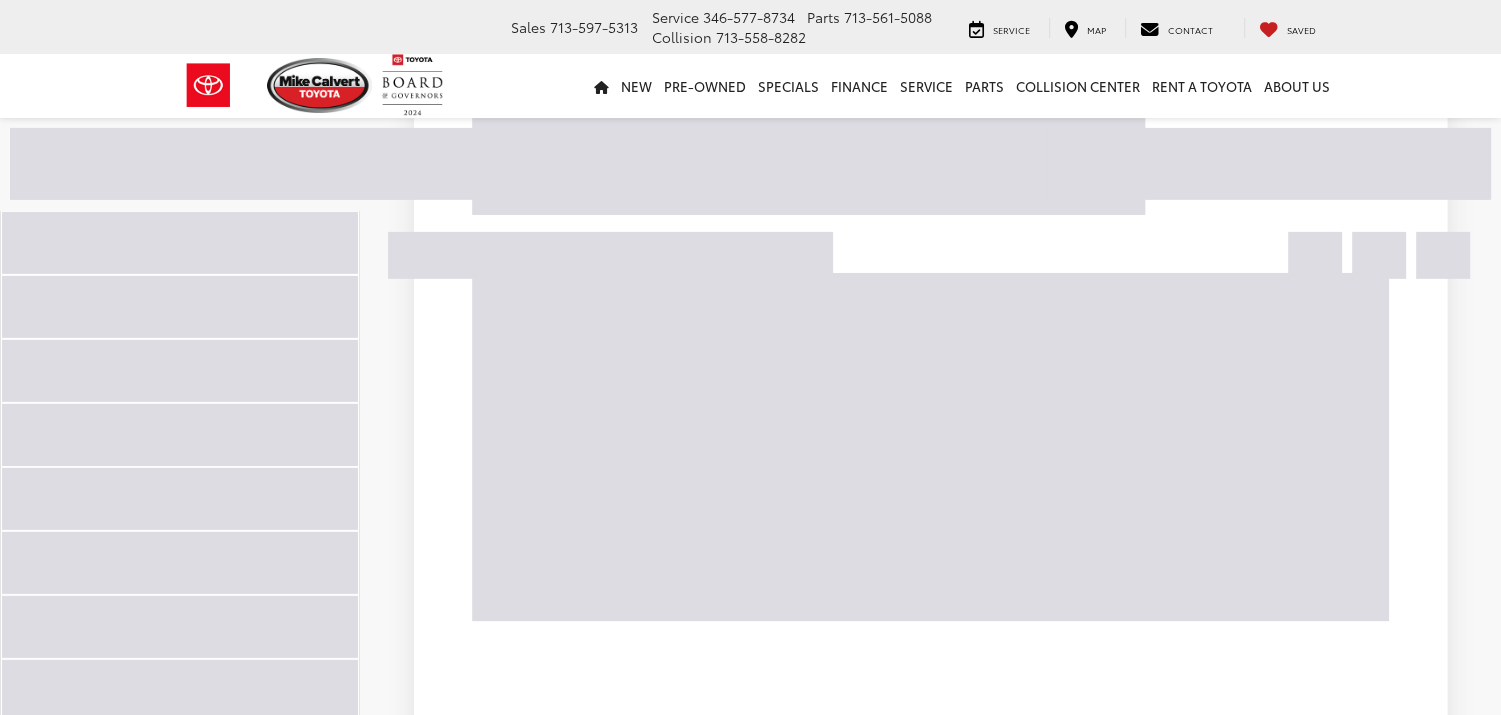 scroll, scrollTop: 132, scrollLeft: 0, axis: vertical 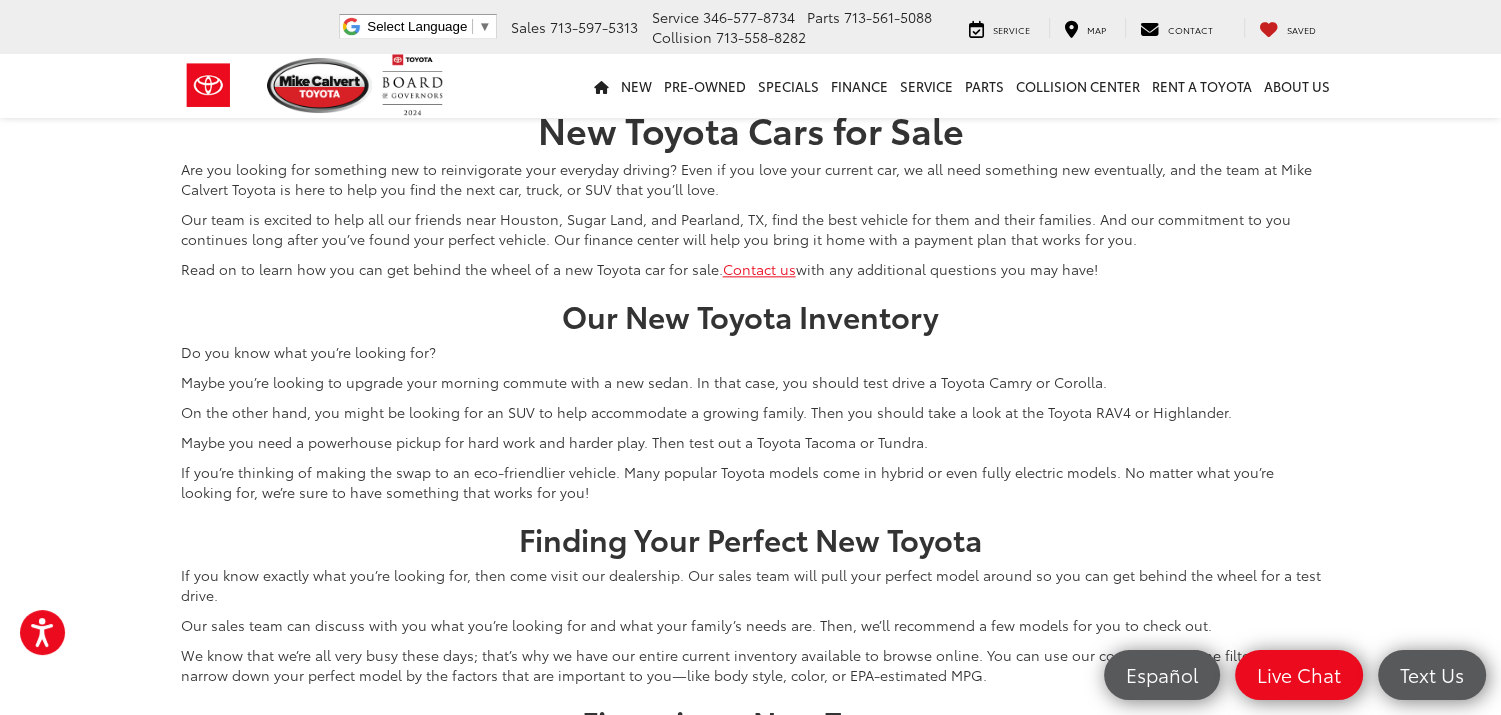 click on "Next" at bounding box center [1253, 30] 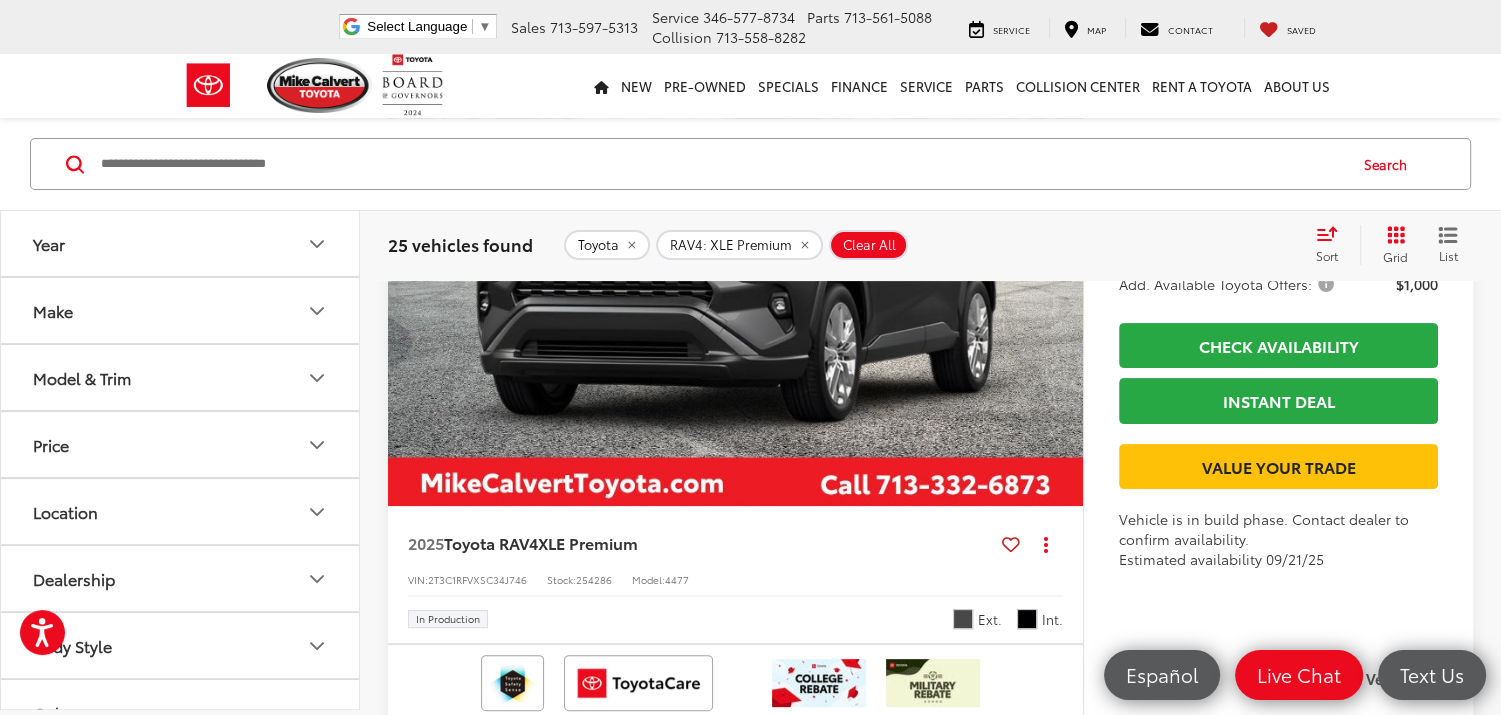 scroll, scrollTop: 632, scrollLeft: 0, axis: vertical 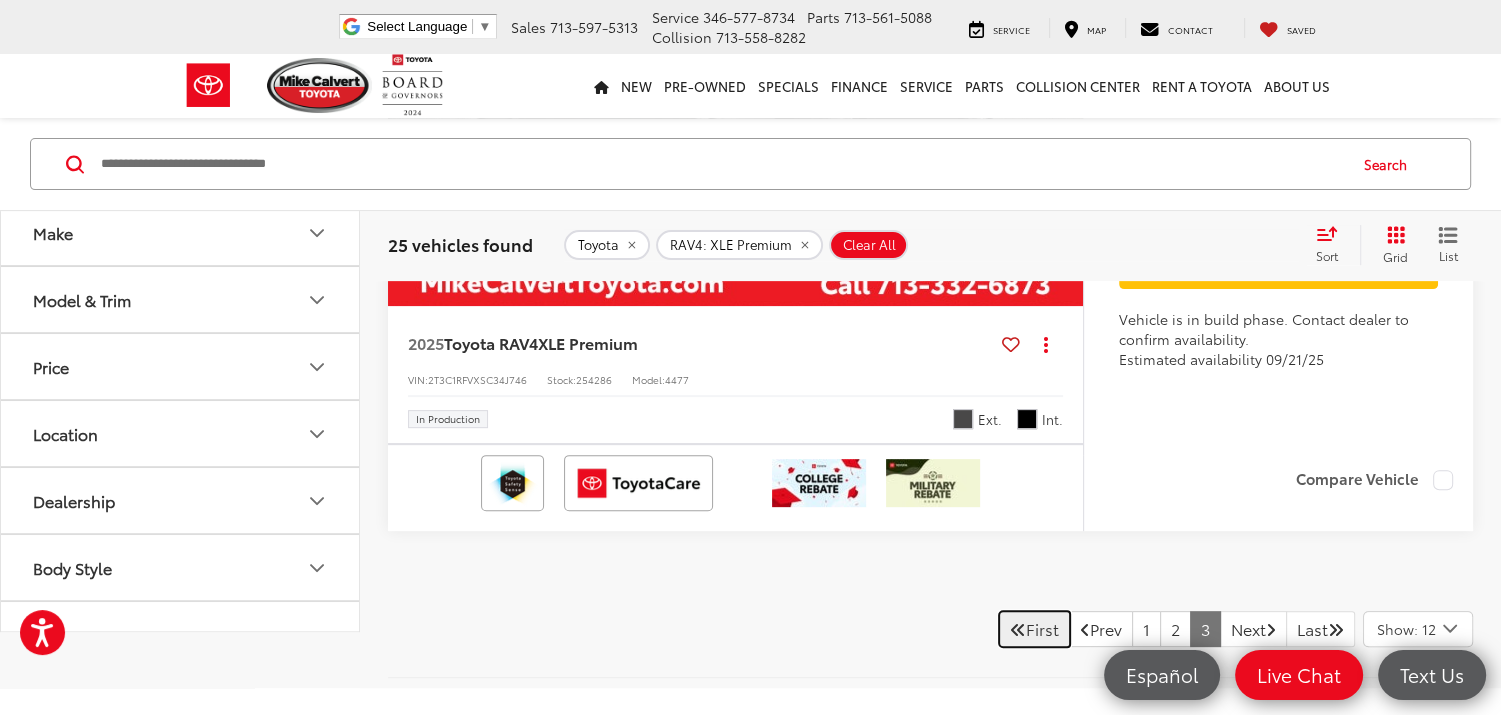 click on "First" at bounding box center [1034, 629] 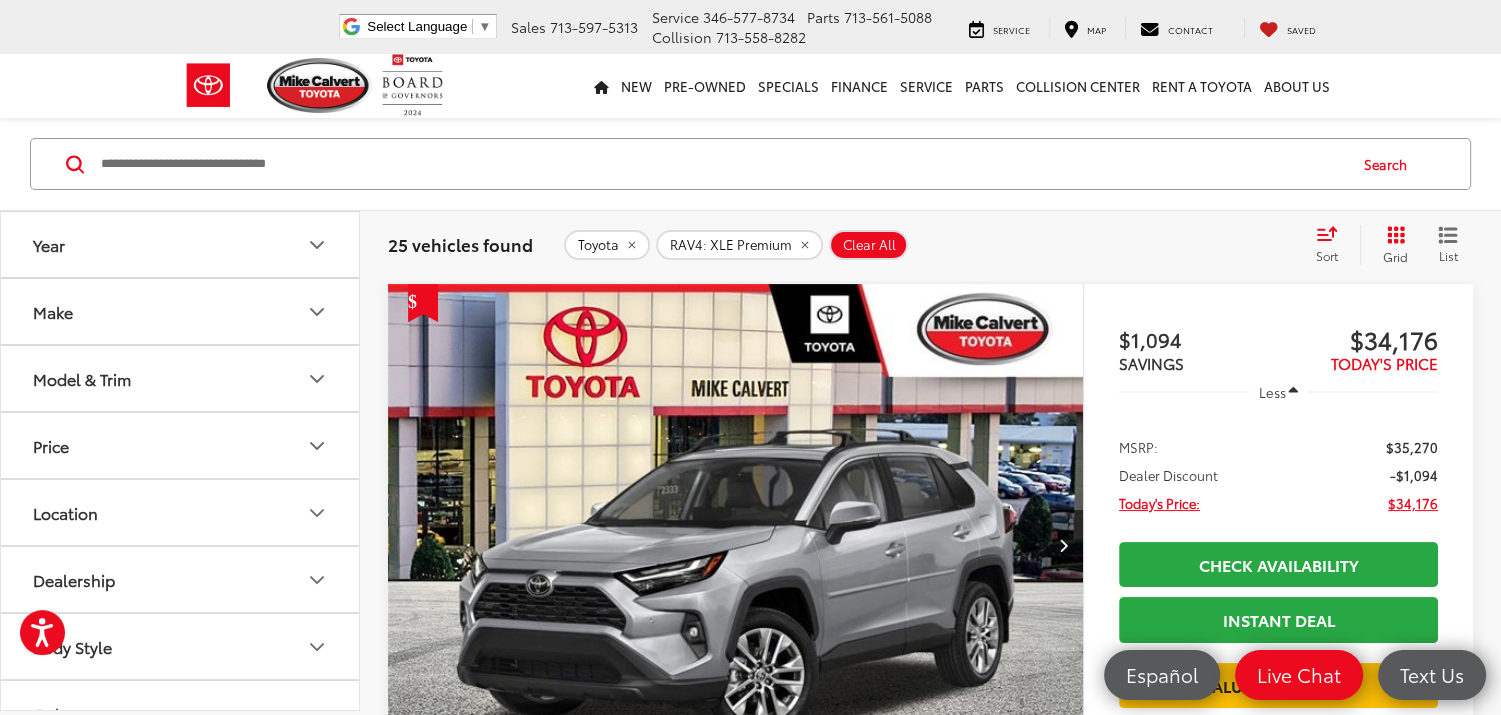scroll, scrollTop: 232, scrollLeft: 0, axis: vertical 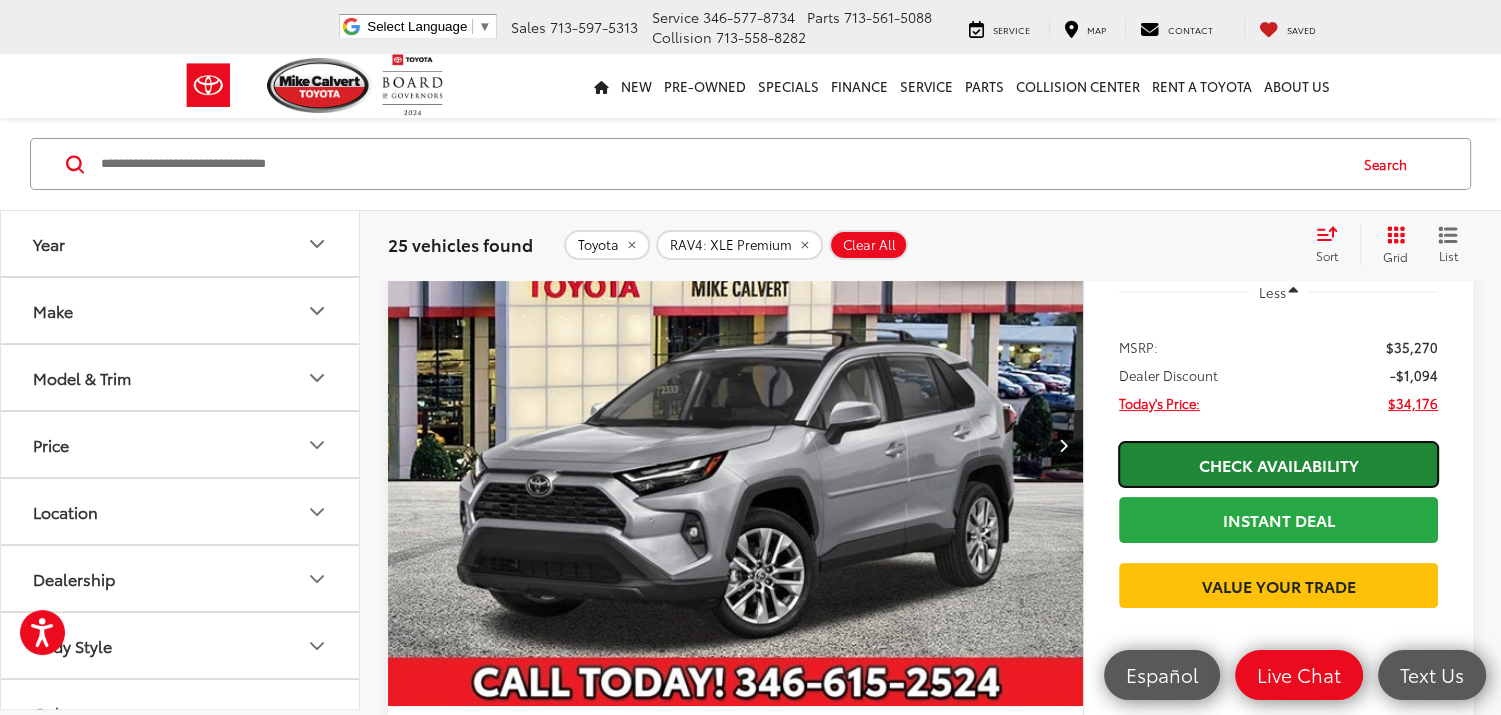 click on "Check Availability" at bounding box center [1278, 464] 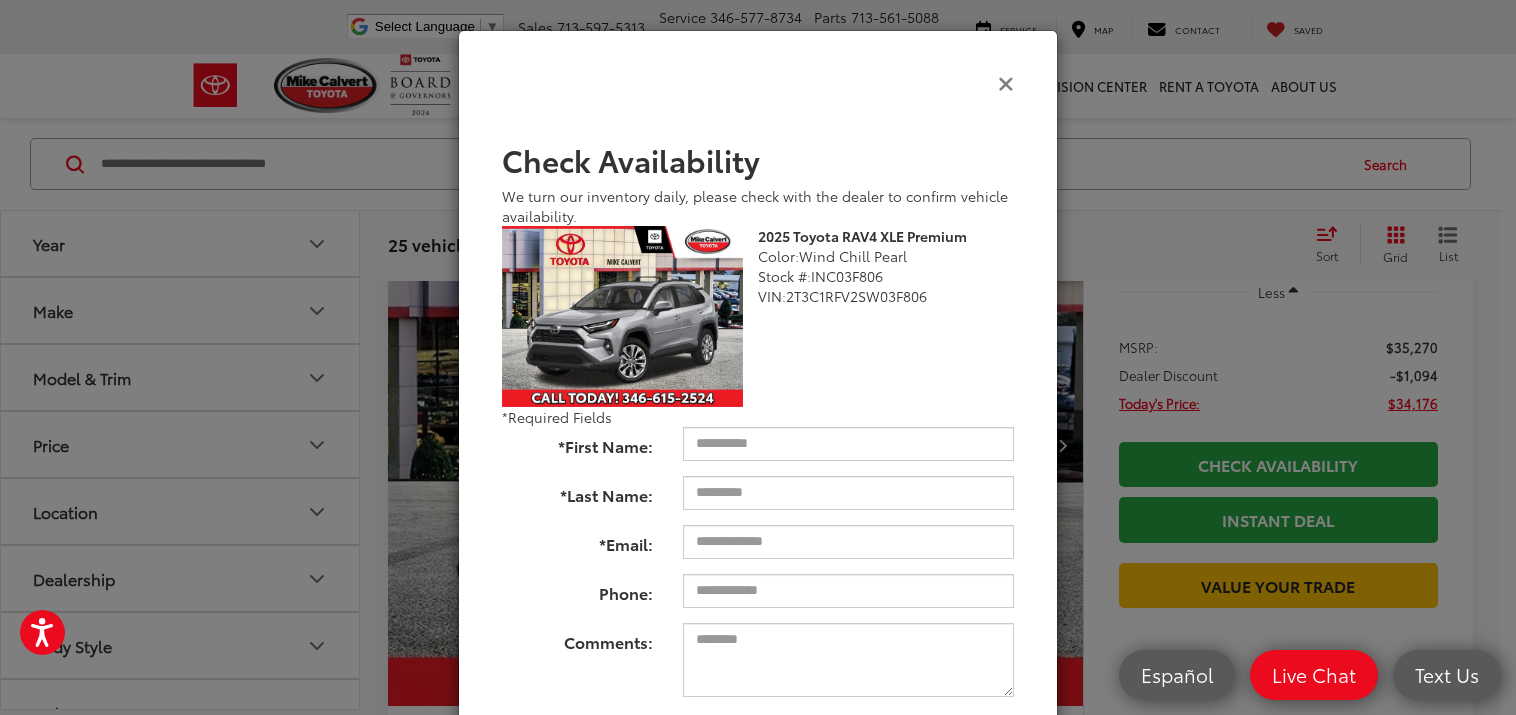 click at bounding box center (1006, 82) 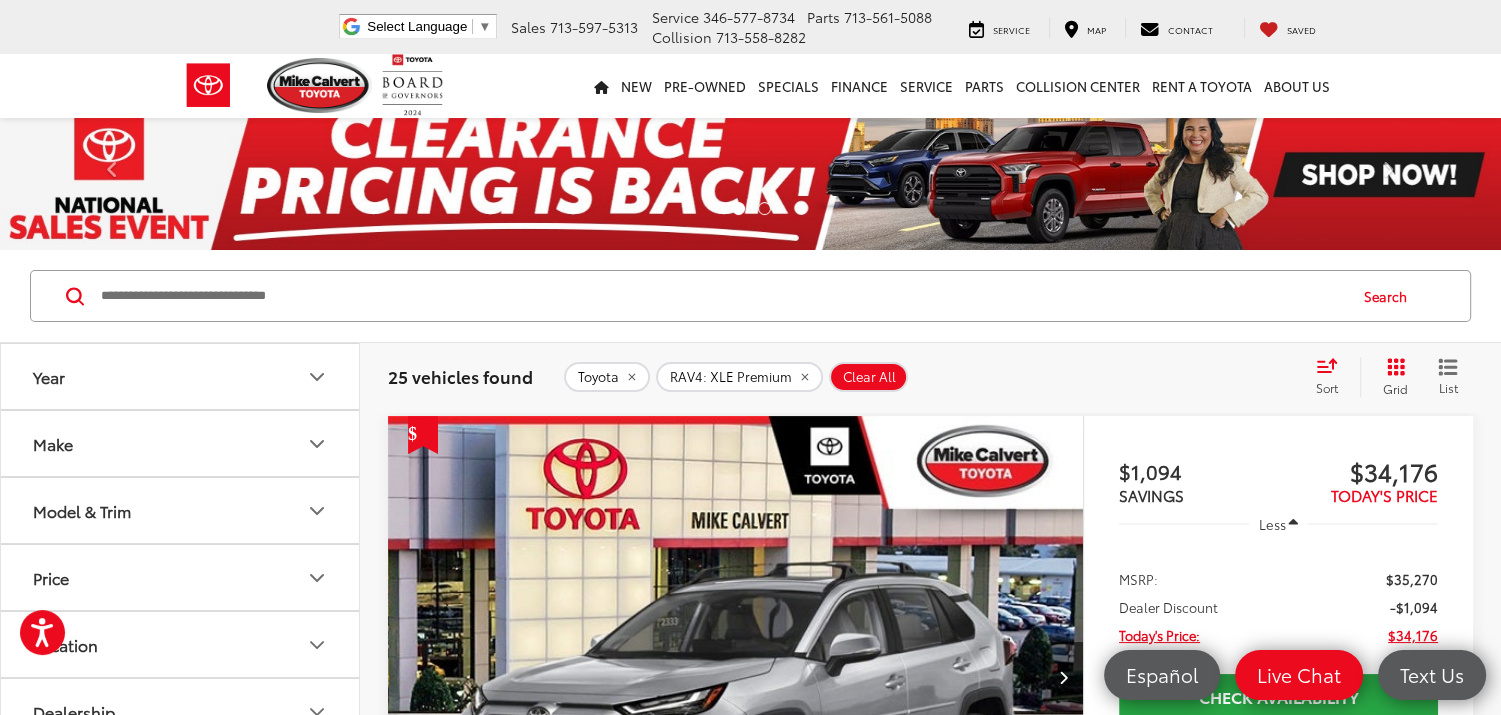 scroll, scrollTop: 500, scrollLeft: 0, axis: vertical 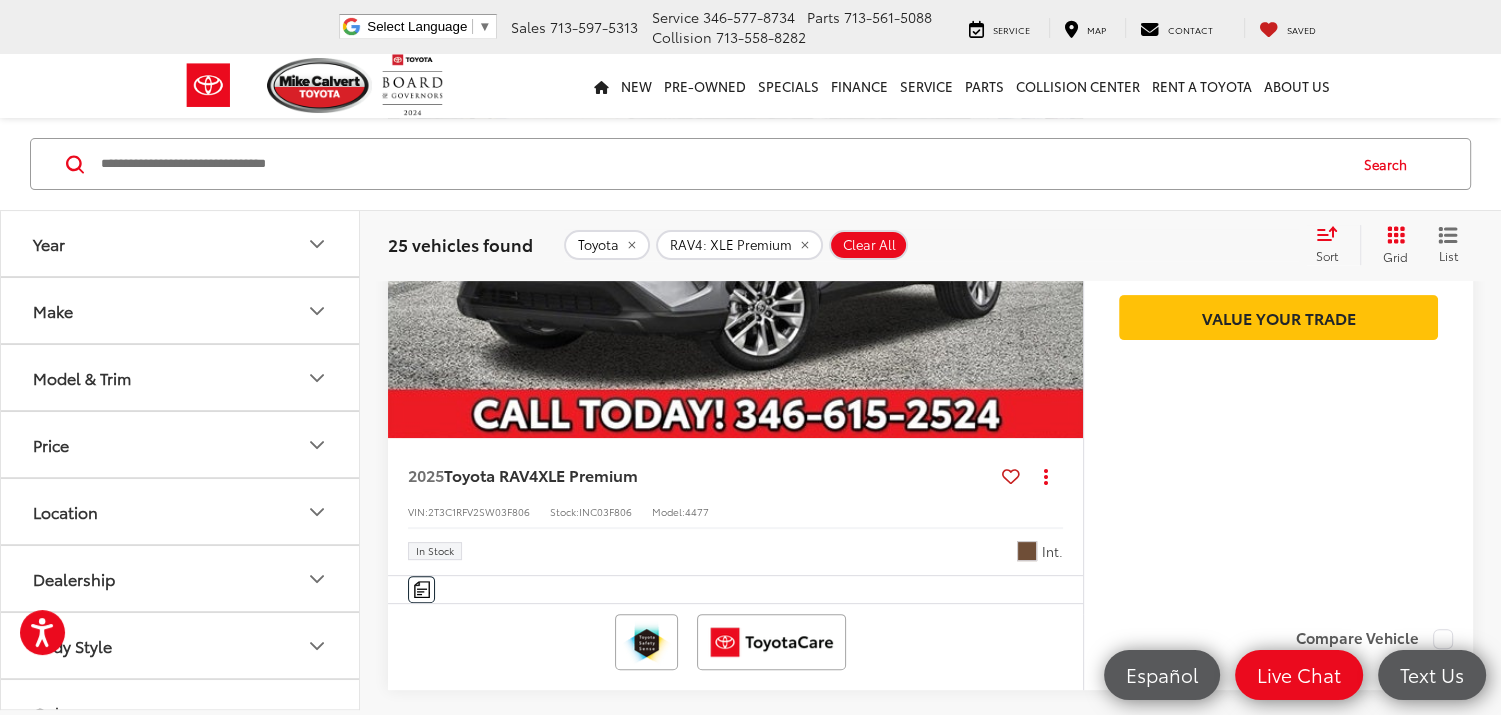 click at bounding box center (736, 177) 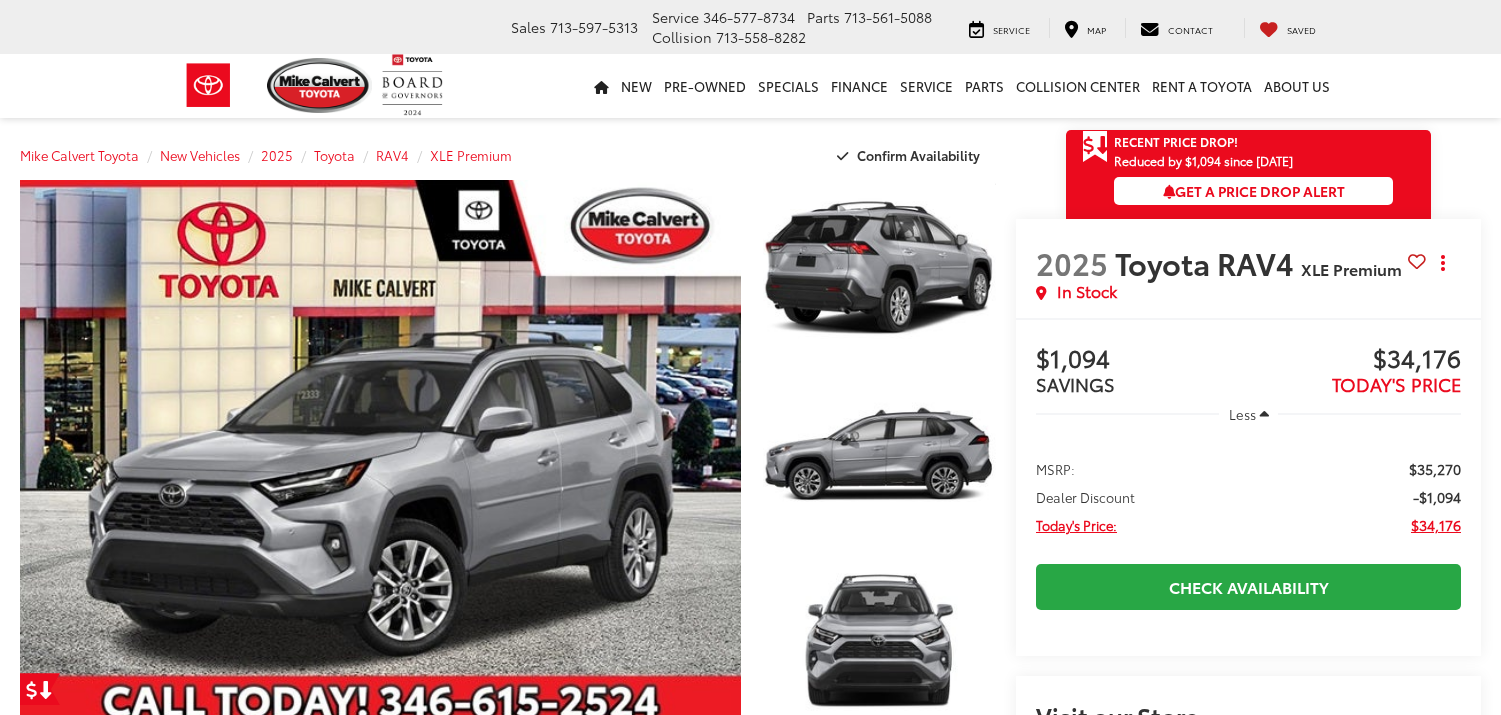 scroll, scrollTop: 0, scrollLeft: 0, axis: both 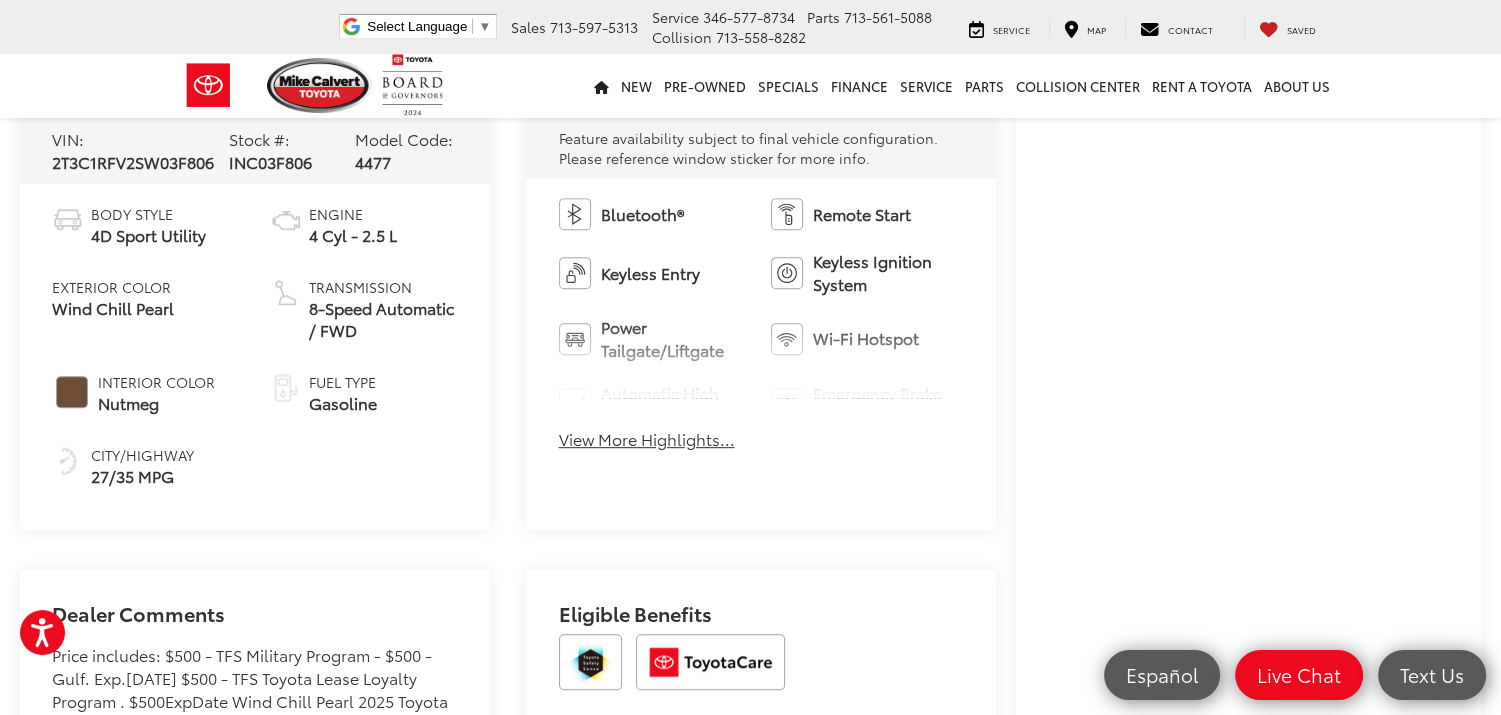 click at bounding box center (72, 392) 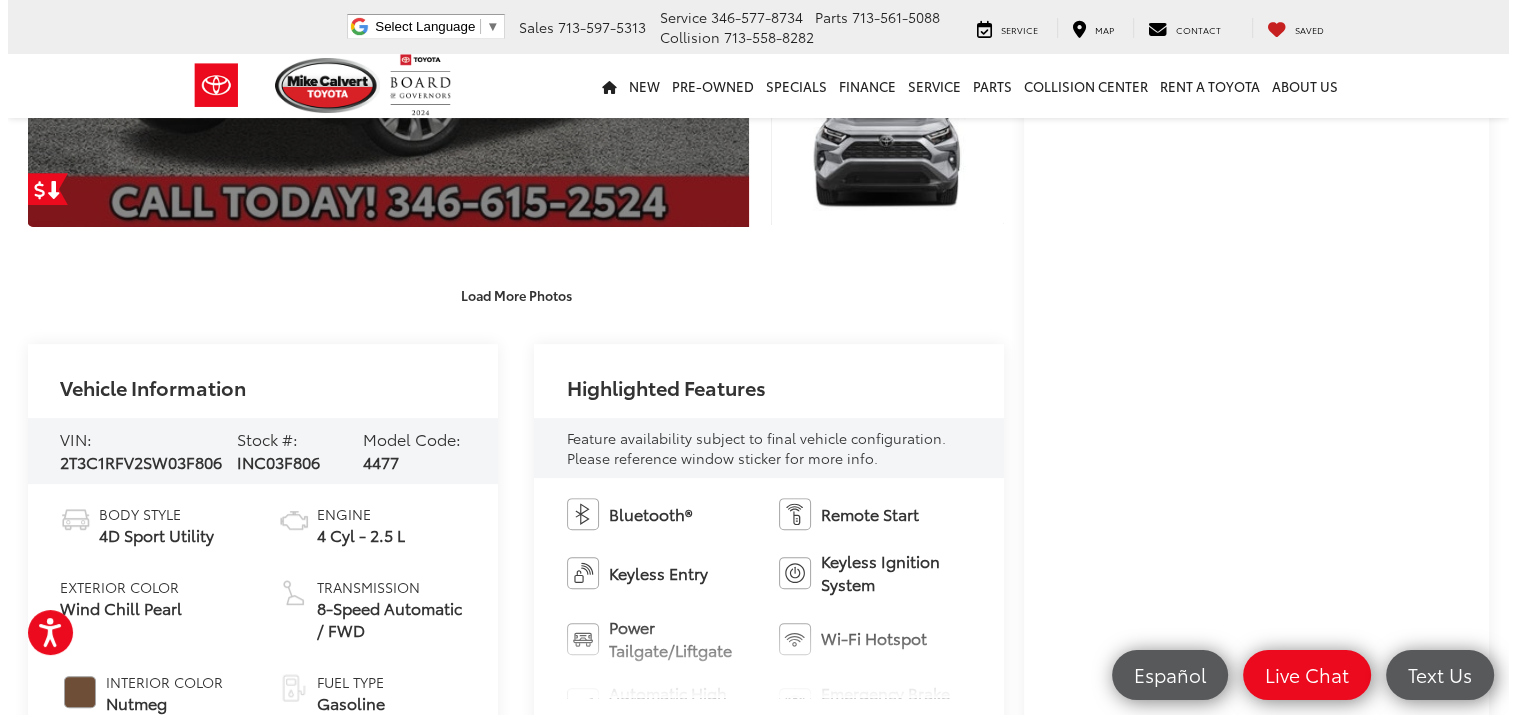 scroll, scrollTop: 100, scrollLeft: 0, axis: vertical 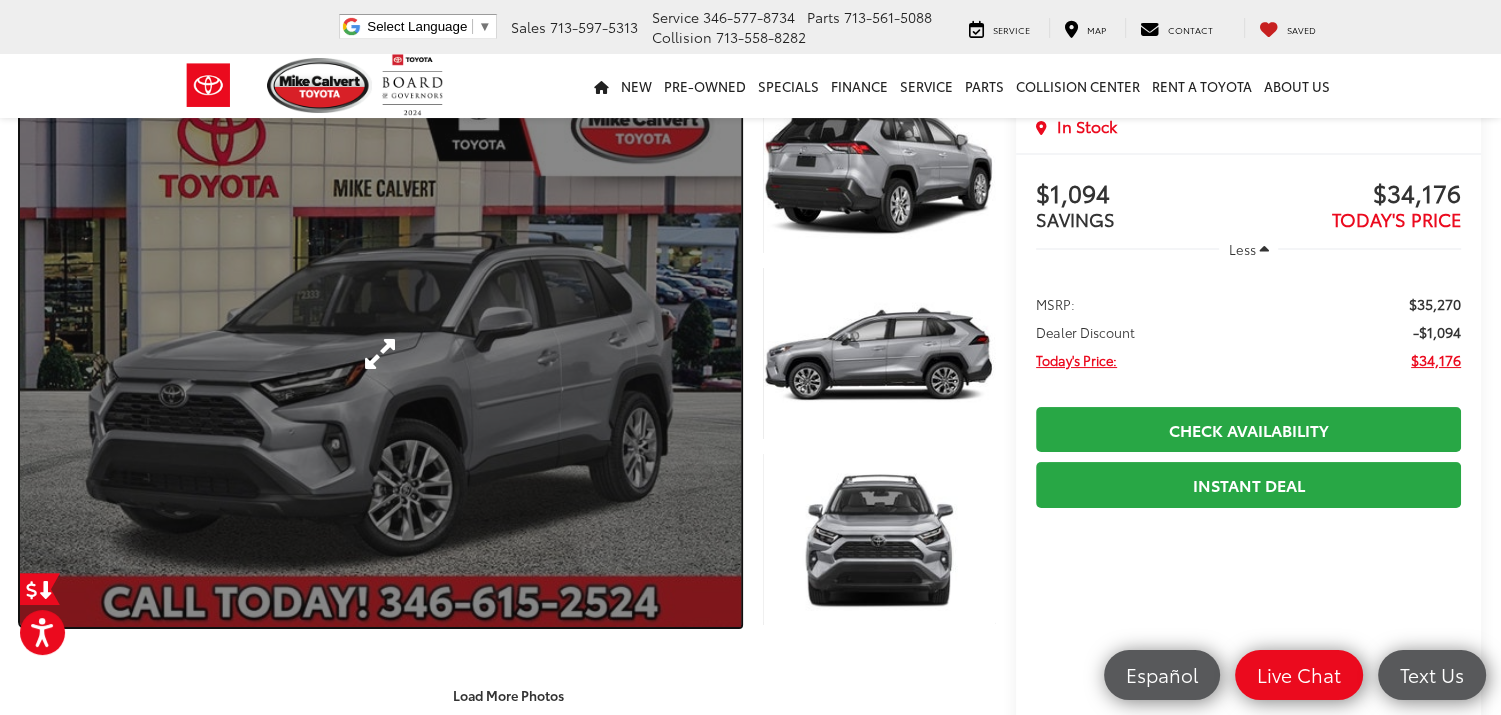 click at bounding box center (380, 353) 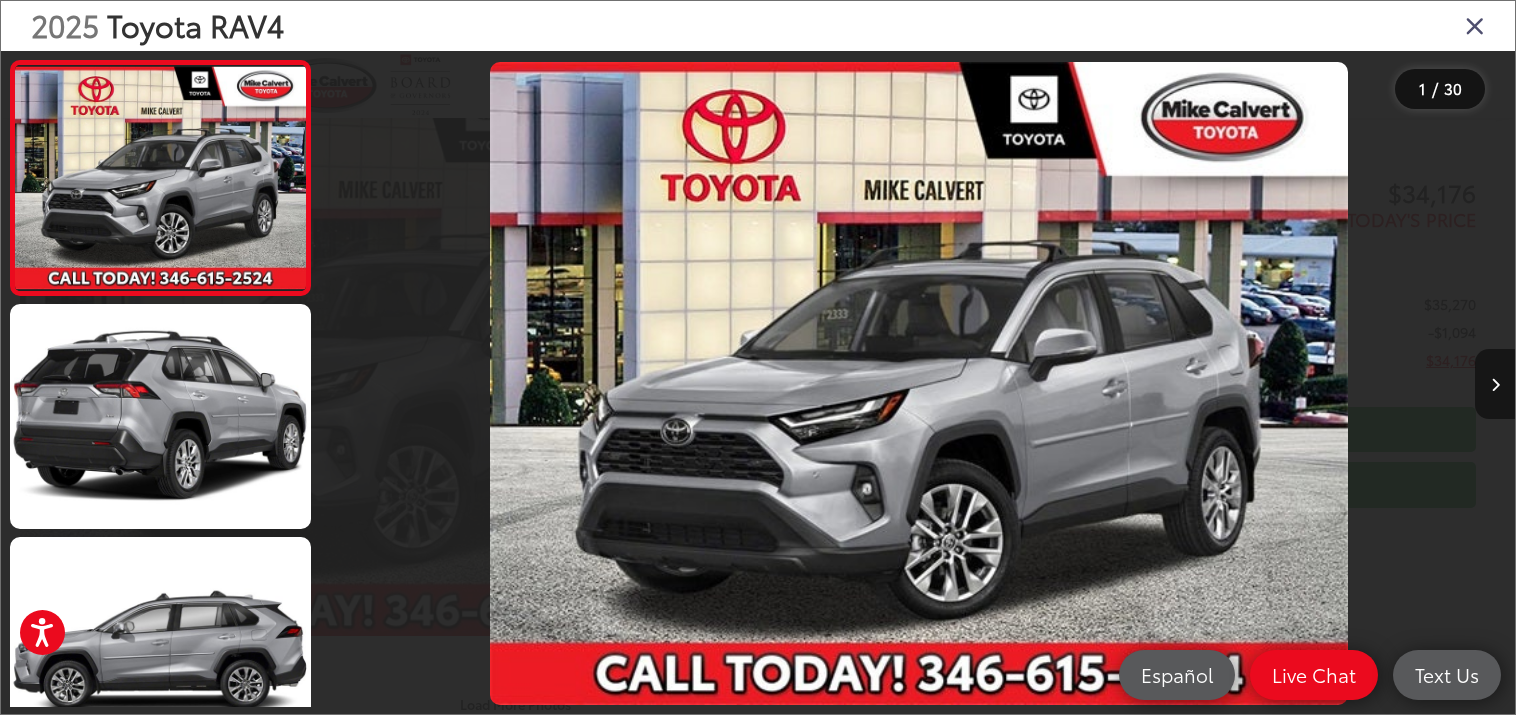 click at bounding box center [1495, 384] 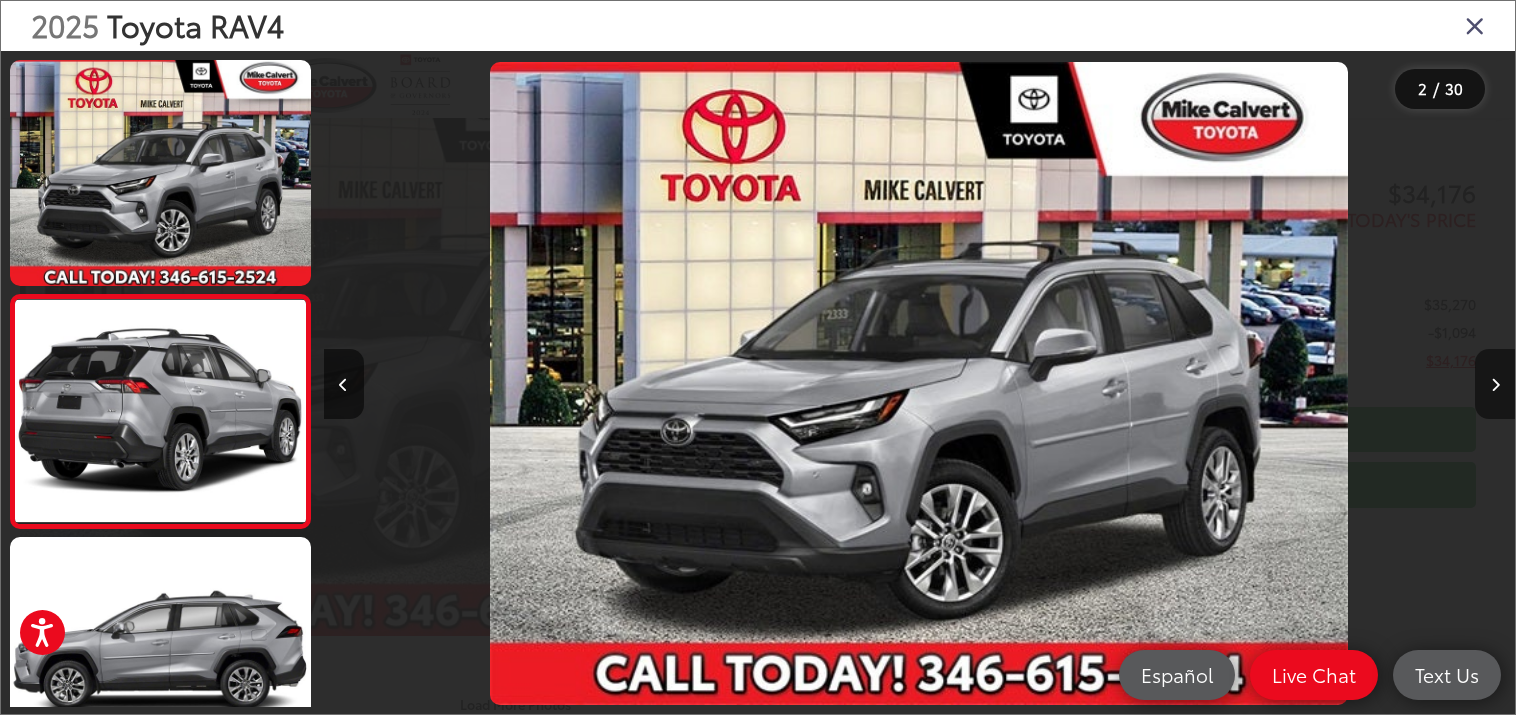 scroll, scrollTop: 0, scrollLeft: 1191, axis: horizontal 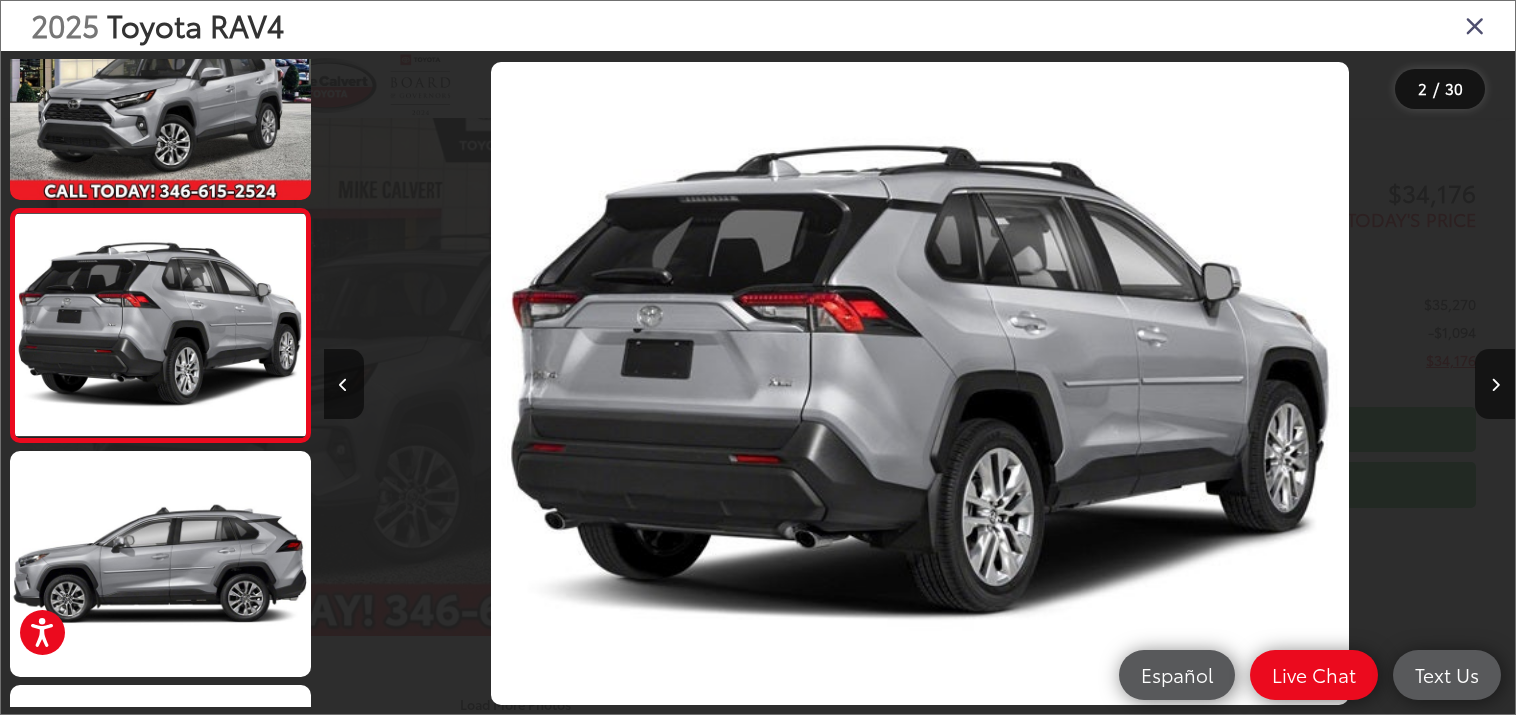 click at bounding box center (920, 384) 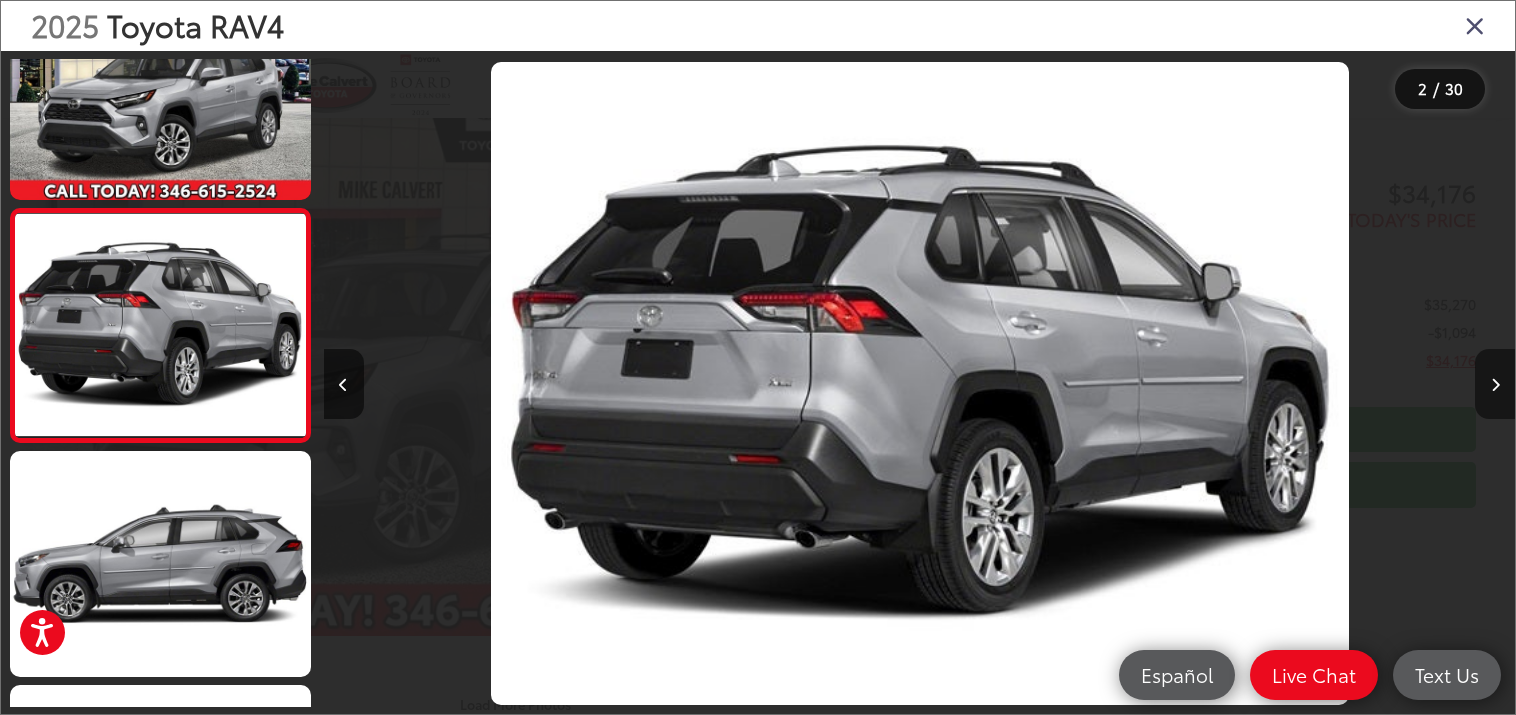 click at bounding box center (1495, 384) 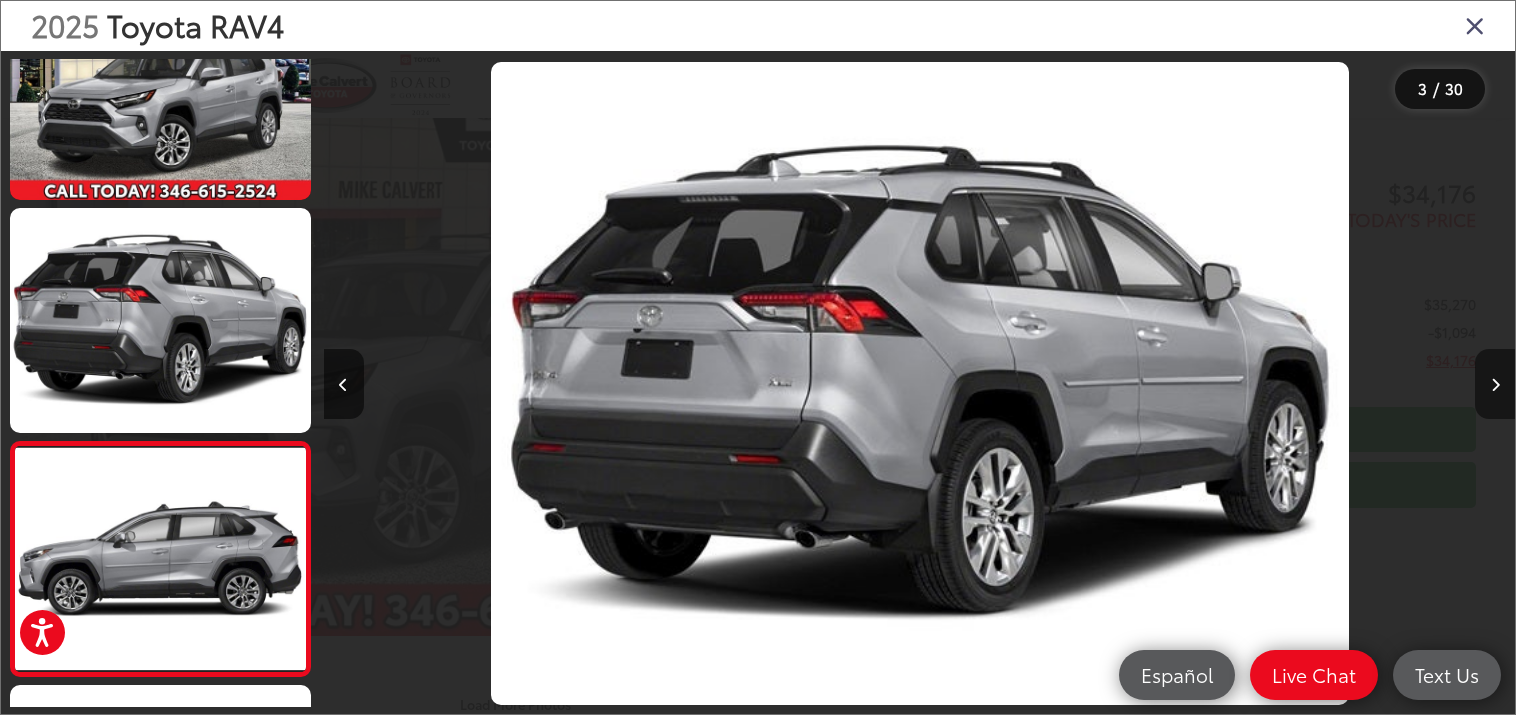 scroll, scrollTop: 0, scrollLeft: 2383, axis: horizontal 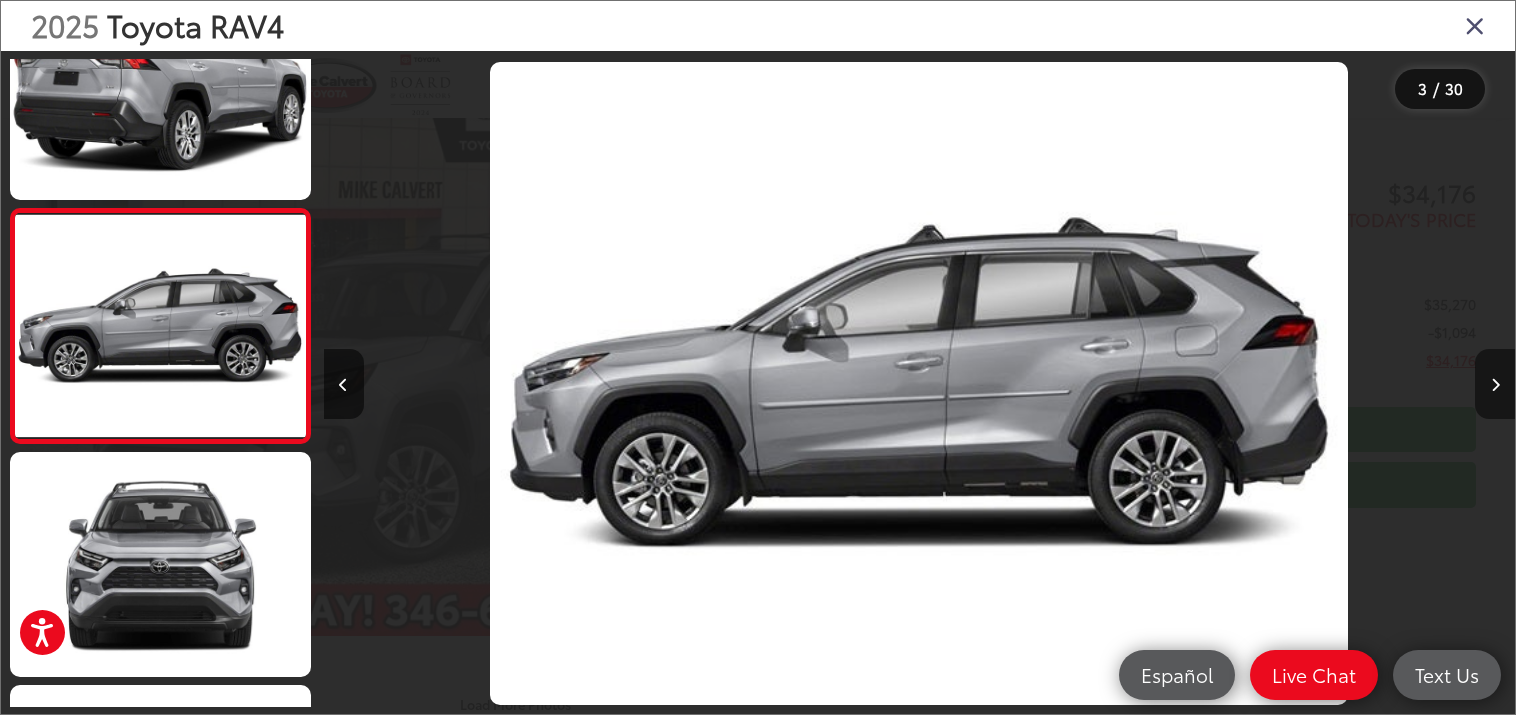 click at bounding box center [1495, 384] 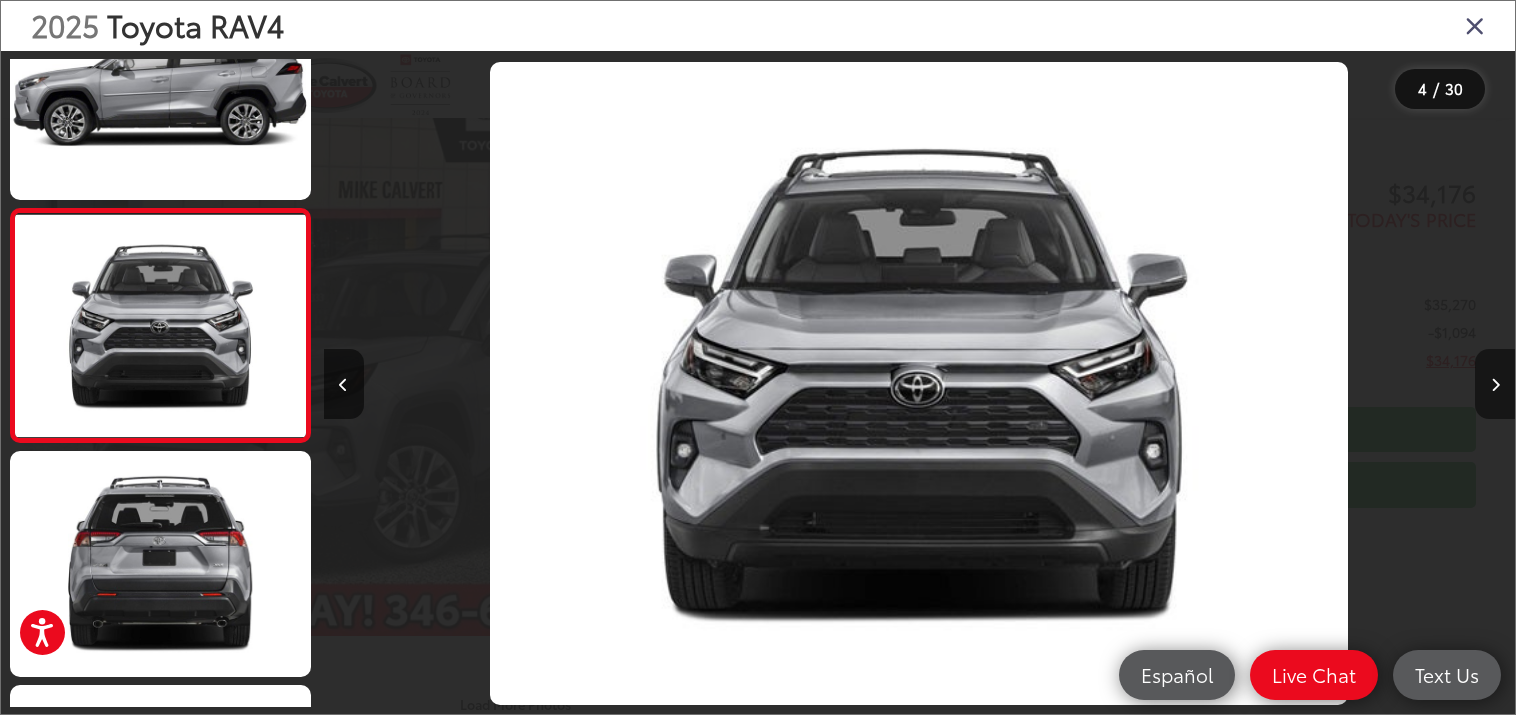 click at bounding box center [1495, 384] 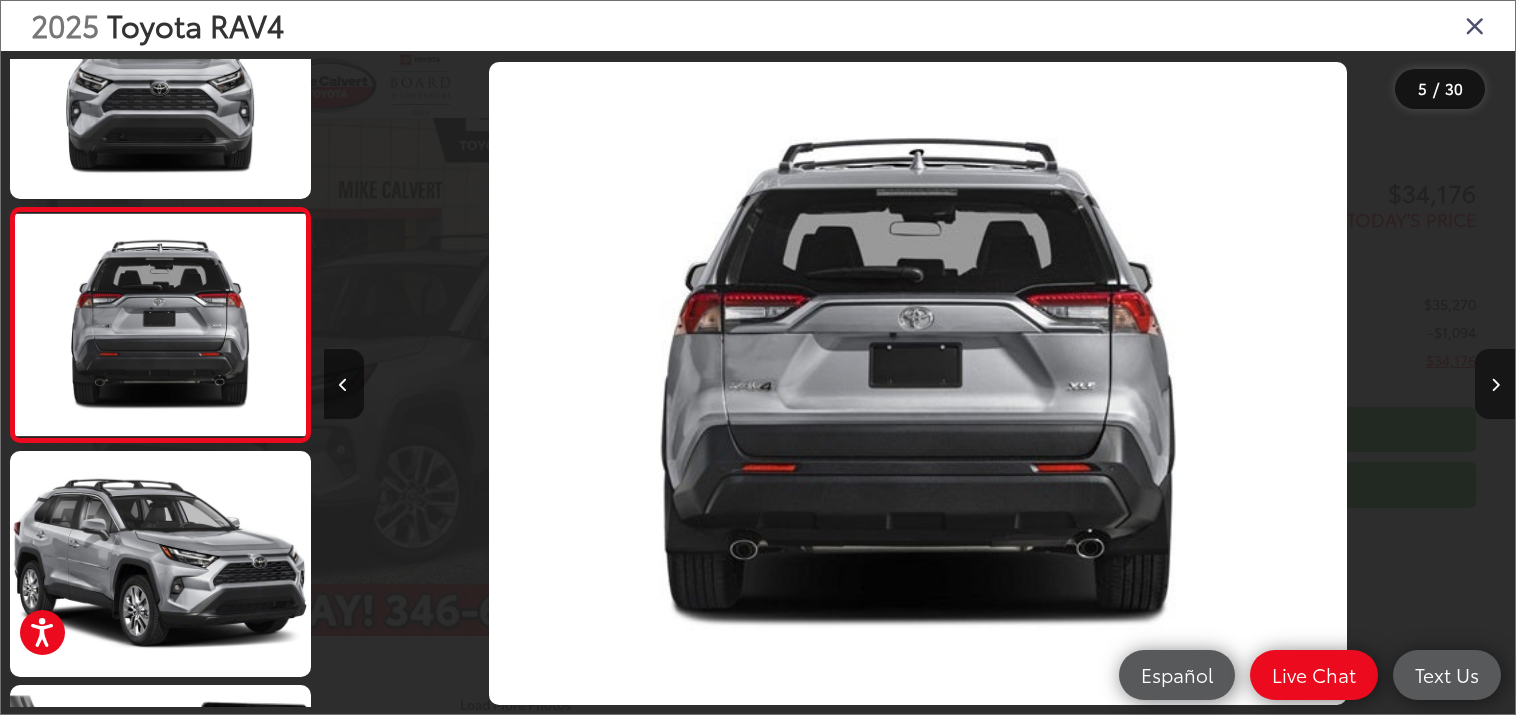 click at bounding box center (1495, 384) 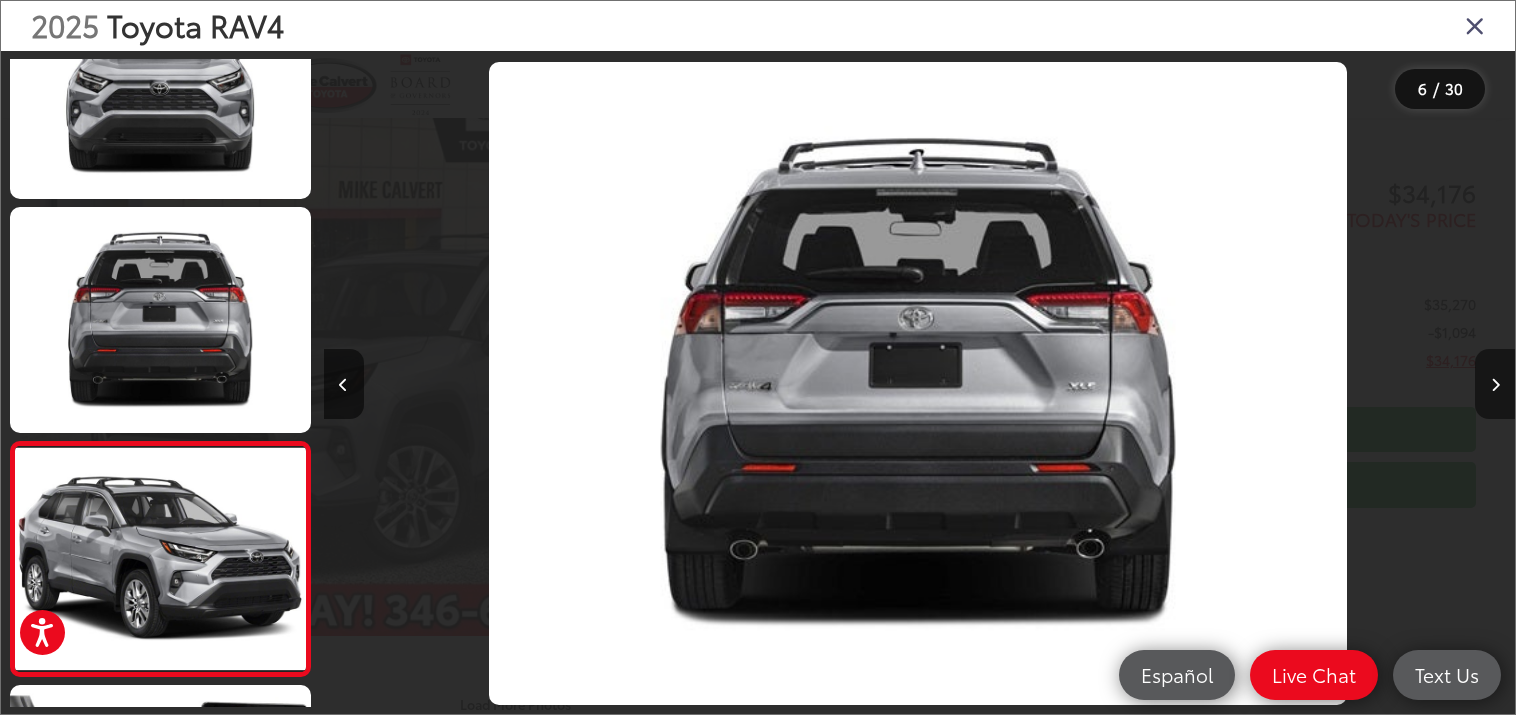 scroll, scrollTop: 0, scrollLeft: 5957, axis: horizontal 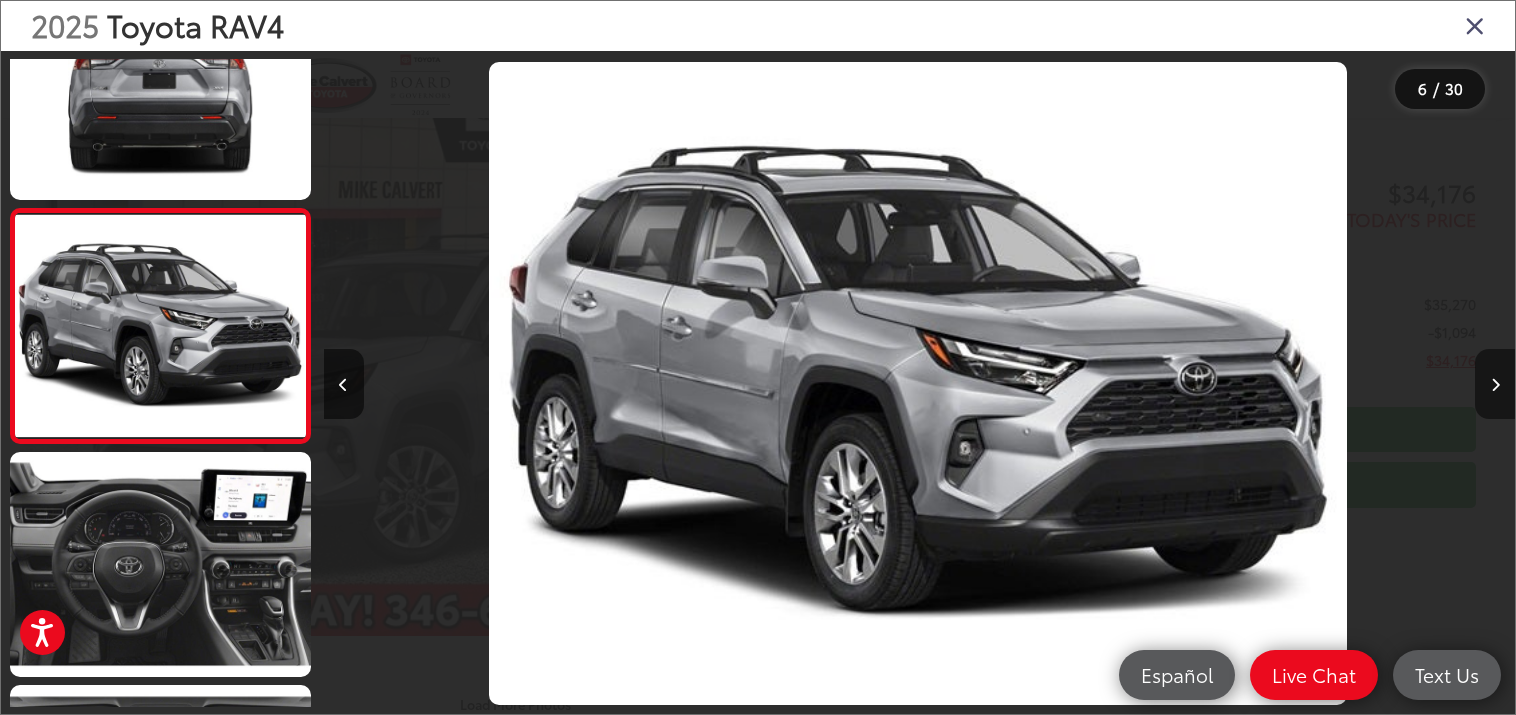 click at bounding box center [1495, 384] 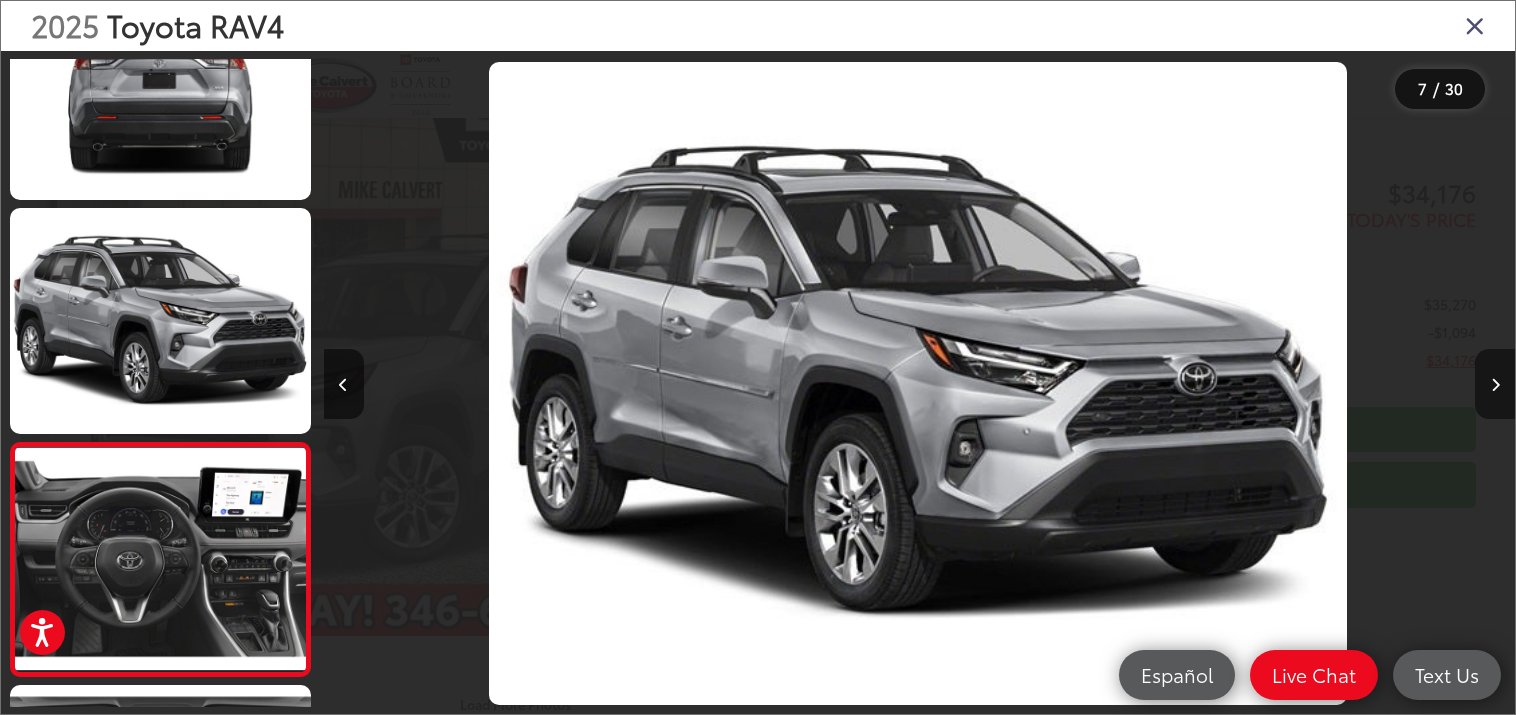 scroll, scrollTop: 0, scrollLeft: 7148, axis: horizontal 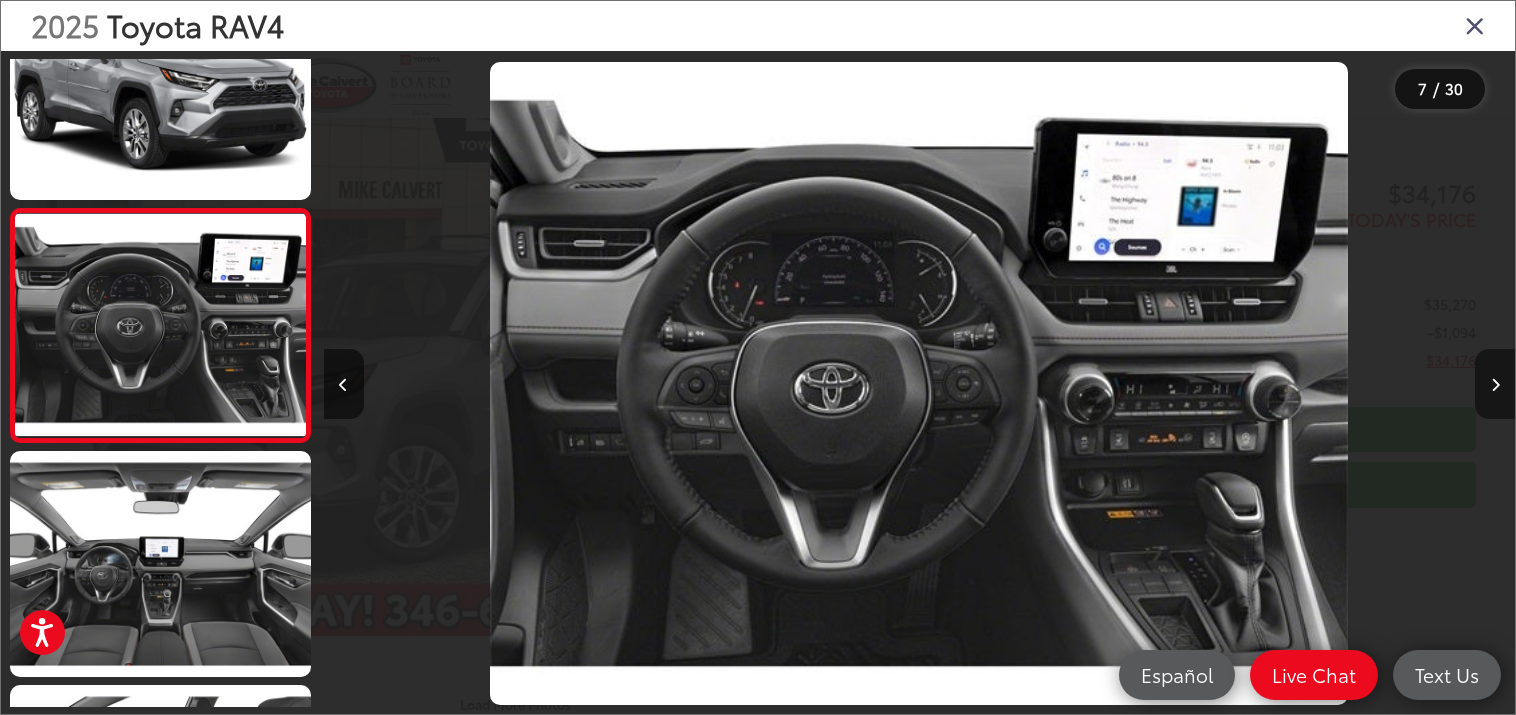 click at bounding box center [1495, 384] 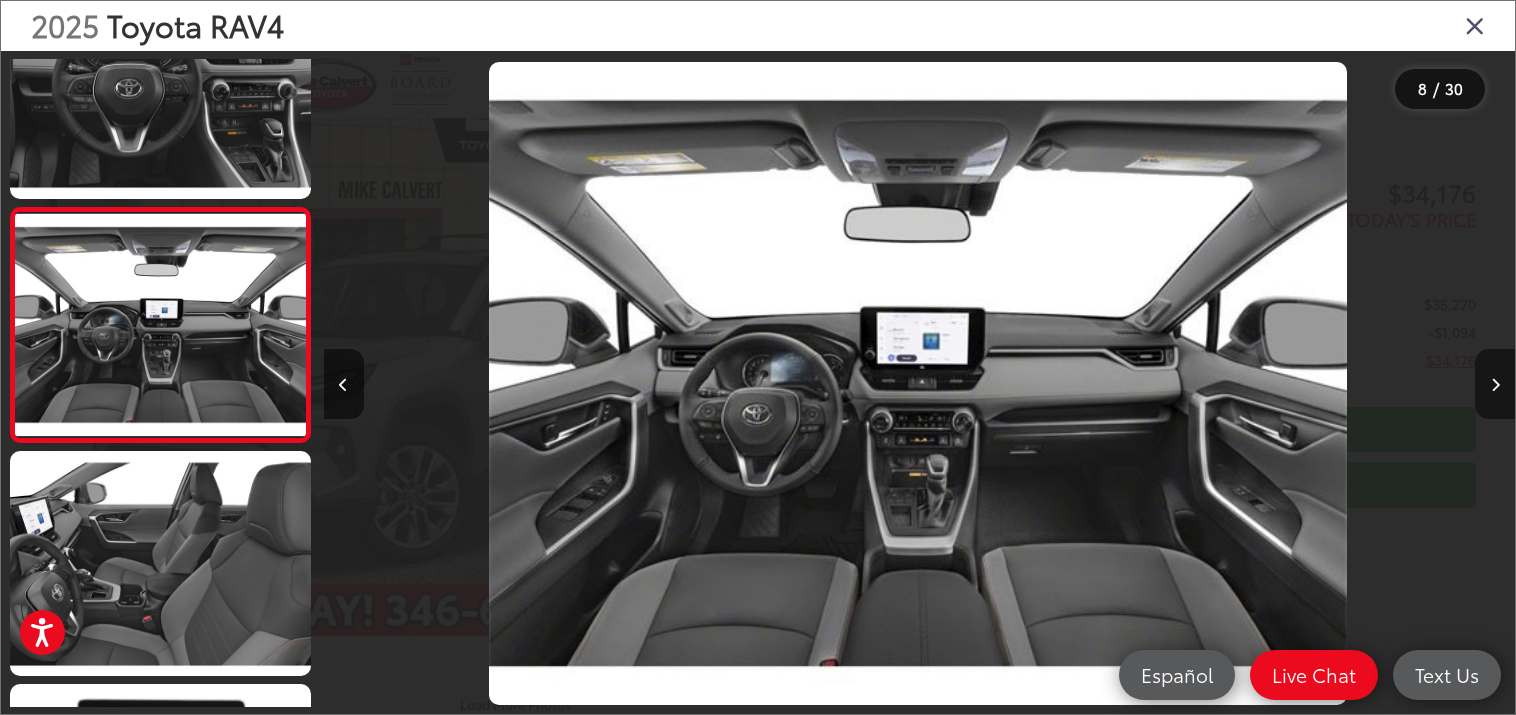 click at bounding box center [1495, 384] 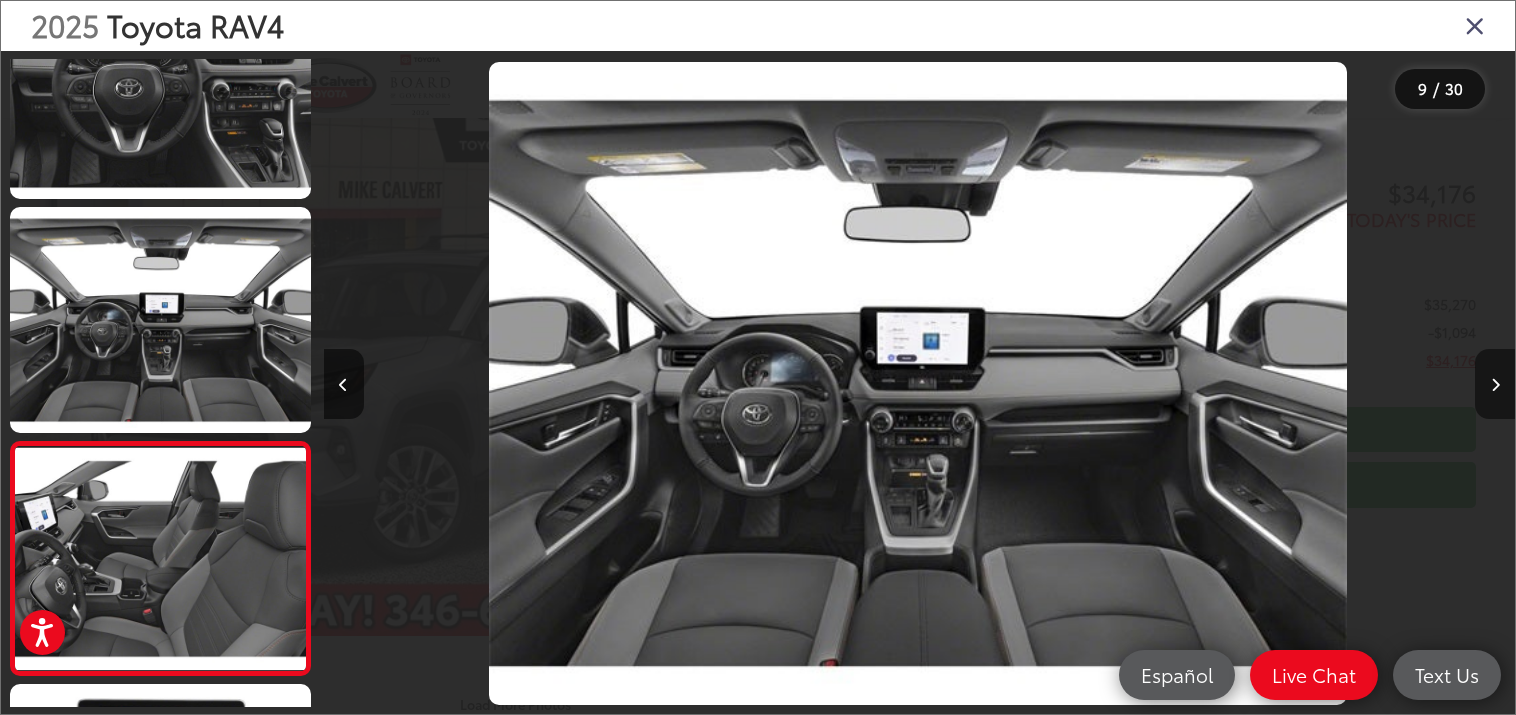 scroll, scrollTop: 0, scrollLeft: 9532, axis: horizontal 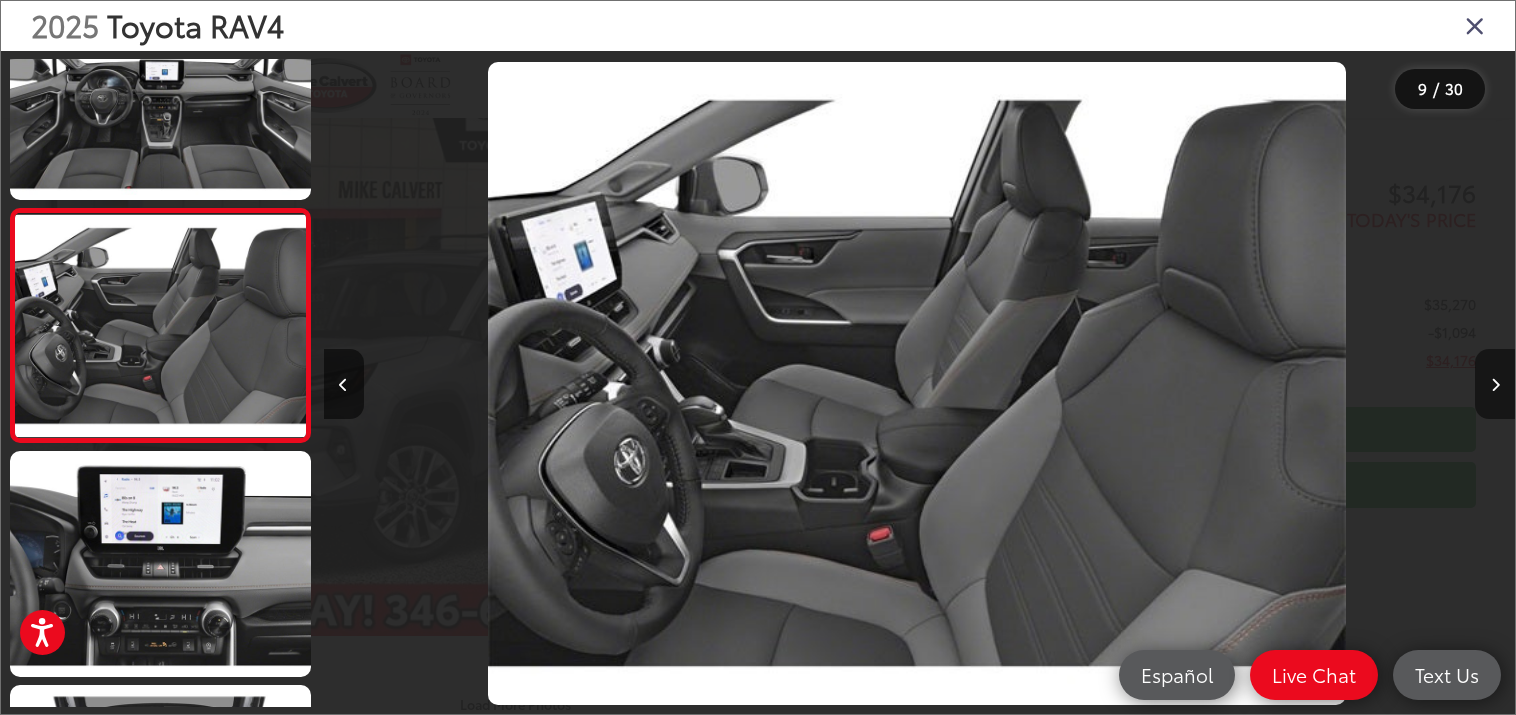 click at bounding box center [1495, 384] 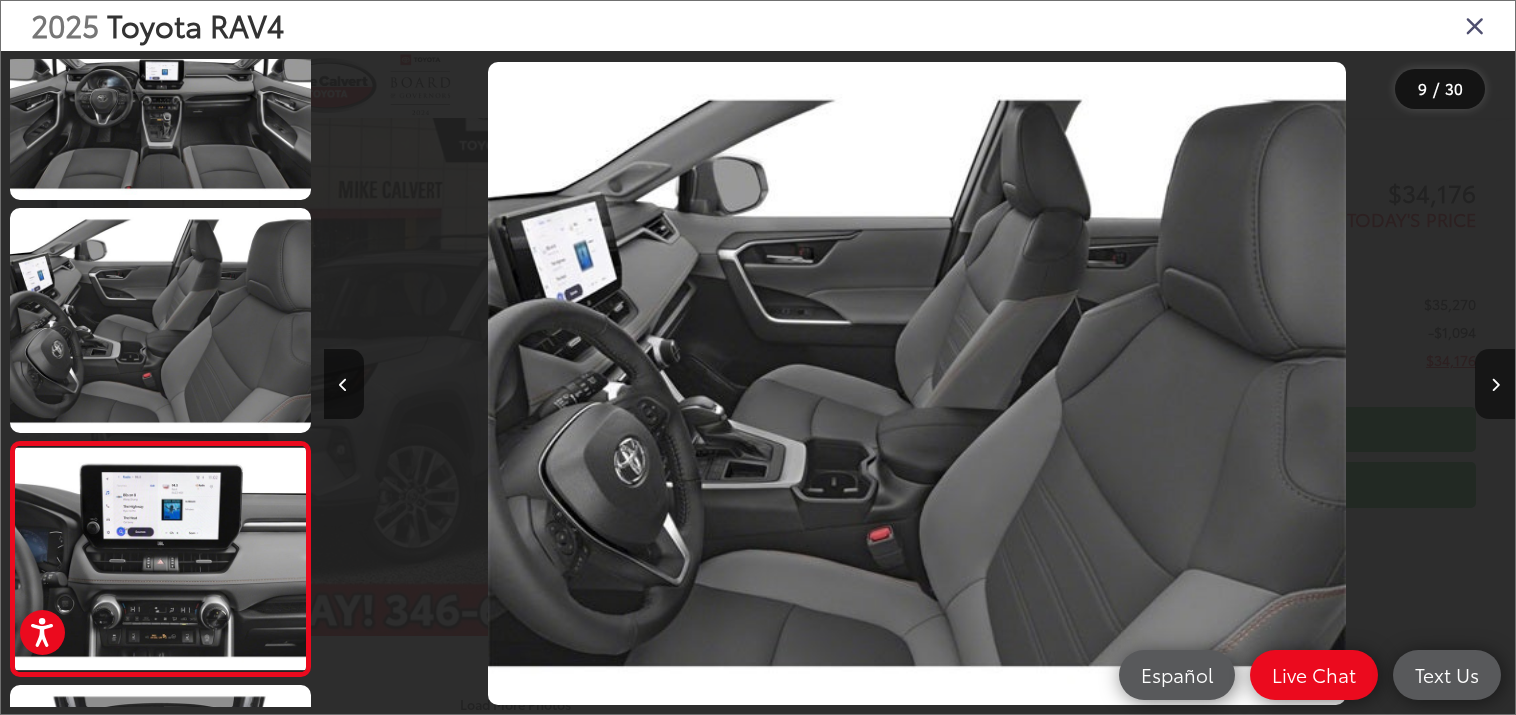 scroll, scrollTop: 0, scrollLeft: 10724, axis: horizontal 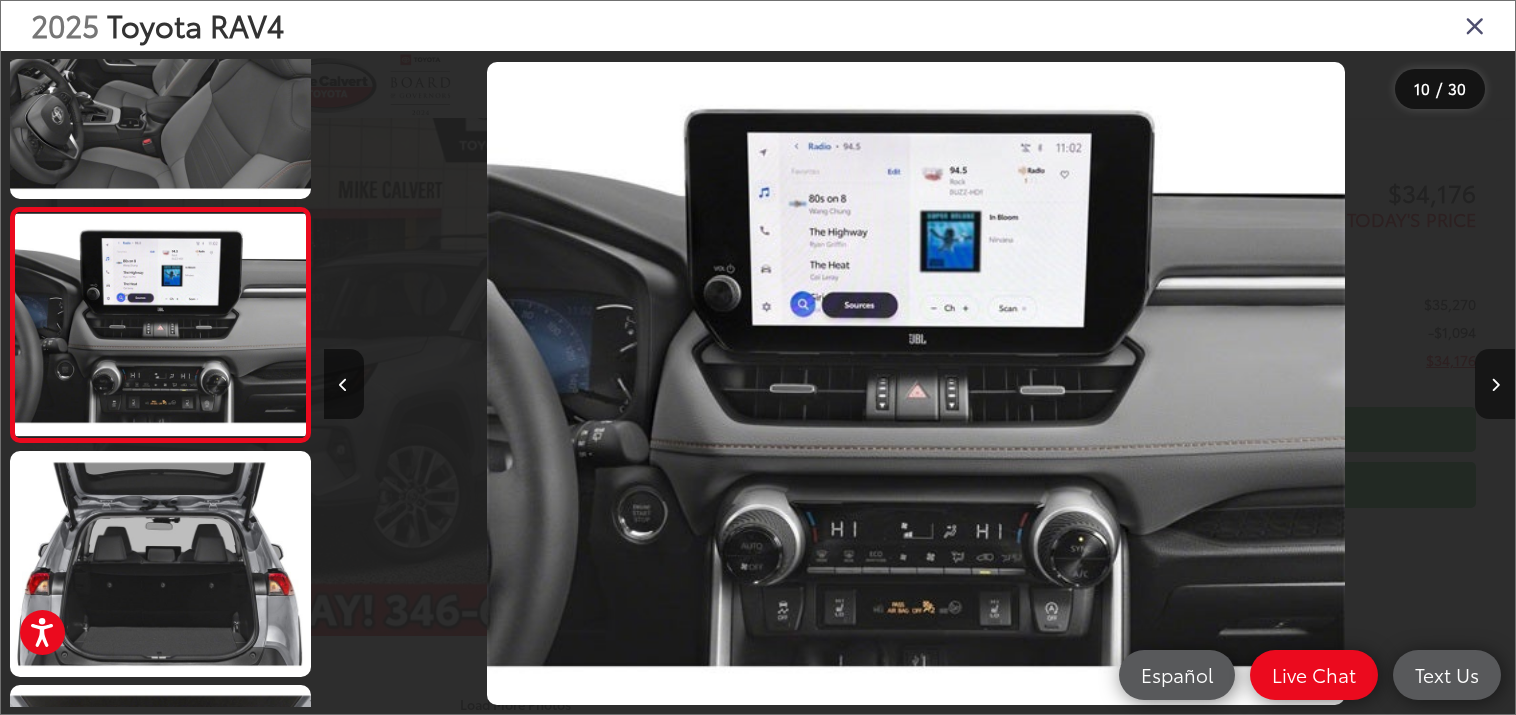 click at bounding box center [1495, 385] 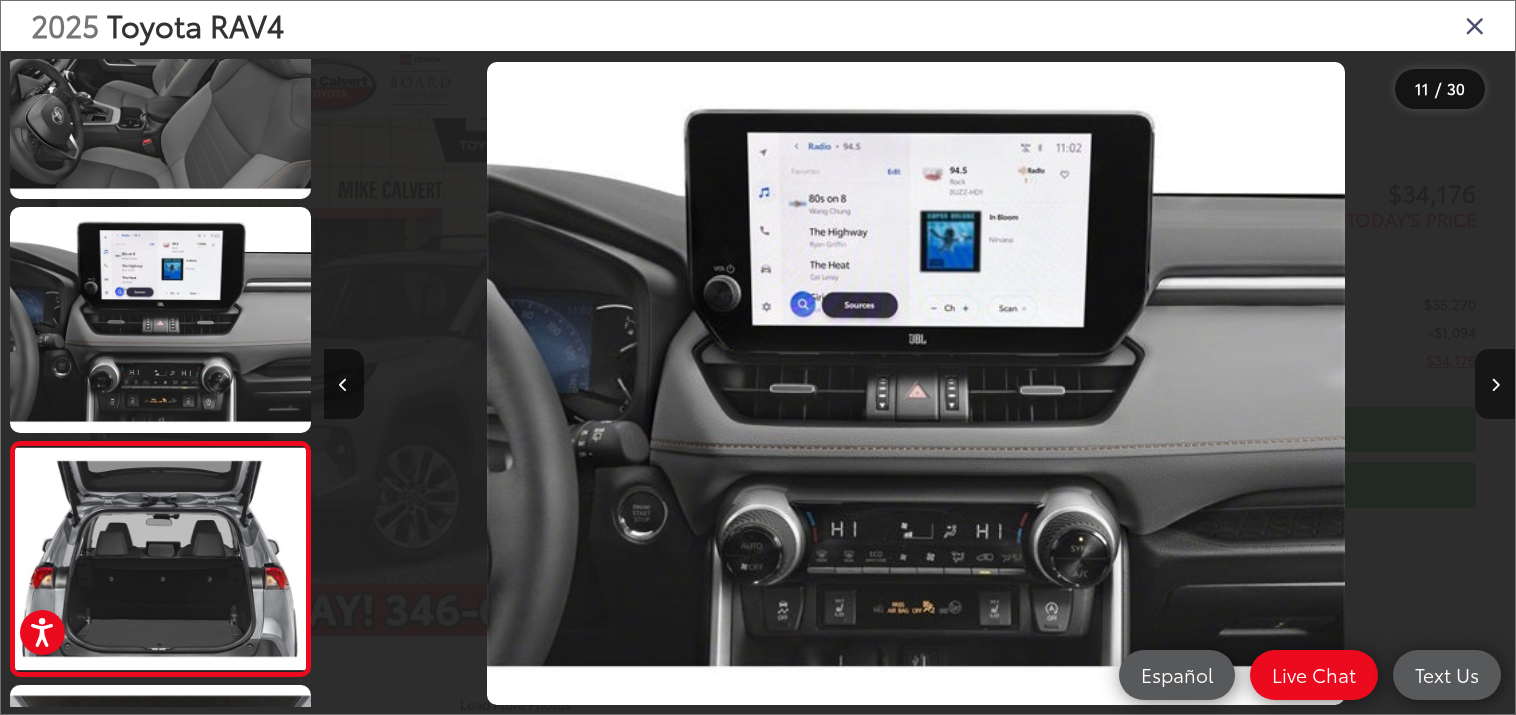 scroll, scrollTop: 0, scrollLeft: 11915, axis: horizontal 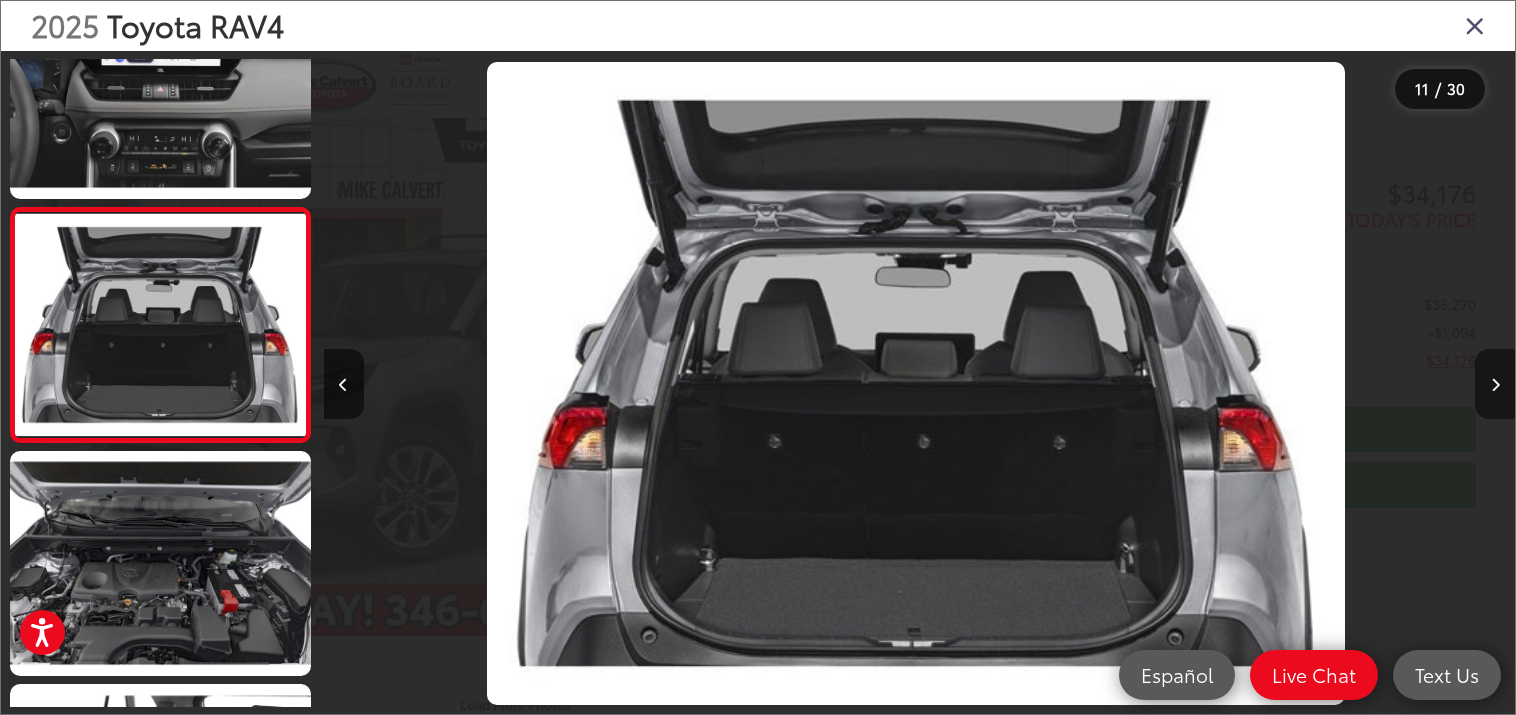 click at bounding box center (1495, 385) 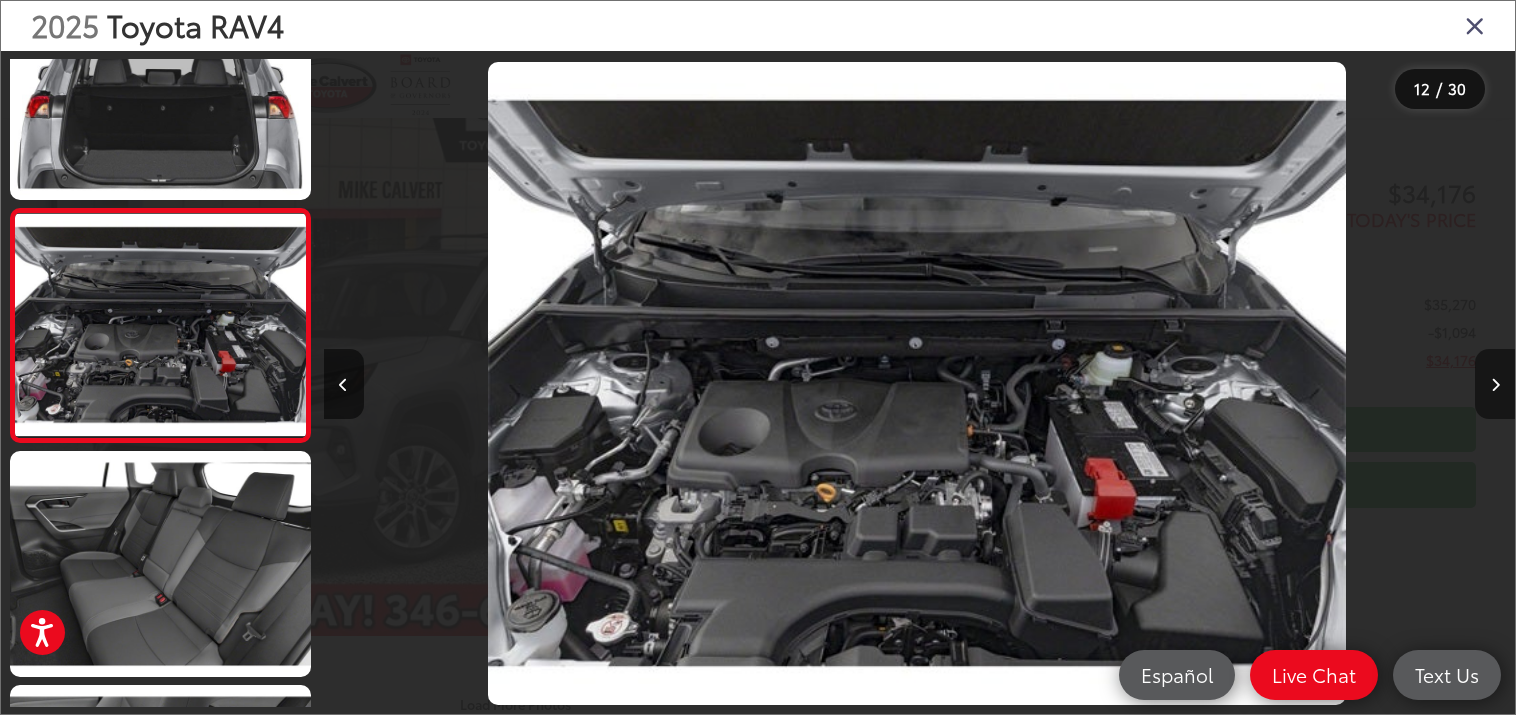 click at bounding box center (1495, 385) 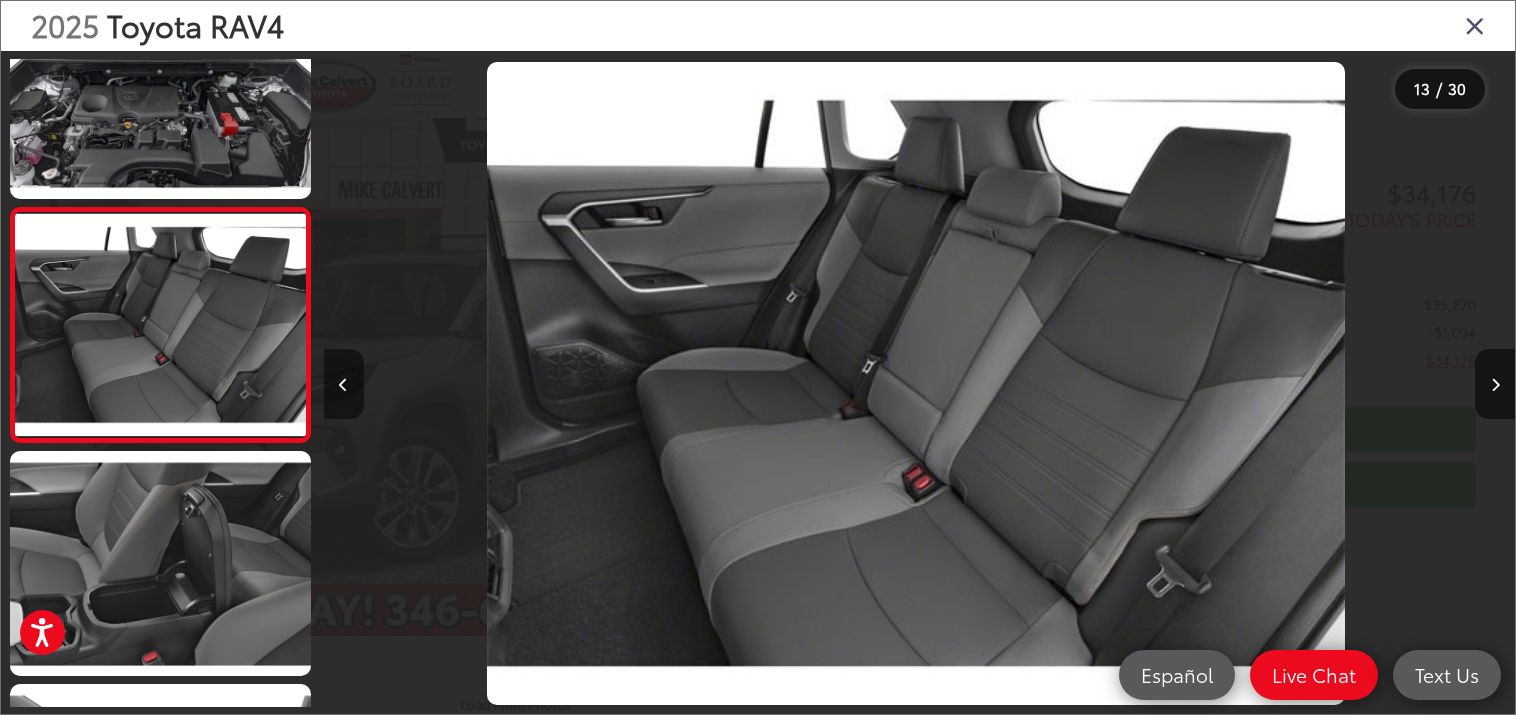 click at bounding box center (343, 385) 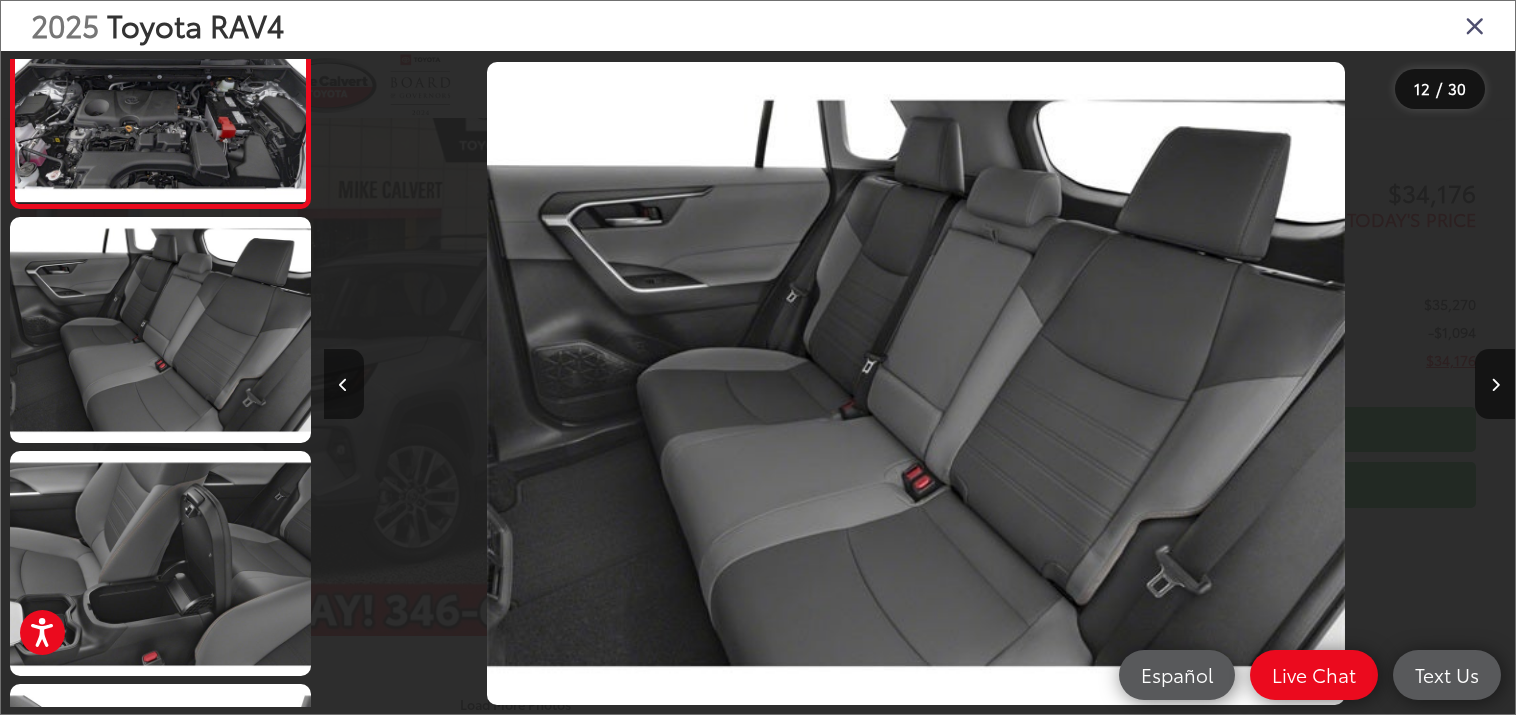 scroll, scrollTop: 0, scrollLeft: 13106, axis: horizontal 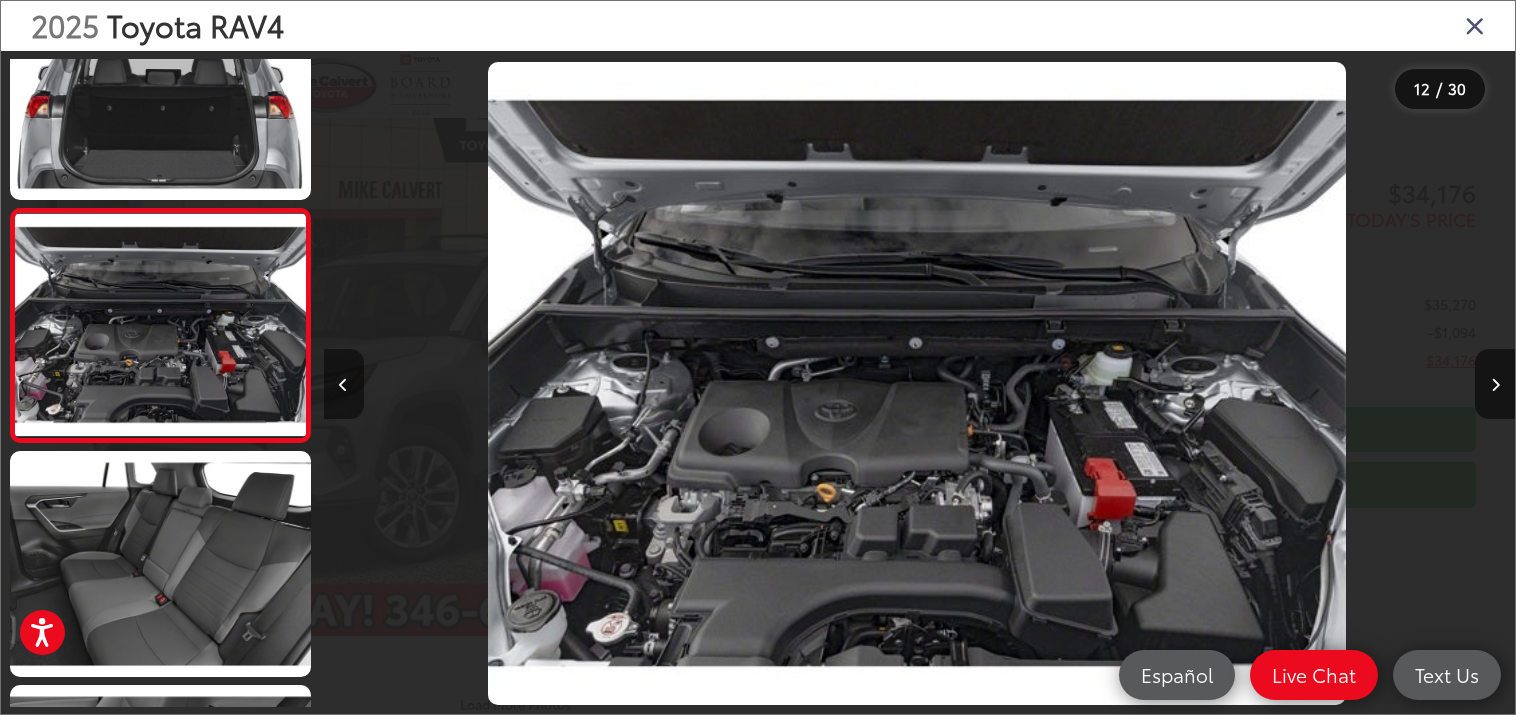 click at bounding box center (343, 385) 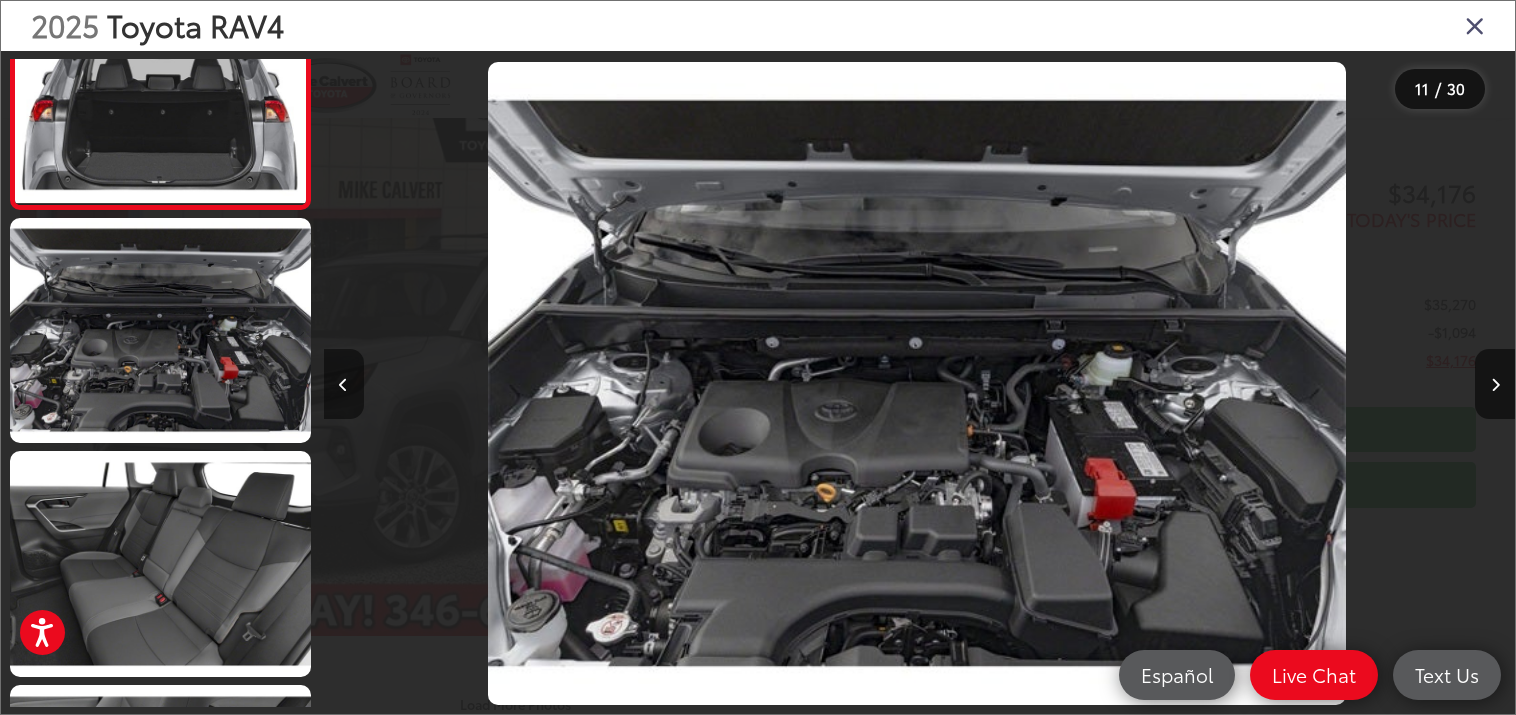 scroll, scrollTop: 0, scrollLeft: 11915, axis: horizontal 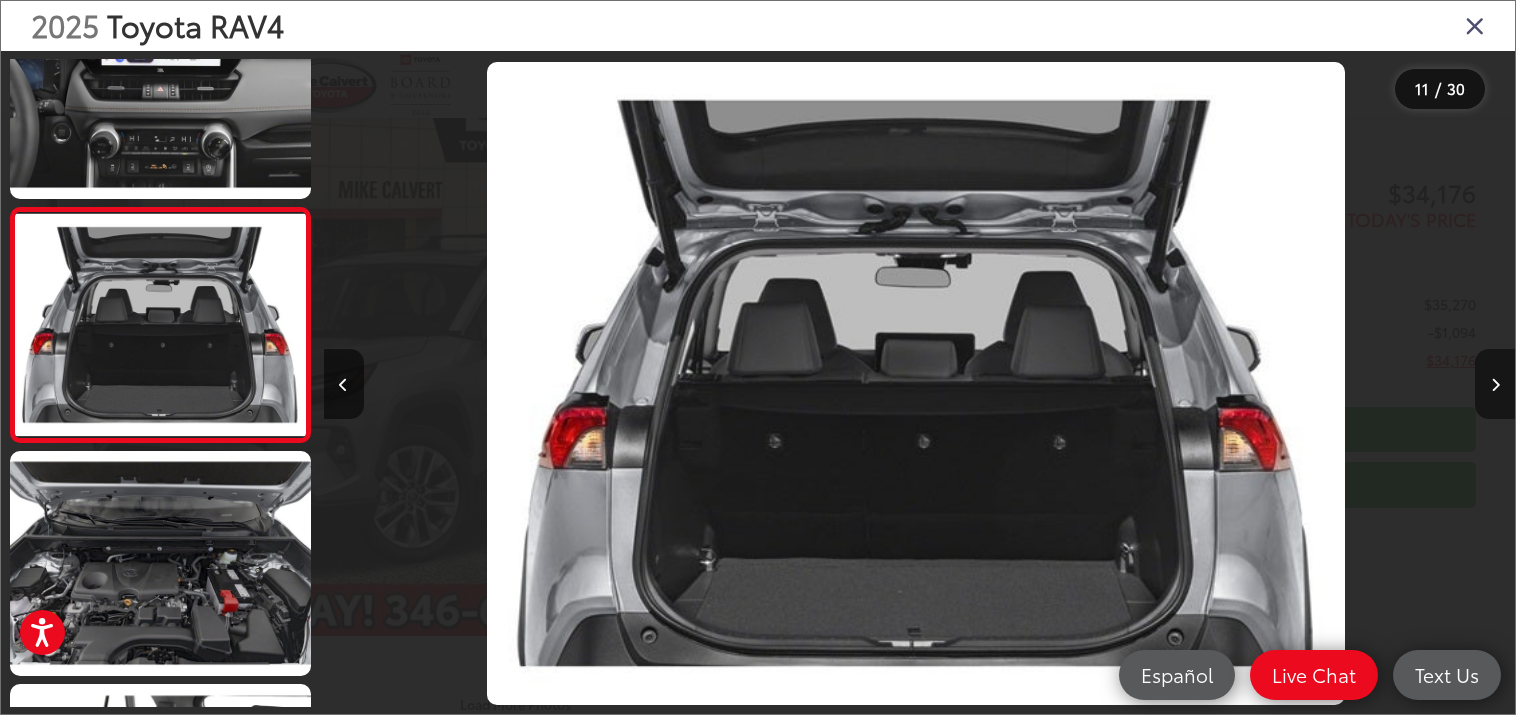 click at bounding box center [1495, 384] 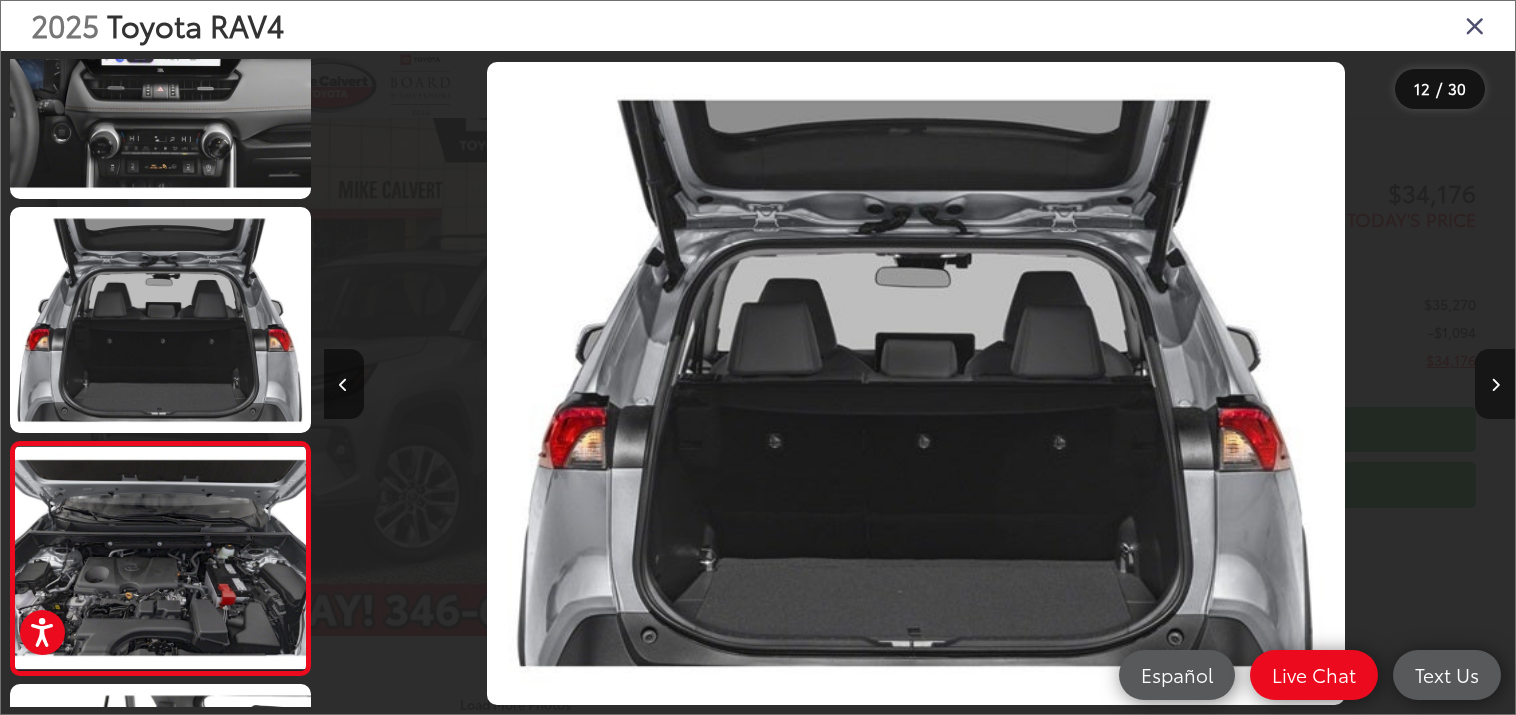 scroll, scrollTop: 0, scrollLeft: 13106, axis: horizontal 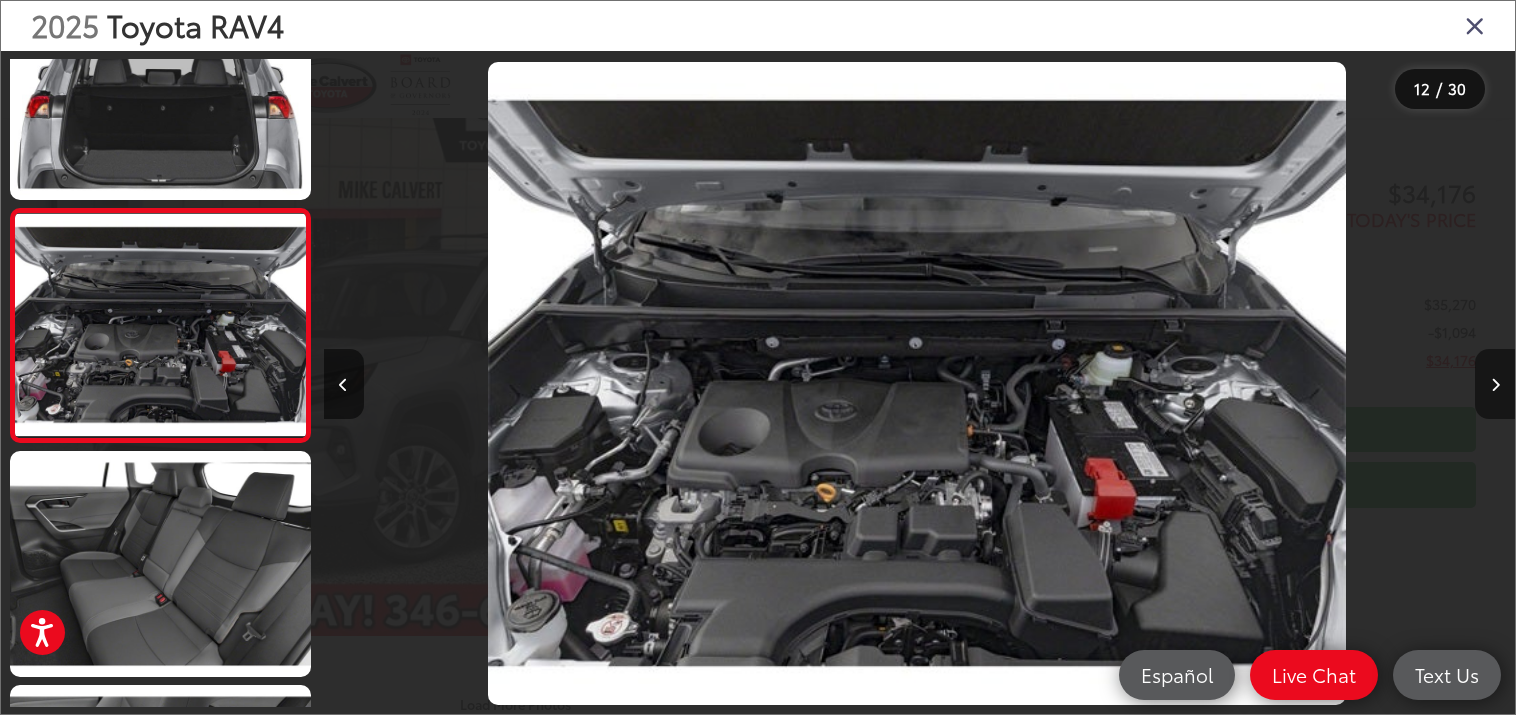 click at bounding box center (1495, 384) 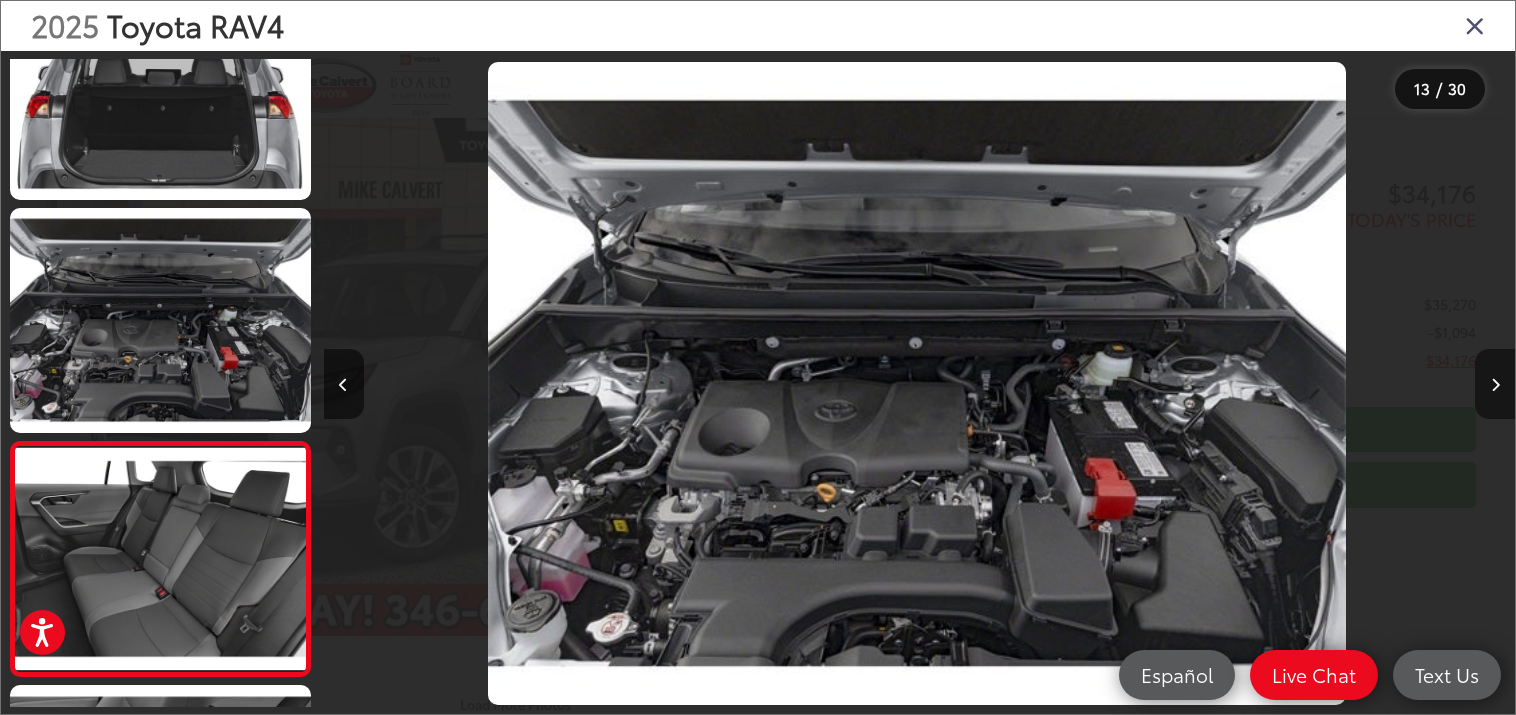 scroll, scrollTop: 0, scrollLeft: 14298, axis: horizontal 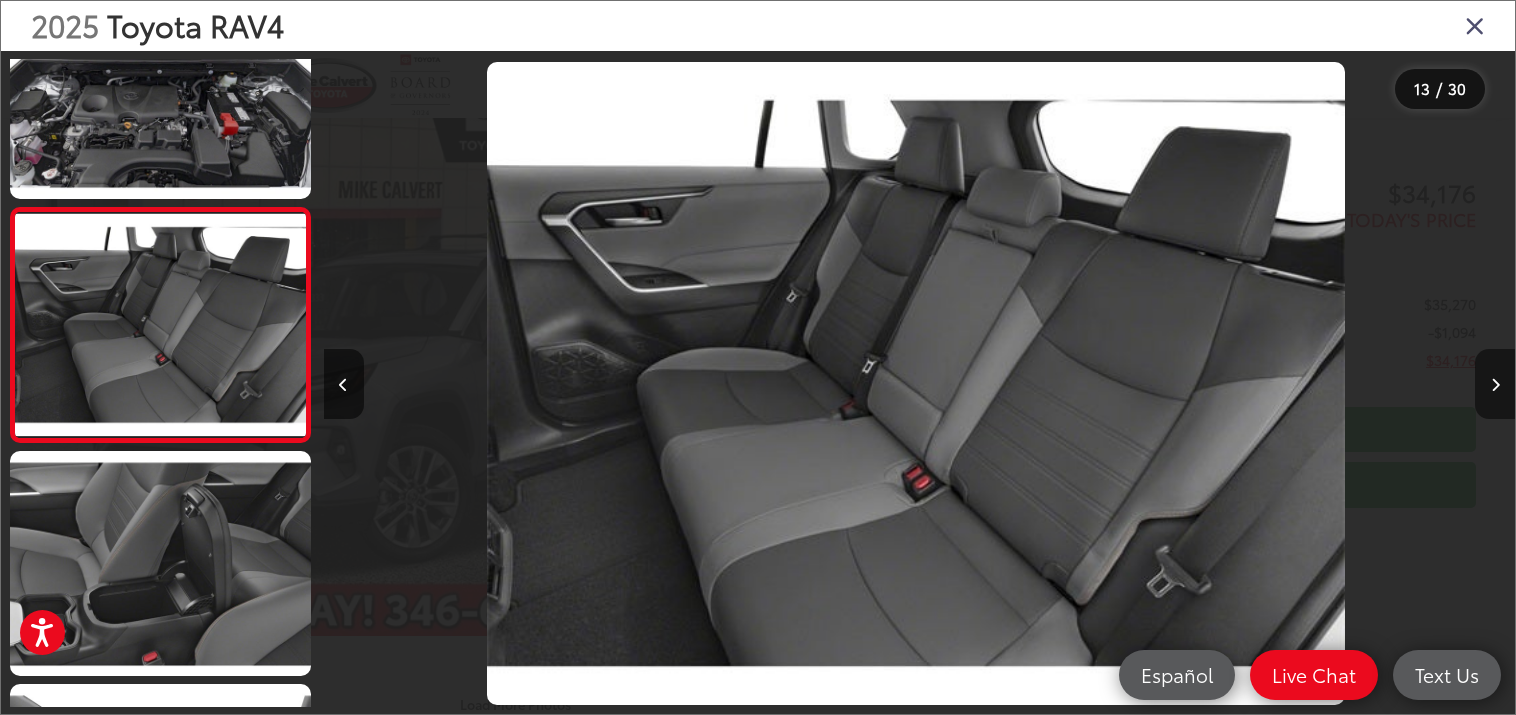 click at bounding box center [1495, 384] 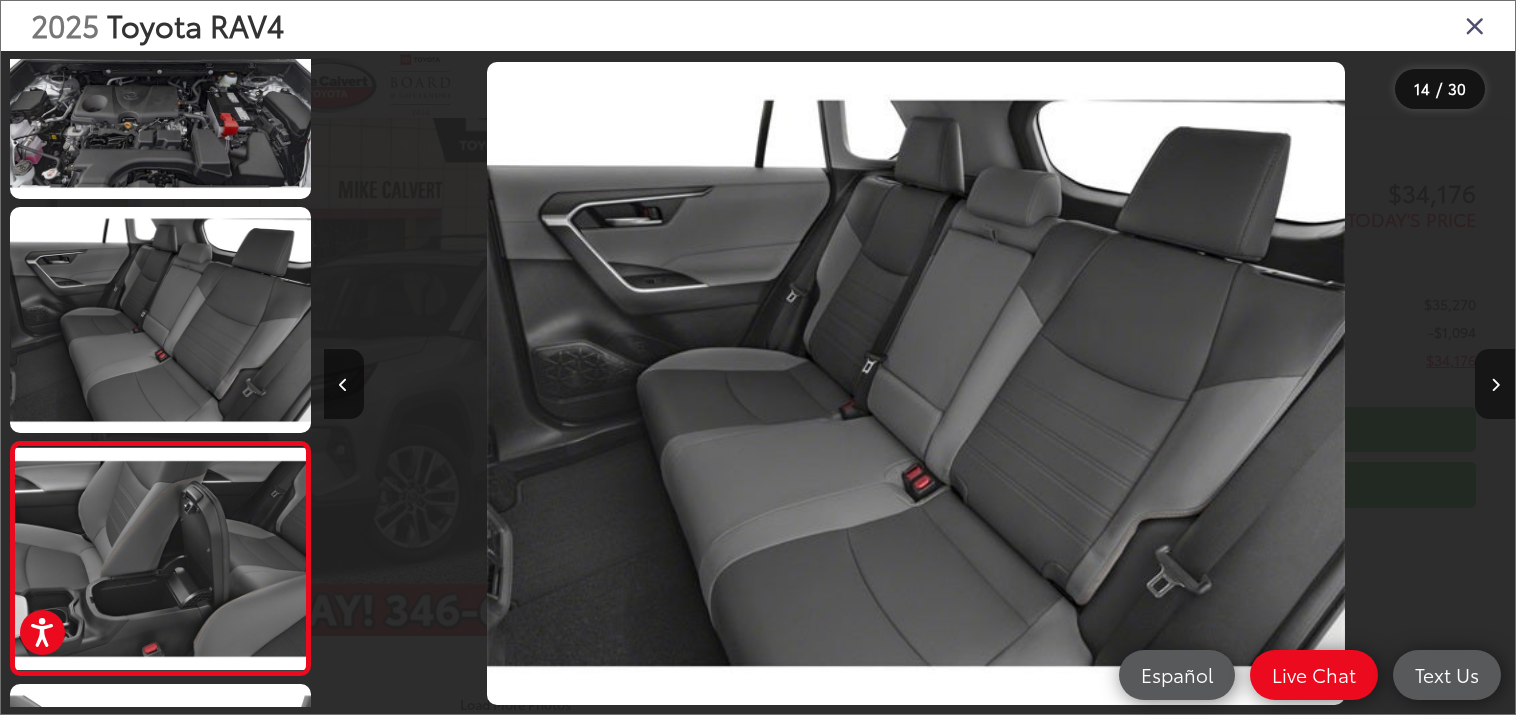 scroll, scrollTop: 0, scrollLeft: 15489, axis: horizontal 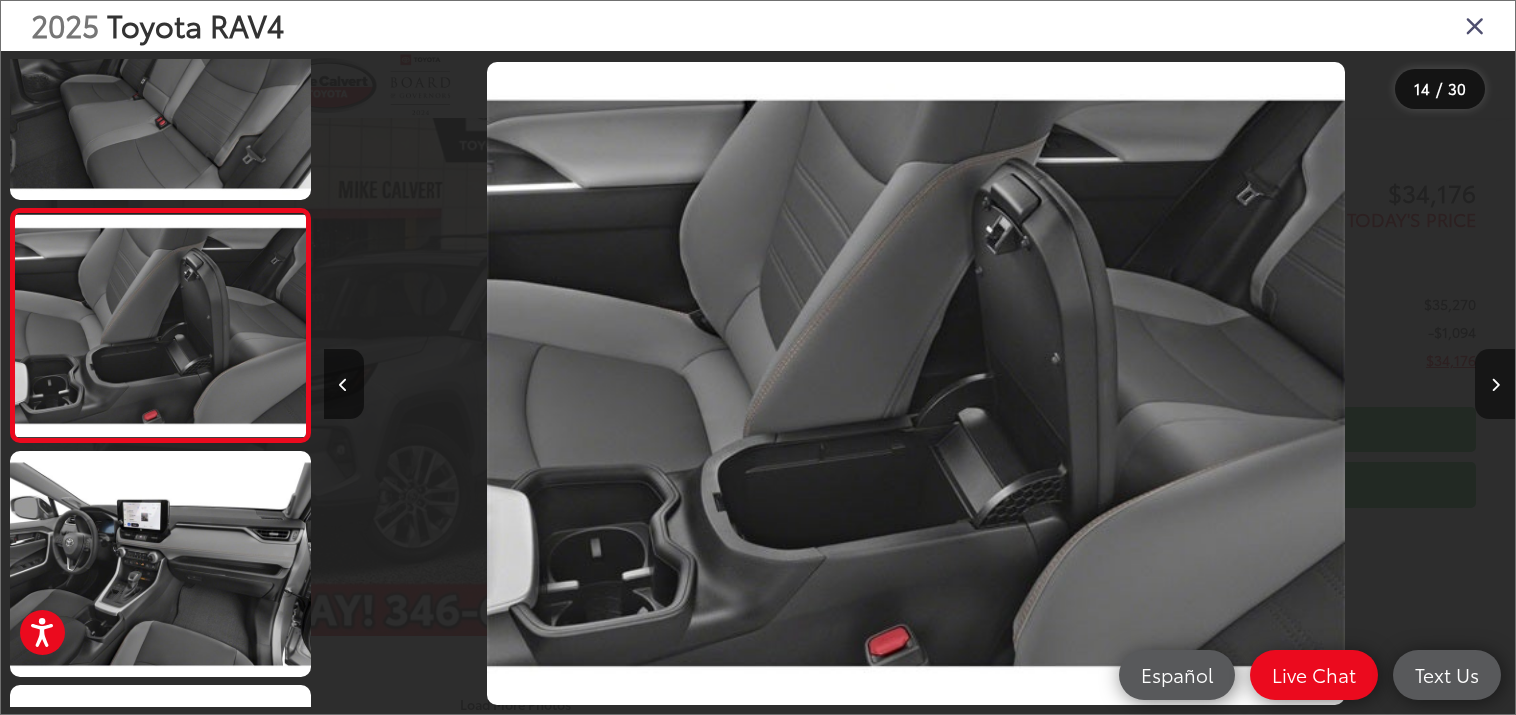 click at bounding box center (1495, 384) 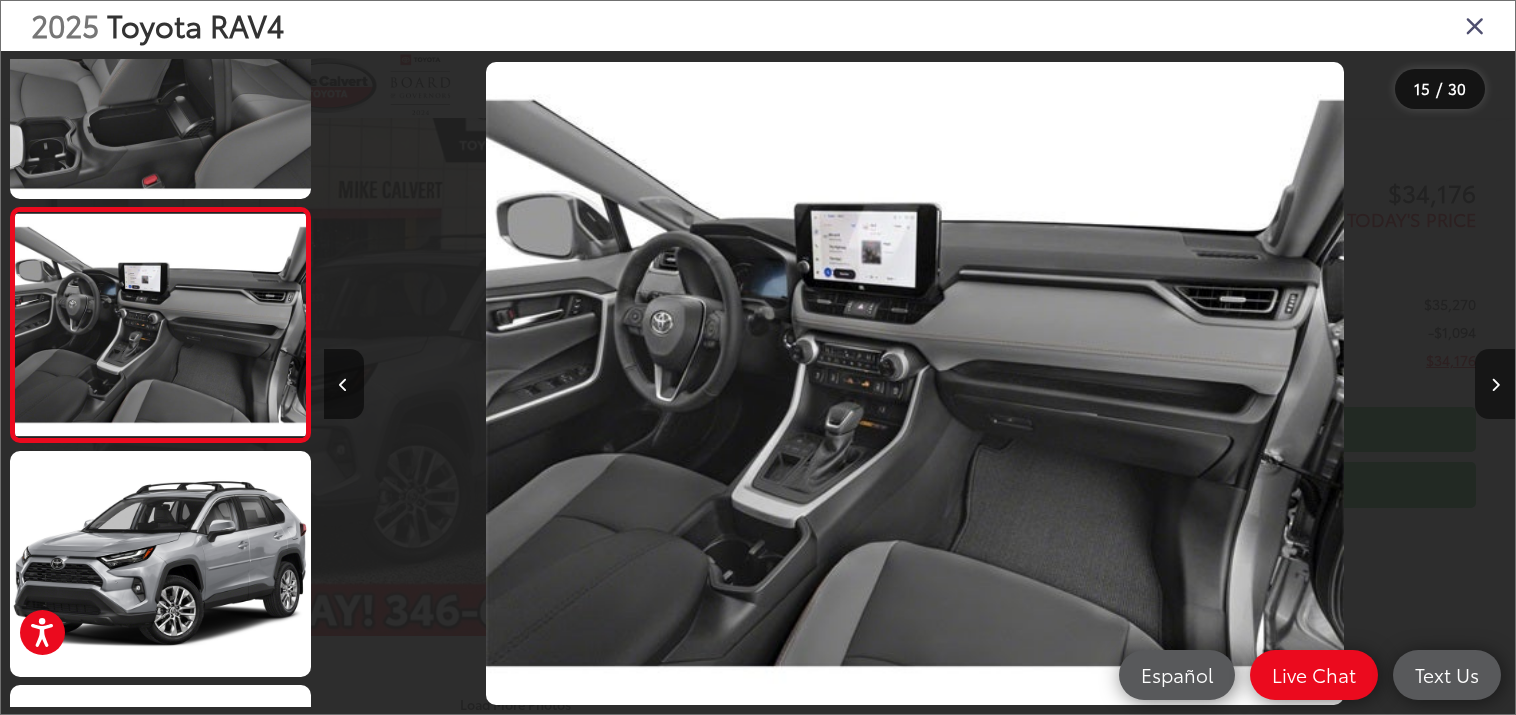 click at bounding box center (1495, 385) 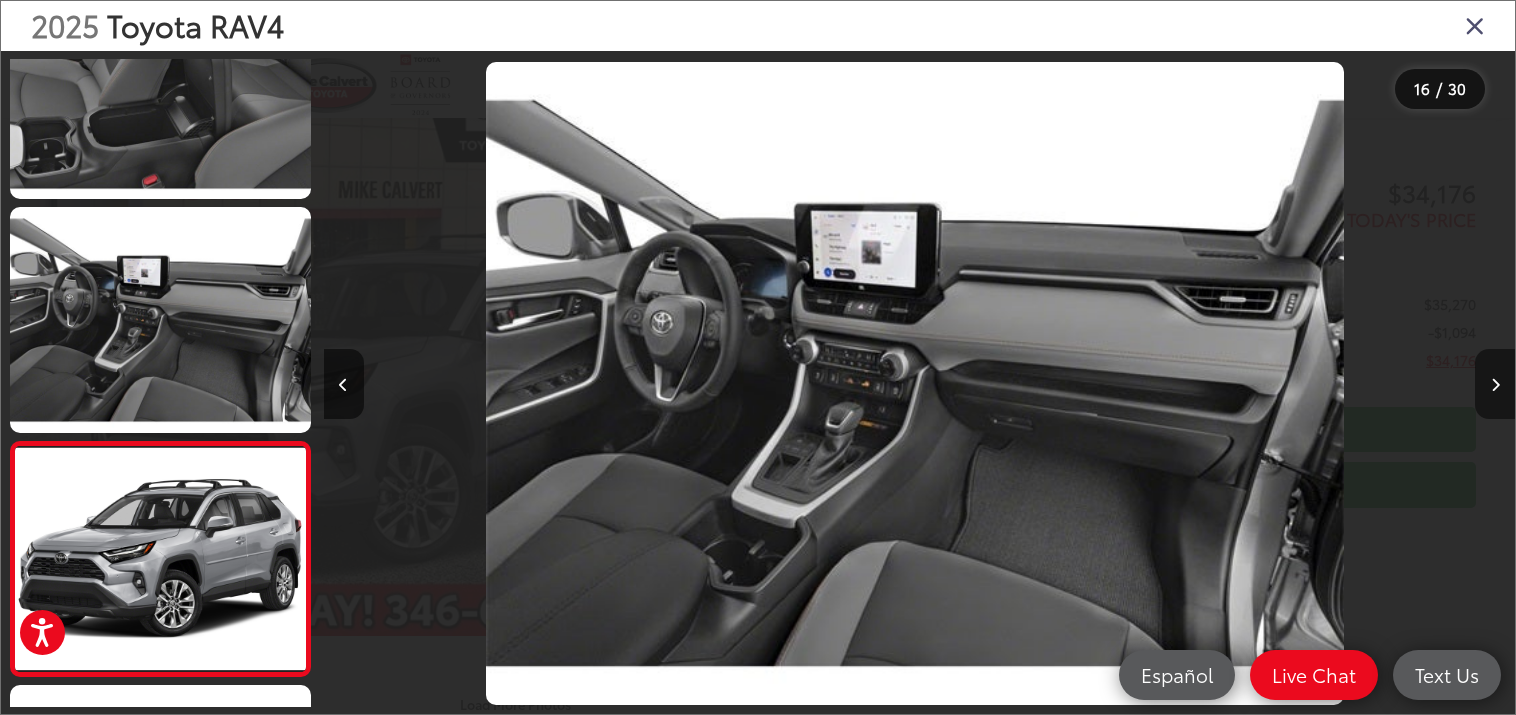 scroll, scrollTop: 0, scrollLeft: 17872, axis: horizontal 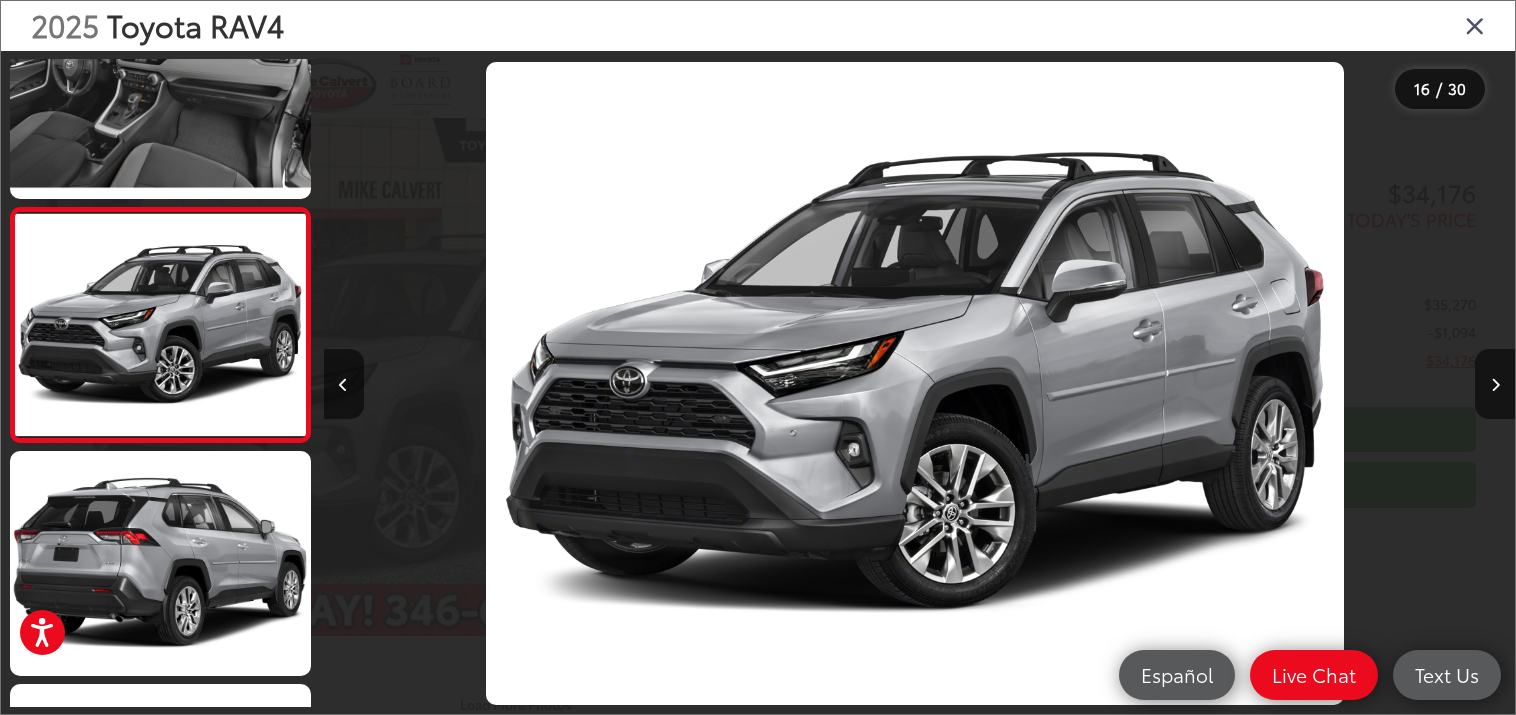 click at bounding box center (1475, 25) 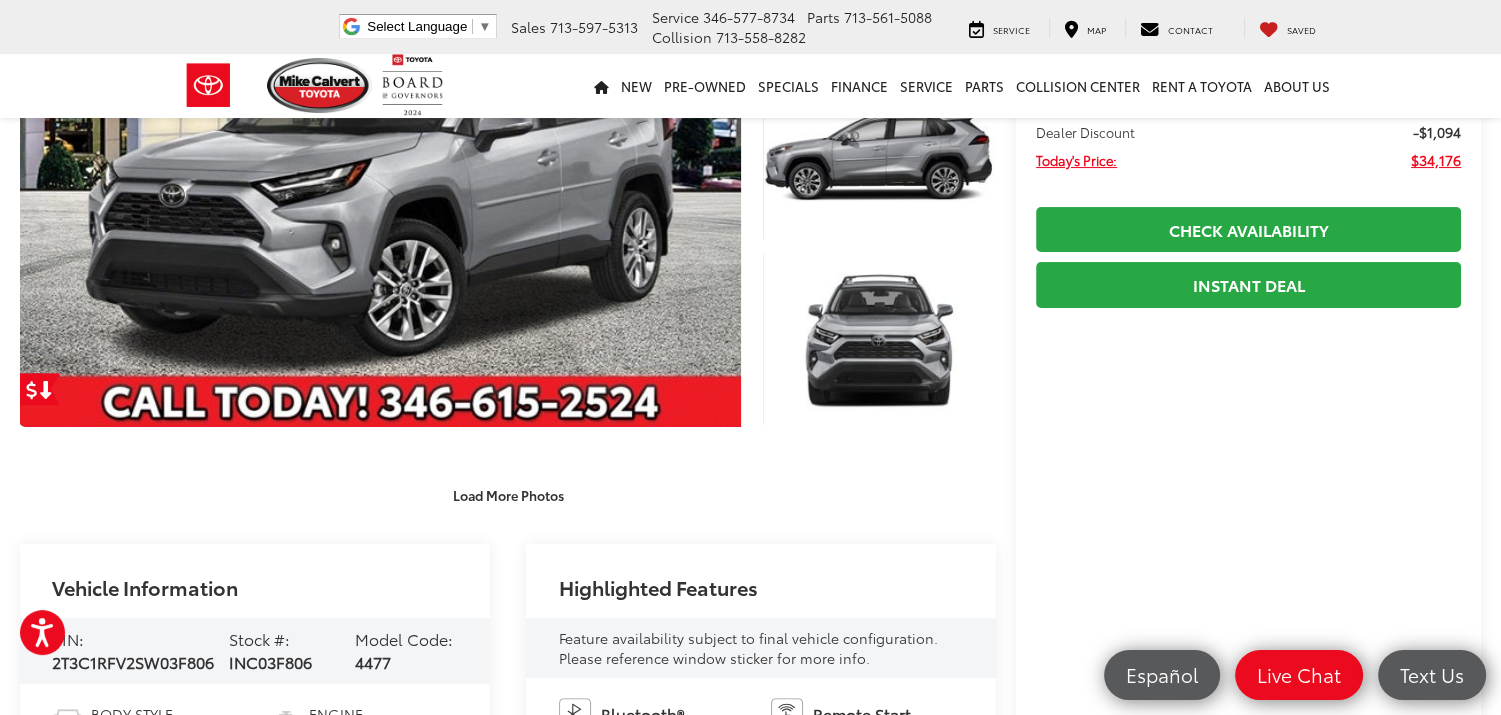 scroll, scrollTop: 600, scrollLeft: 0, axis: vertical 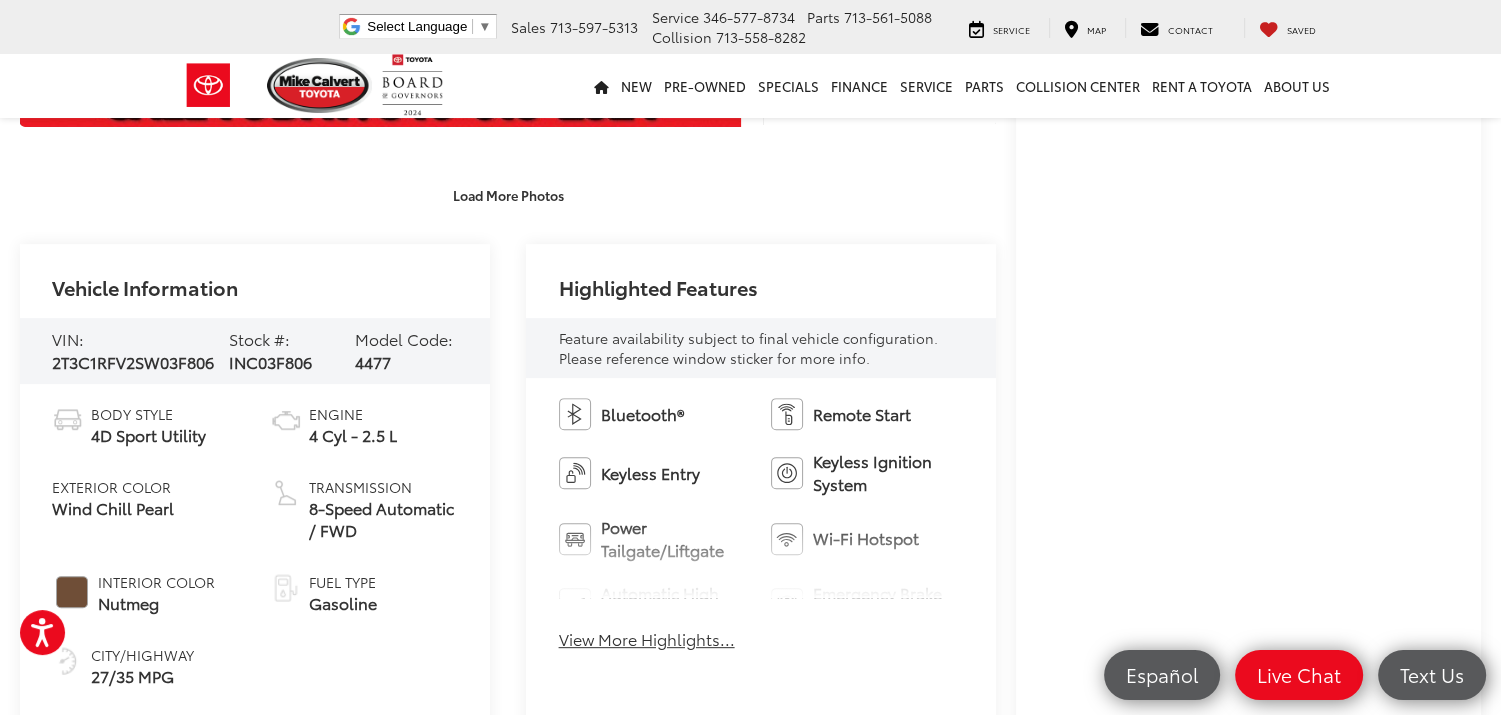 click on "Highlighted Features" at bounding box center [658, 287] 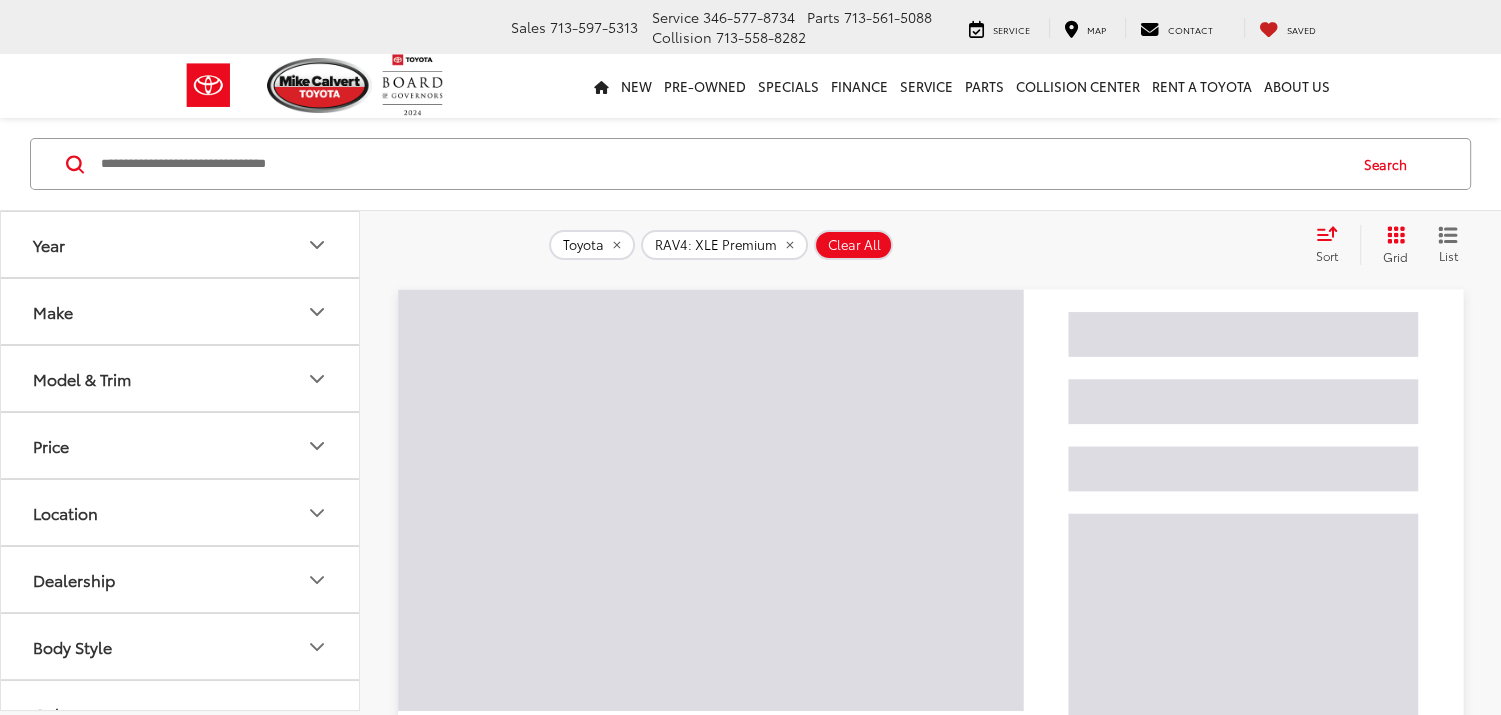 scroll, scrollTop: 132, scrollLeft: 0, axis: vertical 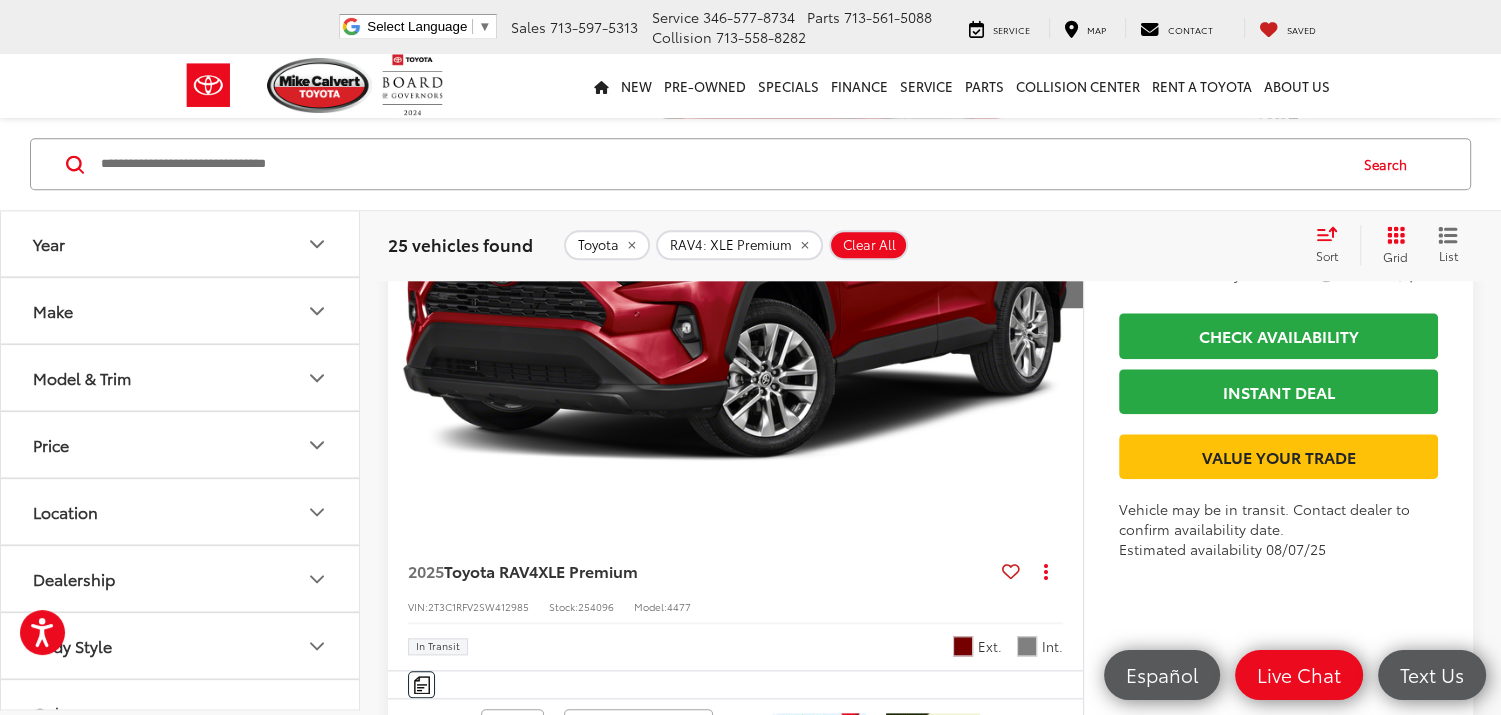 click at bounding box center [736, 273] 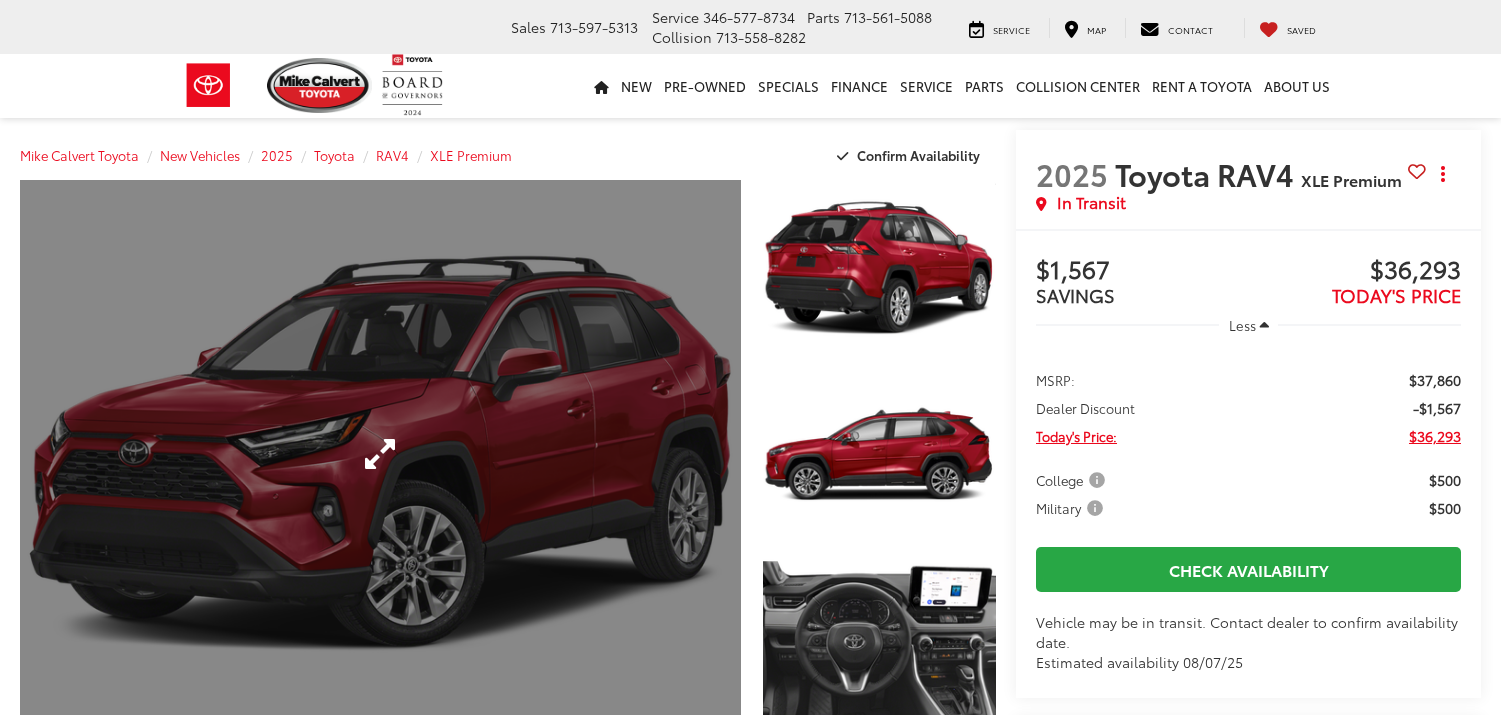 scroll, scrollTop: 0, scrollLeft: 0, axis: both 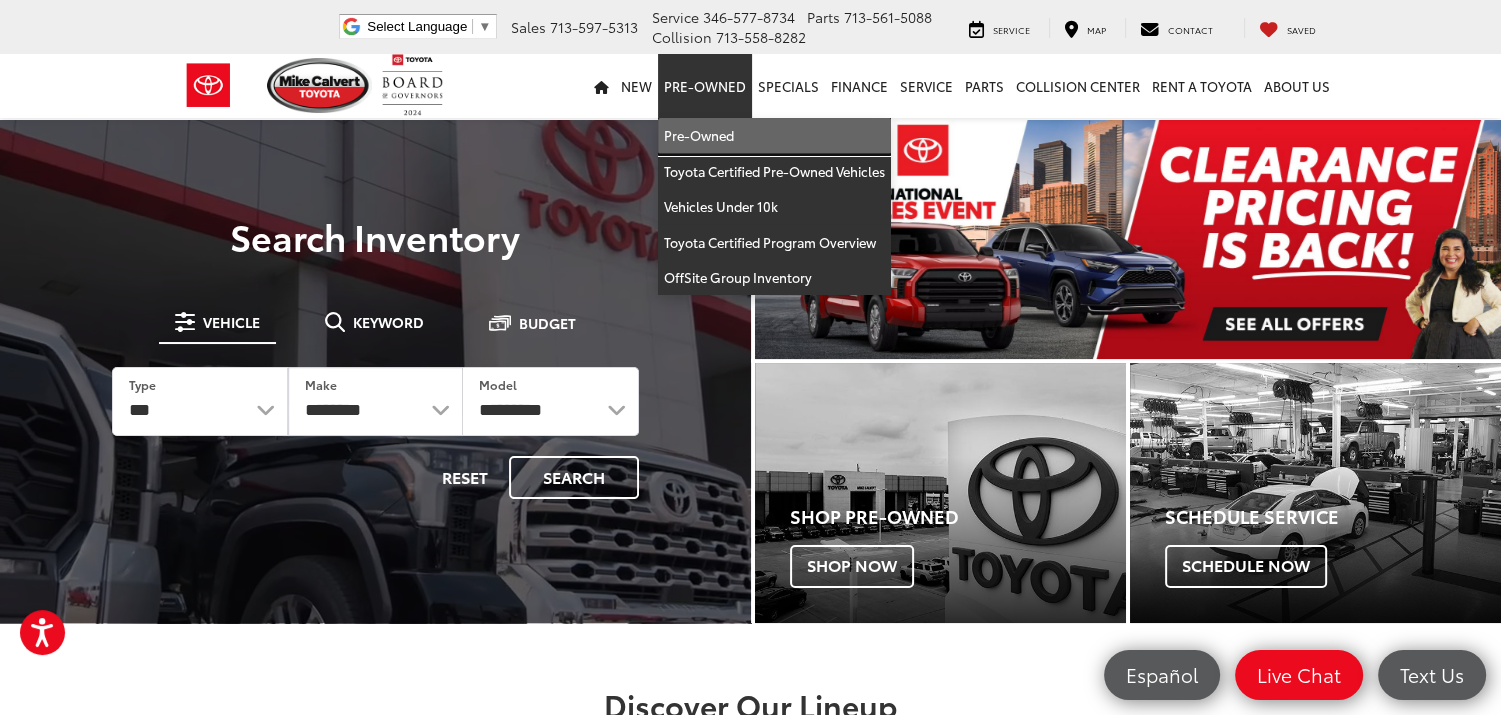 click on "Pre-Owned" at bounding box center [774, 136] 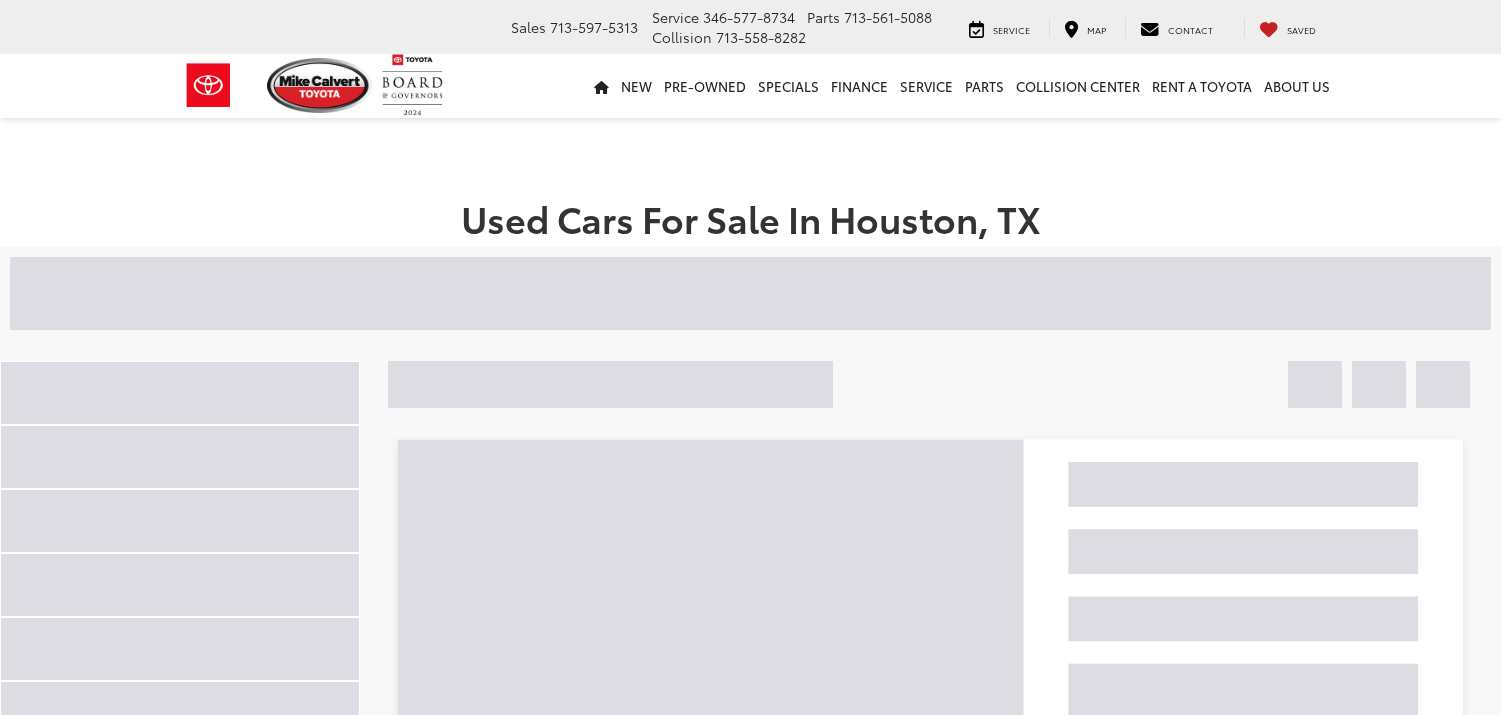 scroll, scrollTop: 0, scrollLeft: 0, axis: both 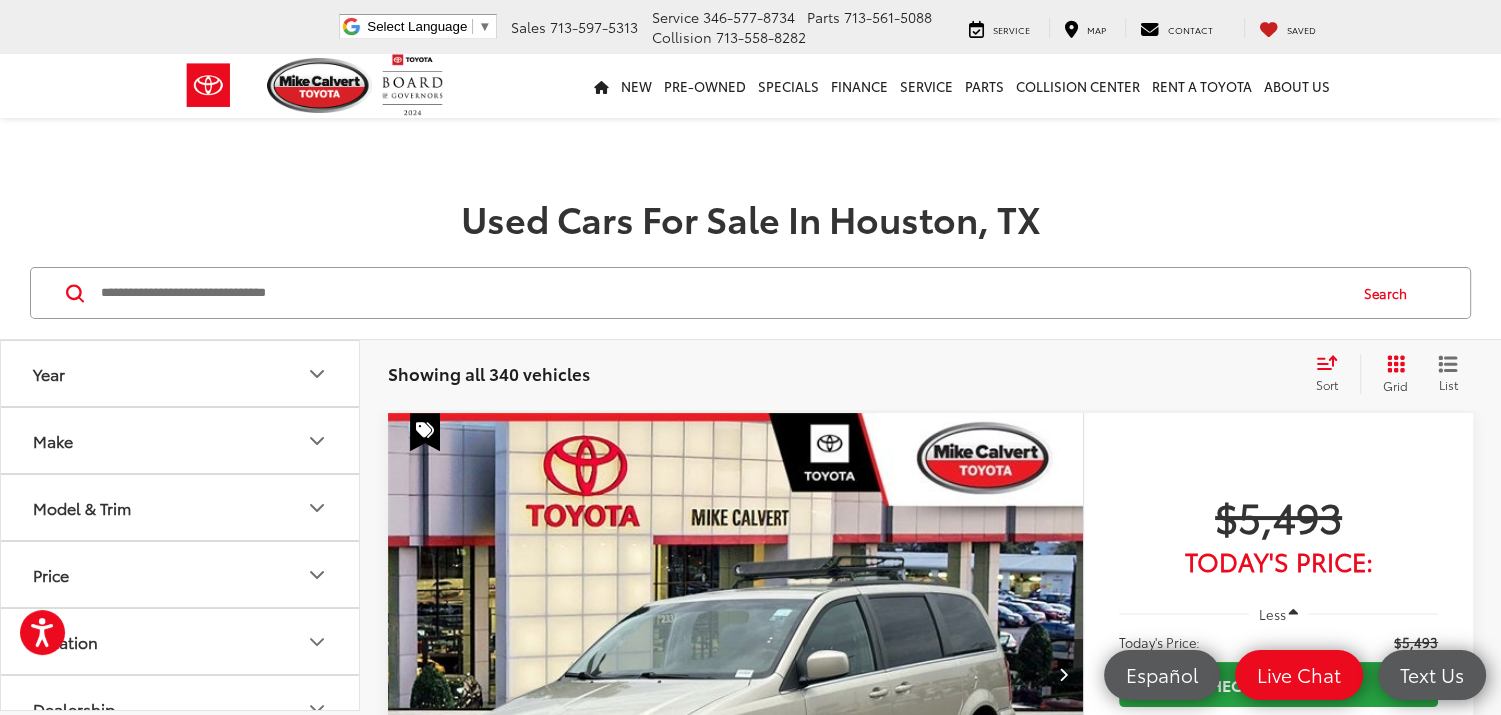 click at bounding box center [722, 293] 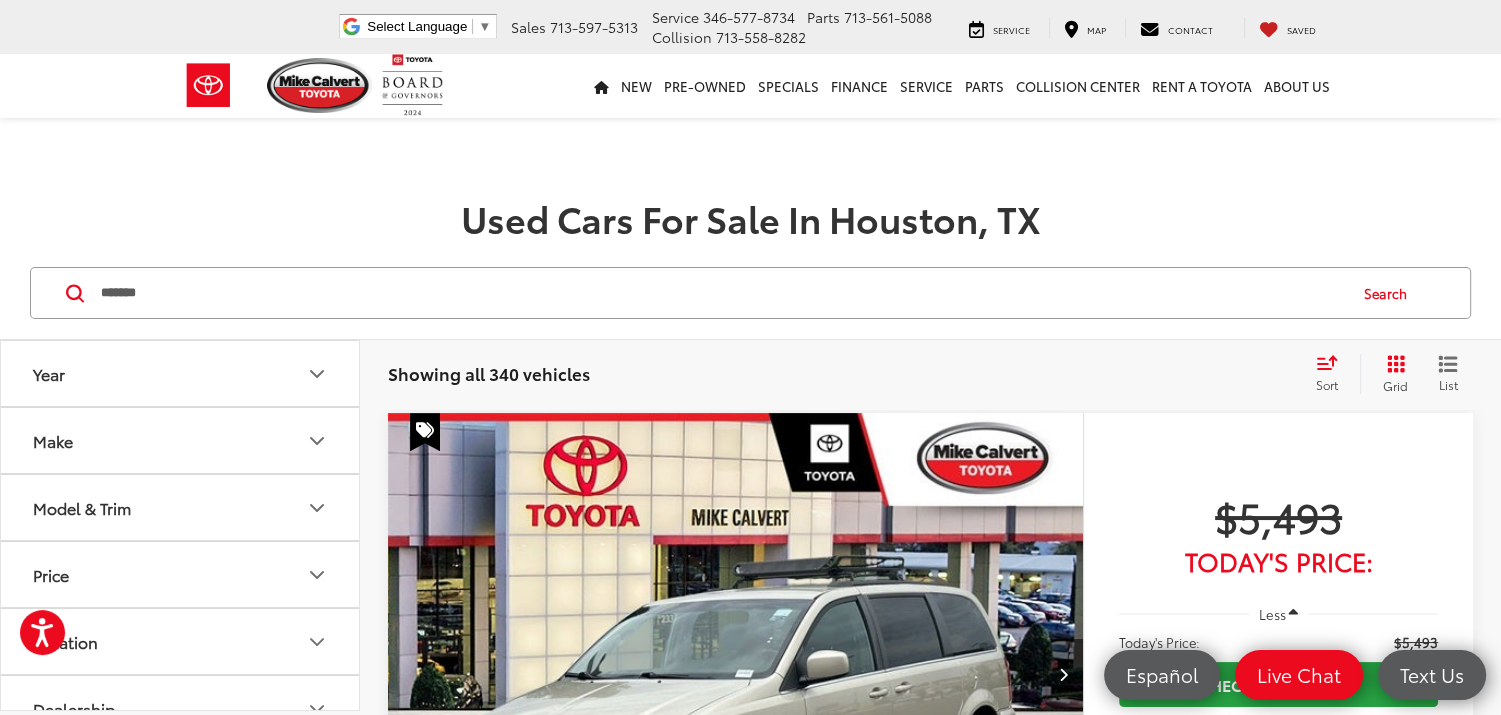 type on "*******" 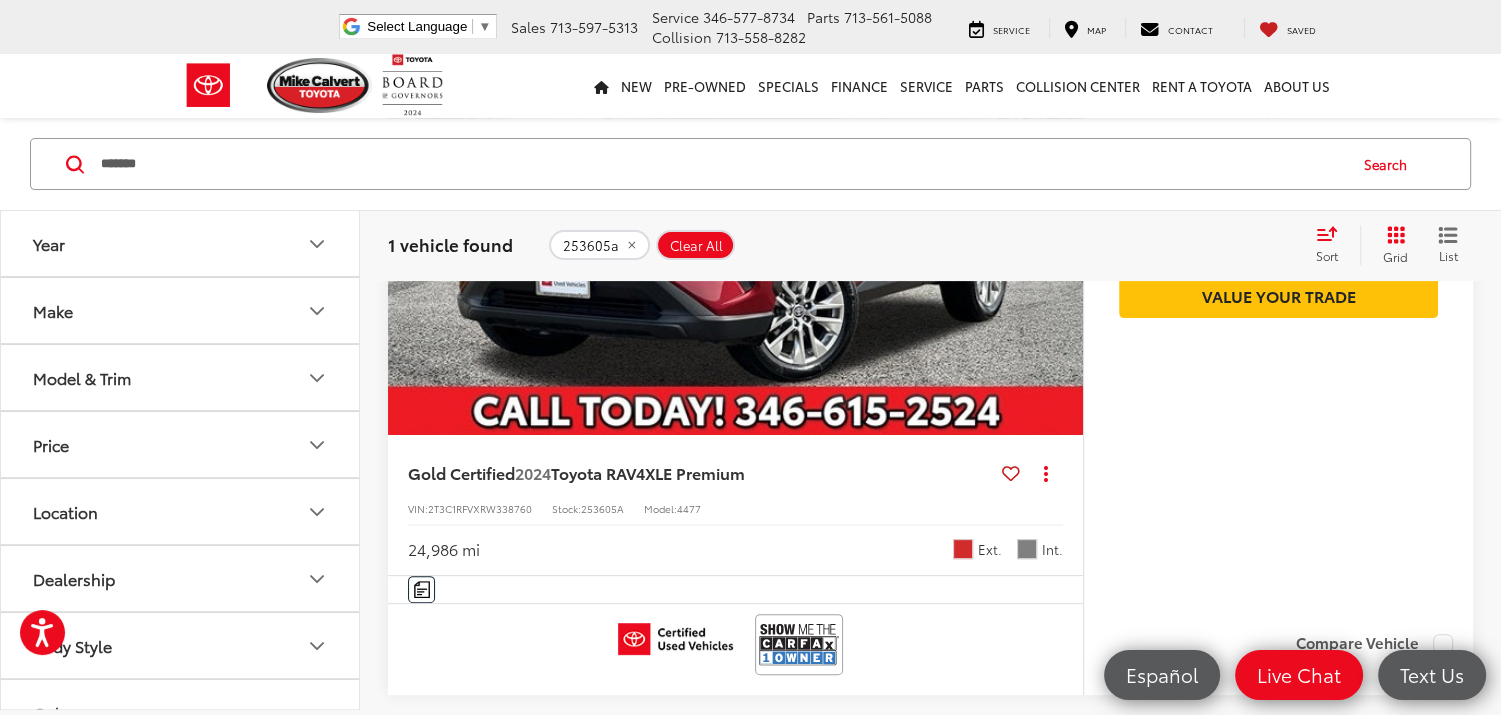 scroll, scrollTop: 400, scrollLeft: 0, axis: vertical 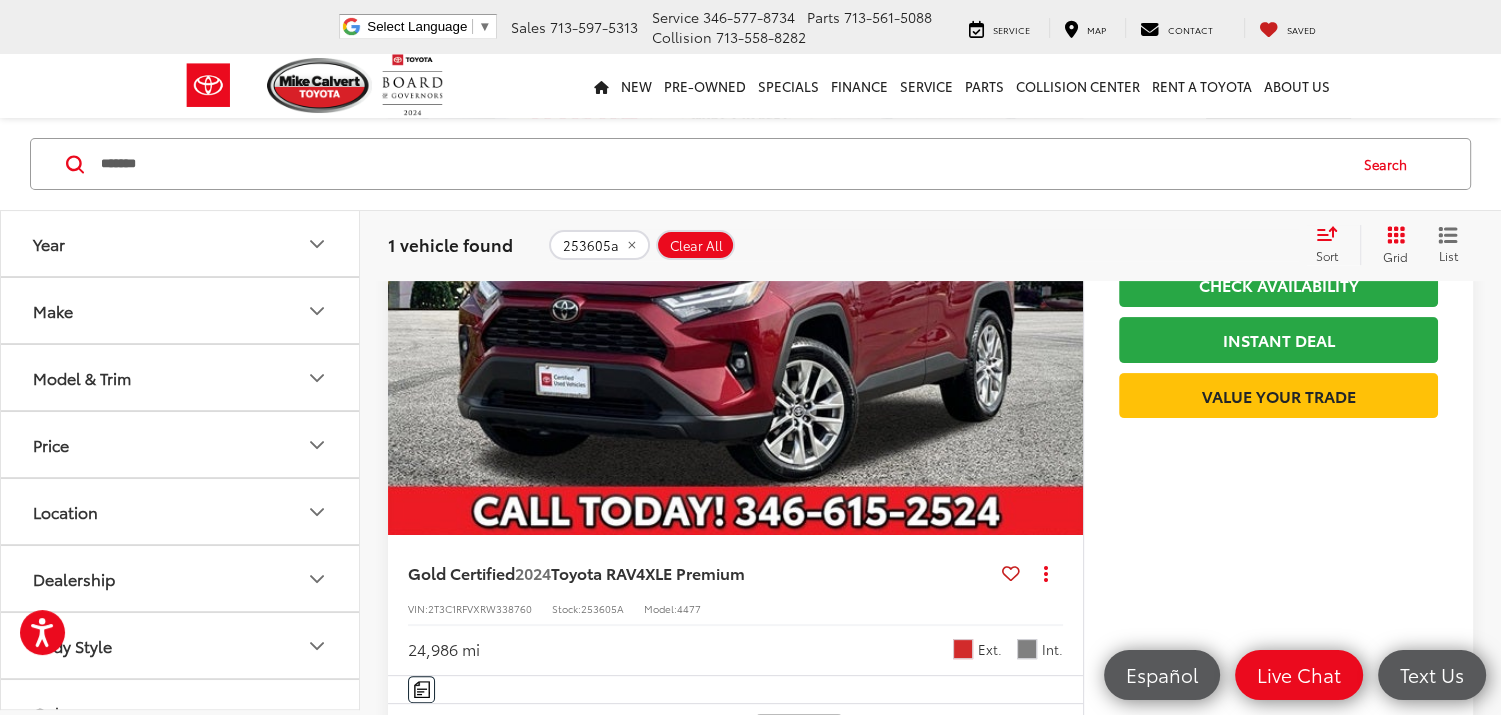 click at bounding box center (736, 274) 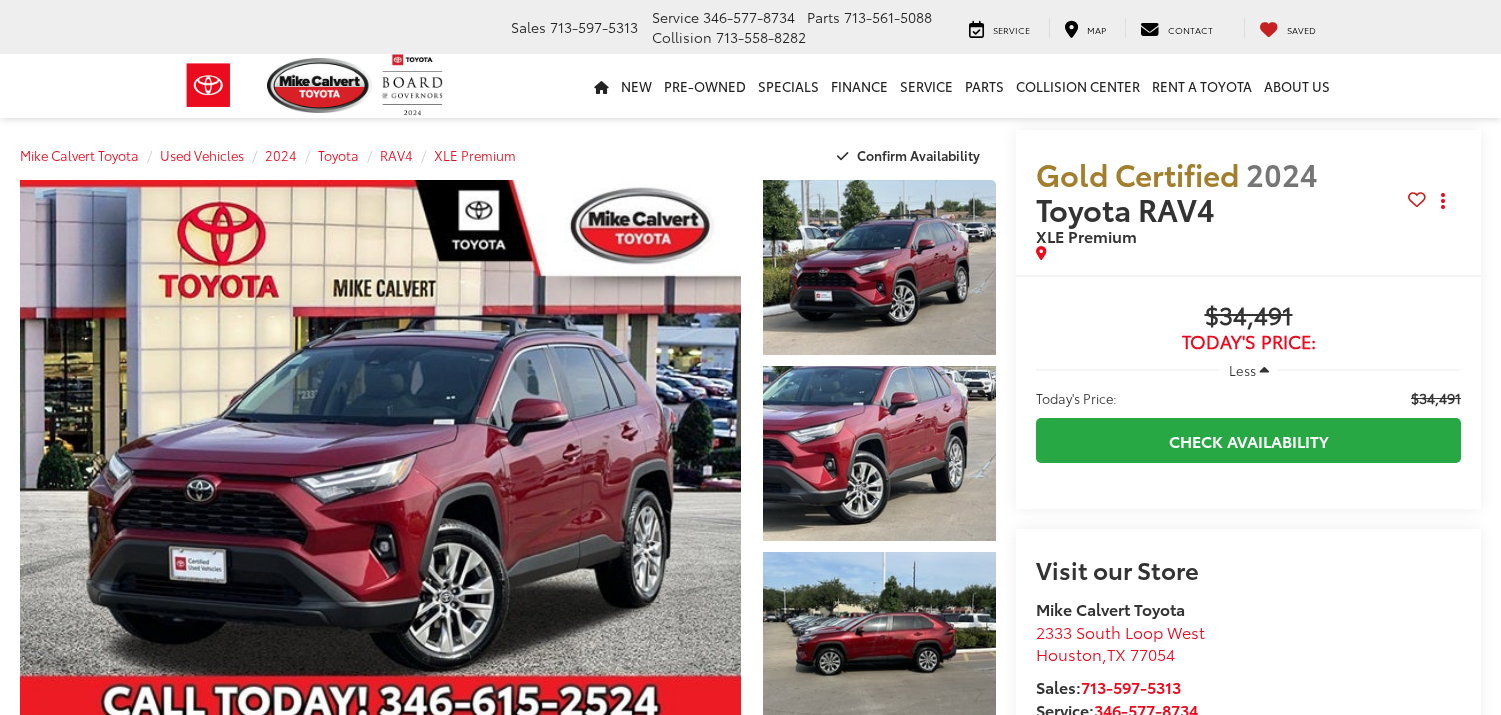 scroll, scrollTop: 0, scrollLeft: 0, axis: both 